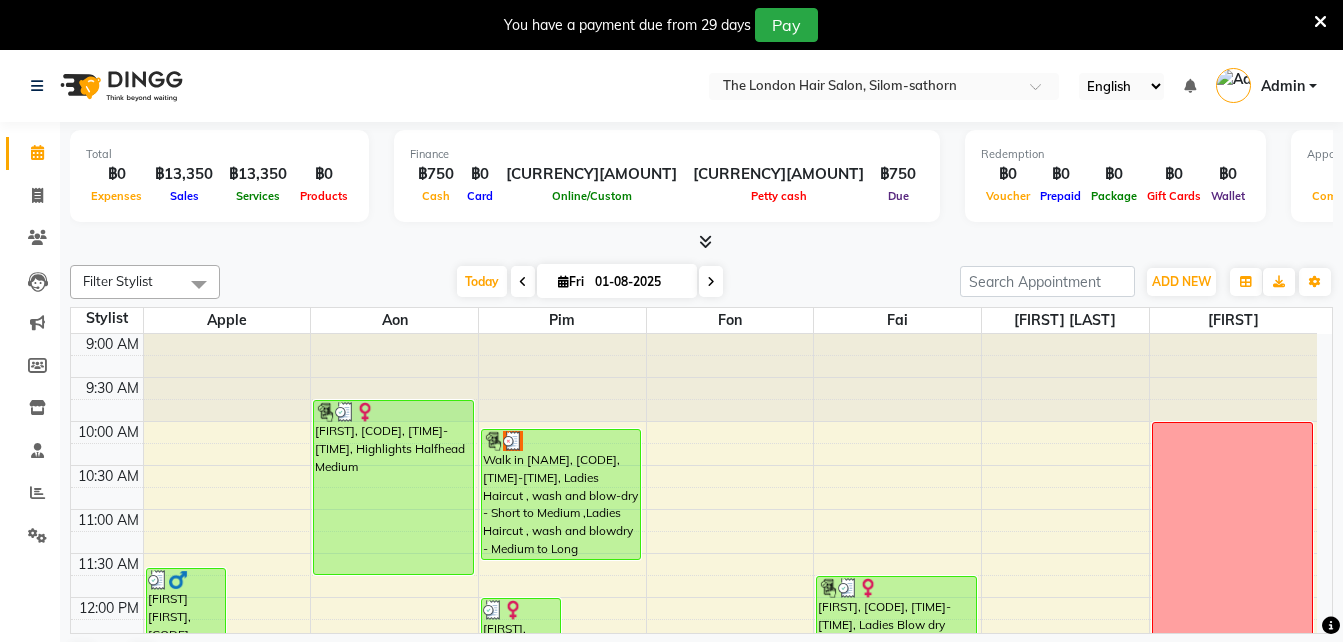 scroll, scrollTop: 0, scrollLeft: 0, axis: both 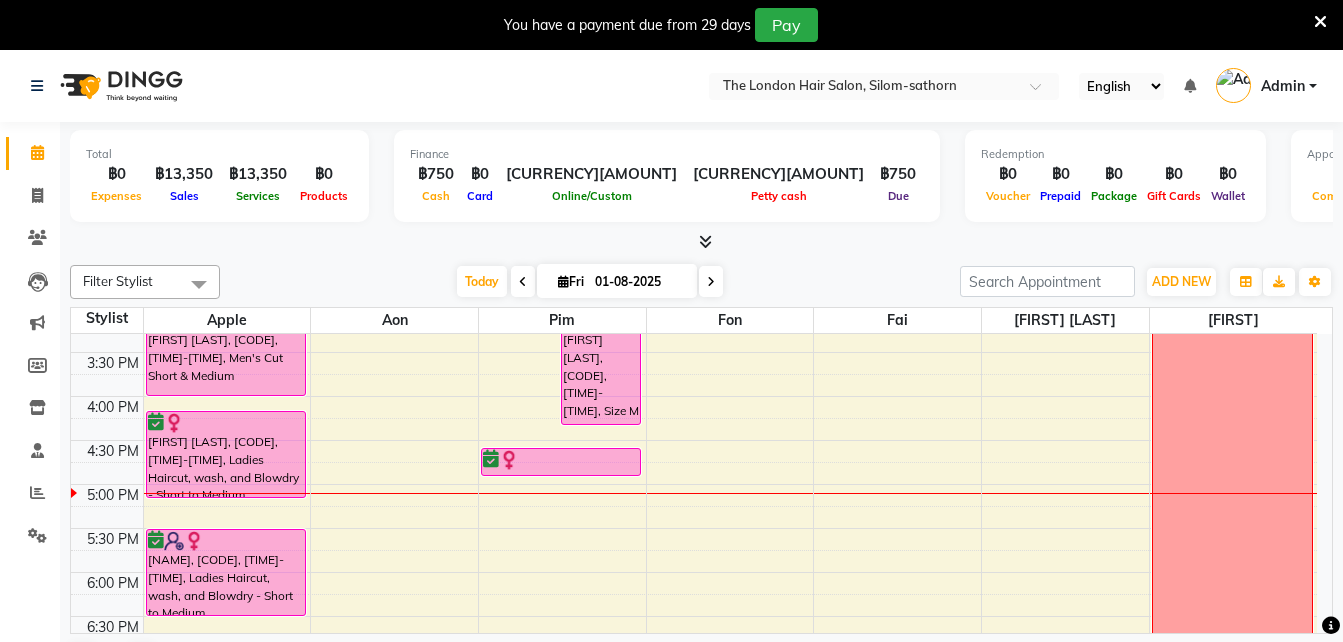 click on "Filter Stylist Select All Apple   Aon Pim Fon Fai  Boss Luke Kate  Today  [DATE] Toggle Dropdown Add Appointment Add Invoice Add Expense Add Attendance Add Client Add Transaction Toggle Dropdown Add Appointment Add Invoice Add Expense Add Attendance Add Client ADD NEW Toggle Dropdown Add Appointment Add Invoice Add Expense Add Attendance Add Client Add Transaction Filter Stylist Select All Apple   Aon Pim Fon Fai  Boss Luke Kate  Group By  Staff View   Room View  View as Vertical  Vertical - Week View  Horizontal  Horizontal - Week View  List  Toggle Dropdown Calendar Settings Manage Tags   Arrange Stylists   Reset Stylists  Full Screen  Show Available Stylist  Appointment Form Zoom 100% Staff/Room Display Count 7 Stylist Apple   Aon Pim Fon Fai  Boss Luke Kate  9:00 AM 9:30 AM 10:00 AM 10:30 AM 11:00 AM 11:30 AM 12:00 PM 12:30 PM 1:00 PM 1:30 PM 2:00 PM 2:30 PM 3:00 PM 3:30 PM 4:00 PM 4:30 PM 5:00 PM 5:30 PM 6:00 PM 6:30 PM 7:00 PM 7:30 PM 8:00 PM 8:30 PM" 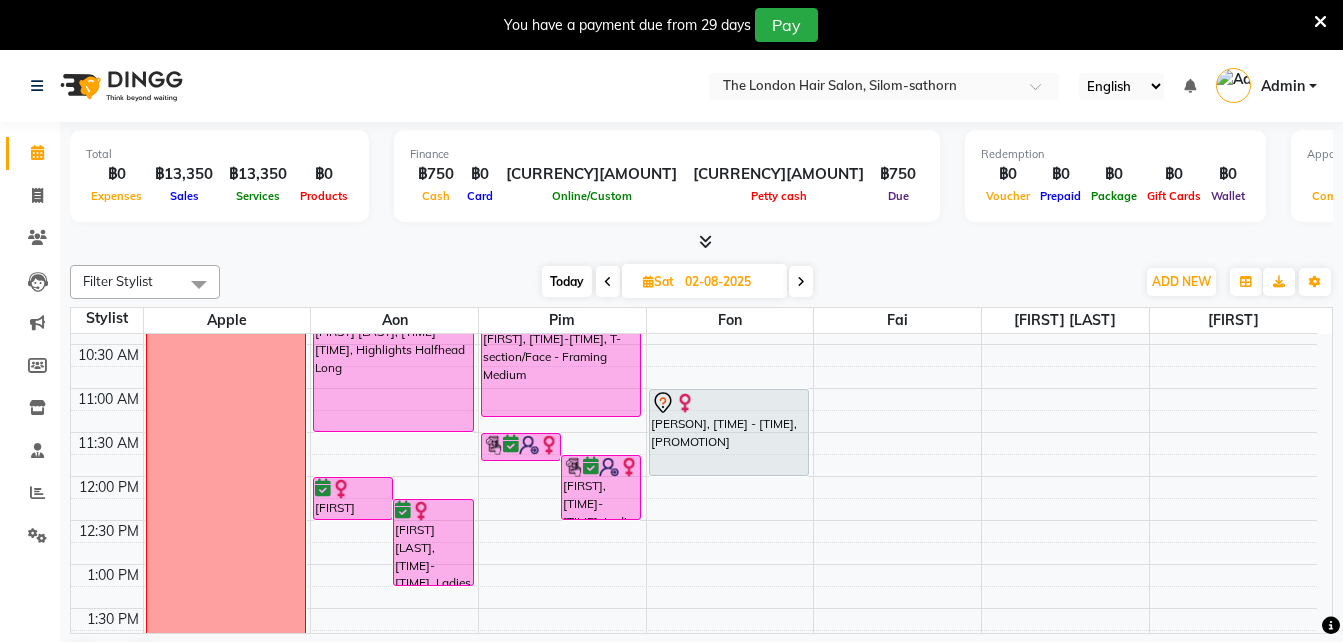 scroll, scrollTop: 119, scrollLeft: 0, axis: vertical 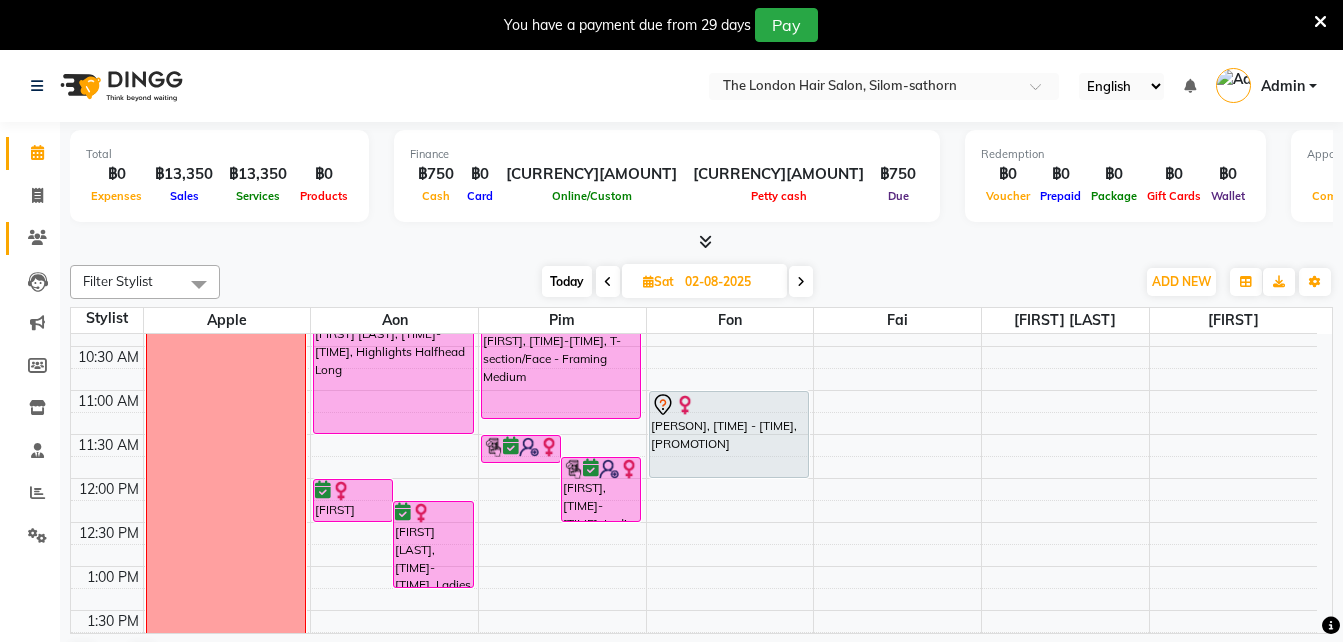 click 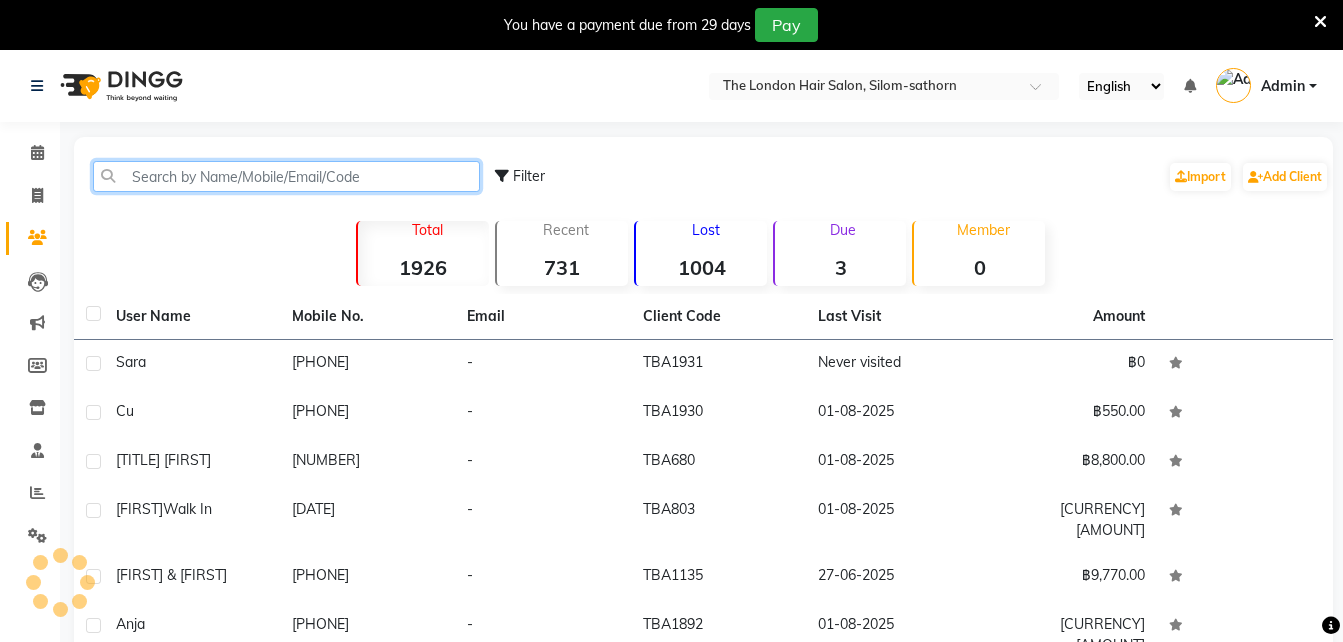 click 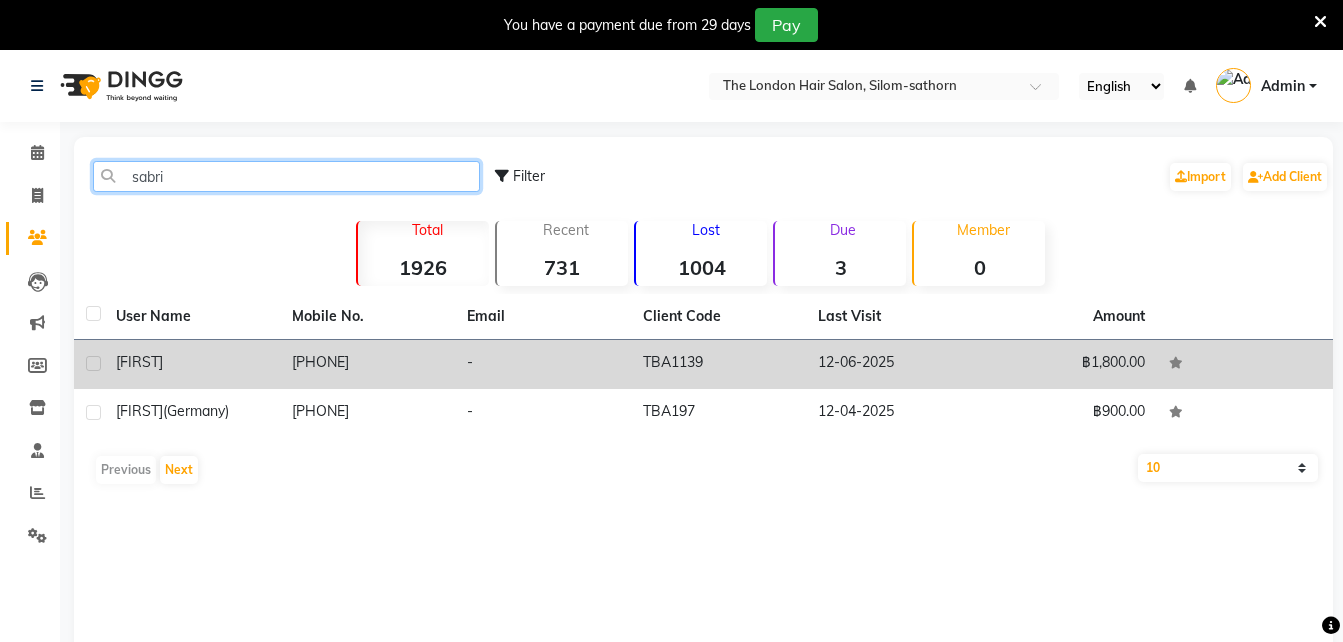 type on "sabri" 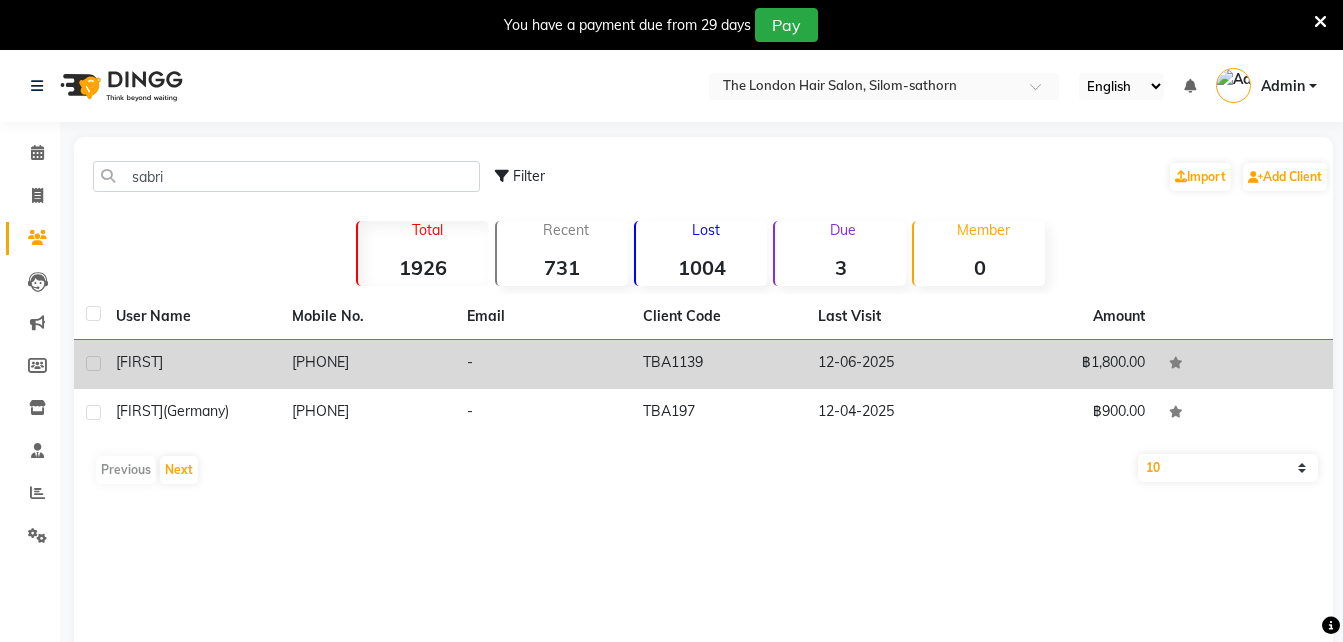 click on "[PHONE]" 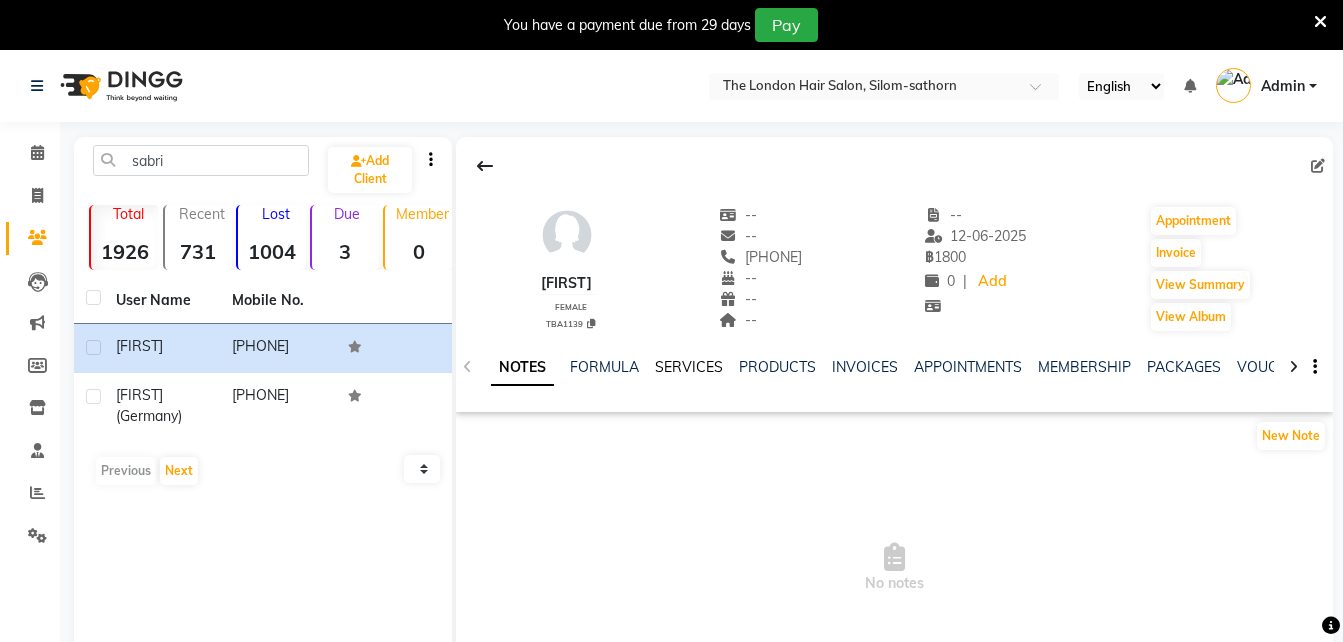 click on "SERVICES" 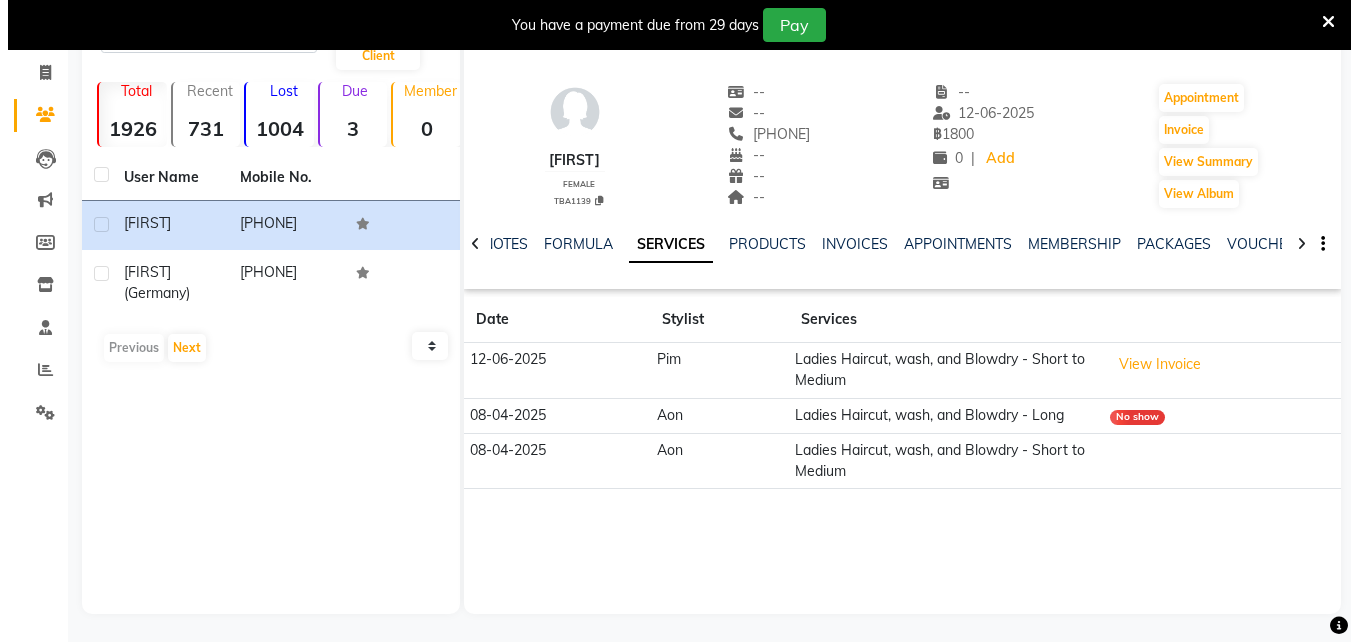 scroll, scrollTop: 0, scrollLeft: 0, axis: both 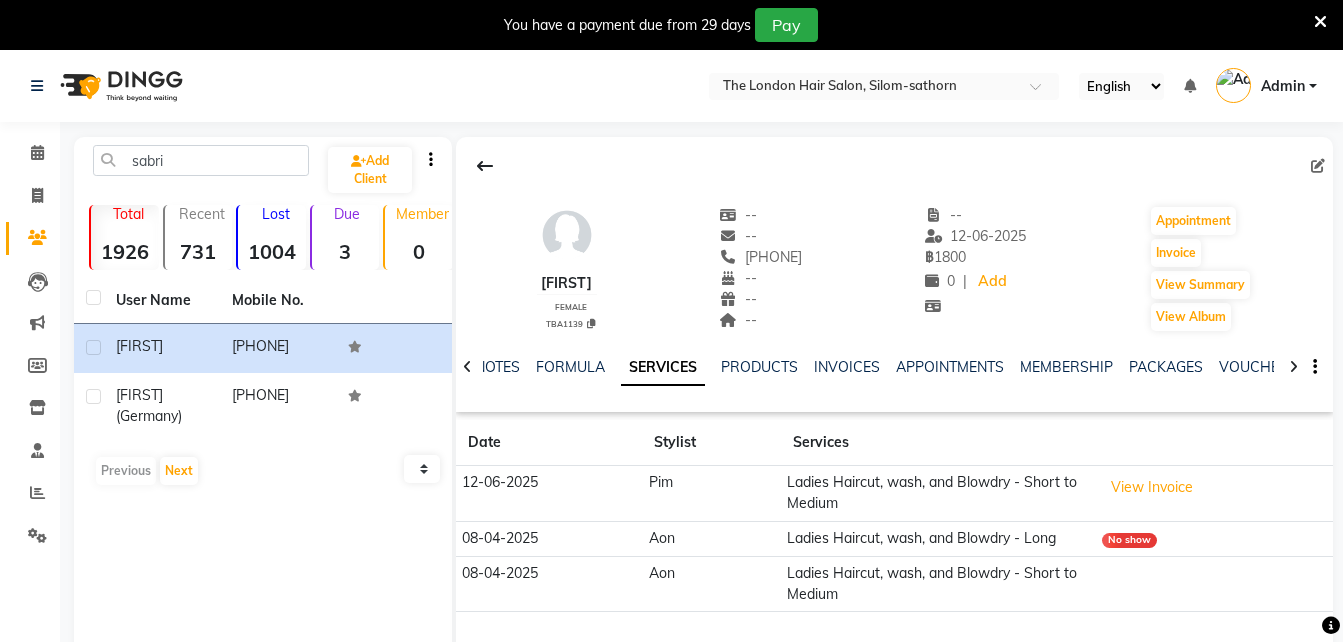 click on "View Invoice" 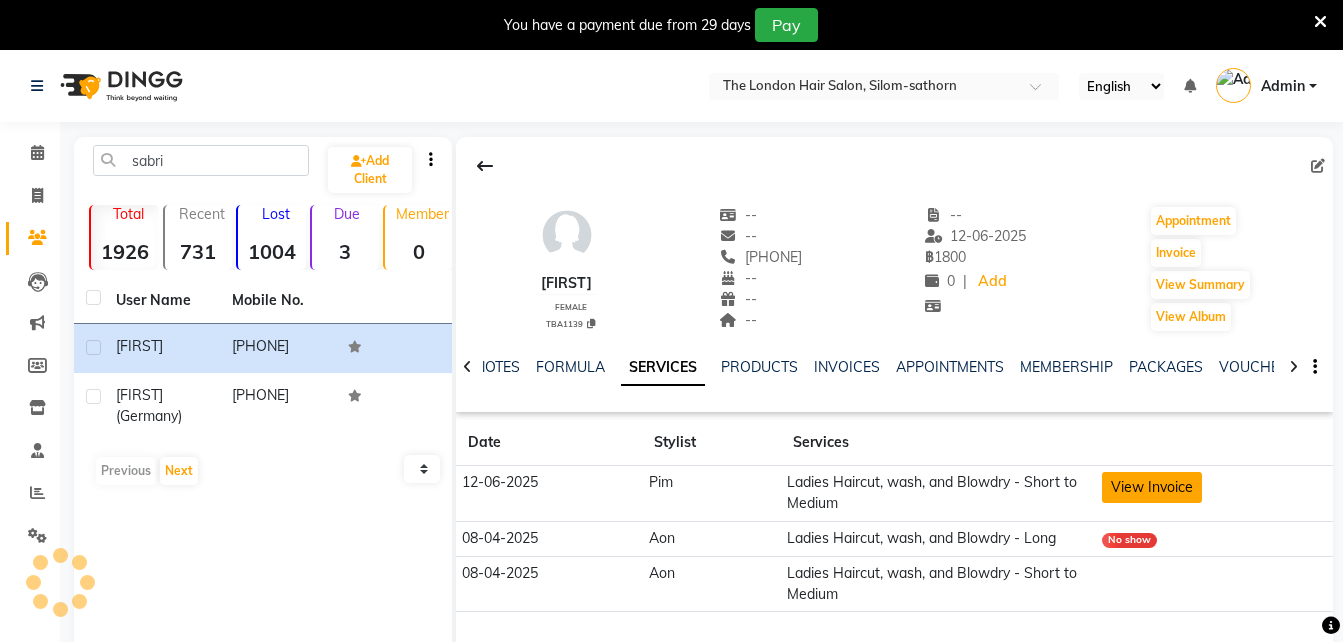 click on "View Invoice" 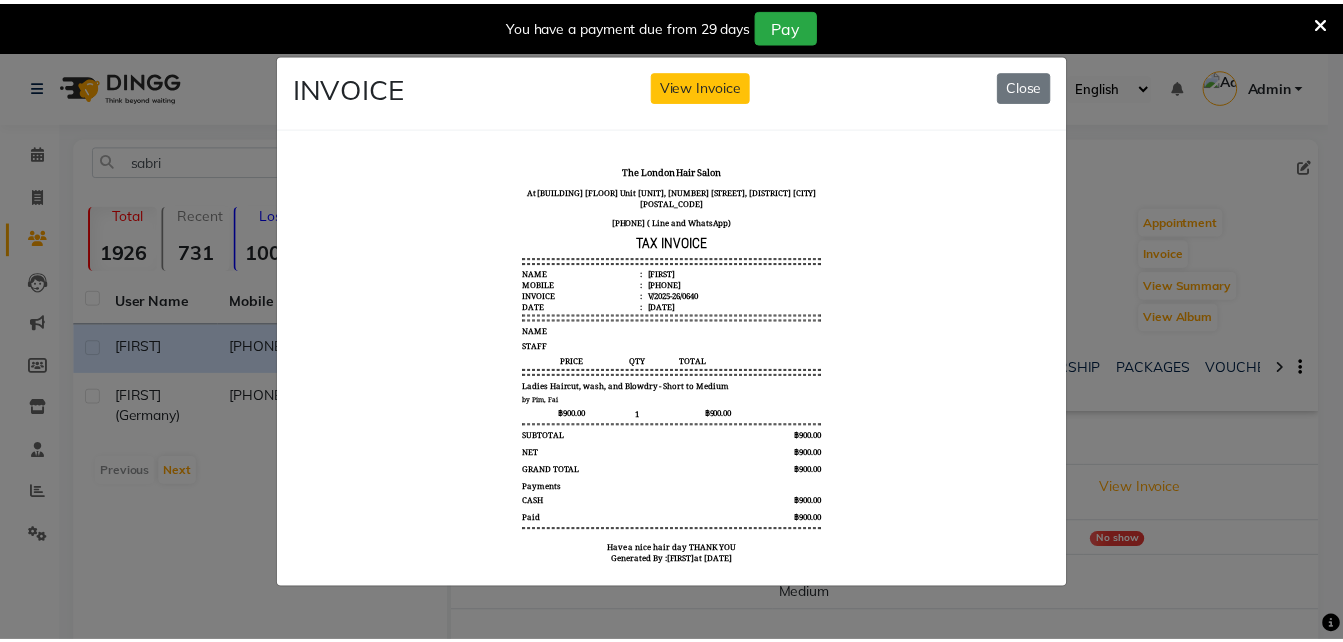 scroll, scrollTop: 16, scrollLeft: 0, axis: vertical 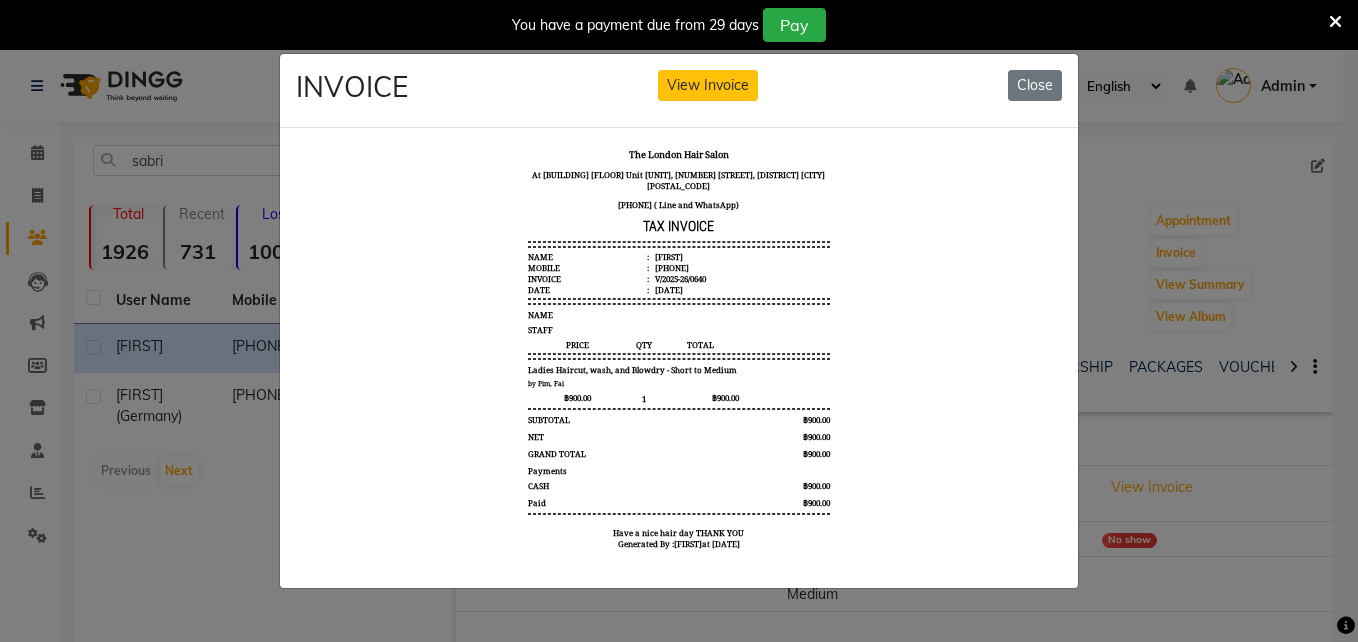 drag, startPoint x: 819, startPoint y: 433, endPoint x: 877, endPoint y: 223, distance: 217.86234 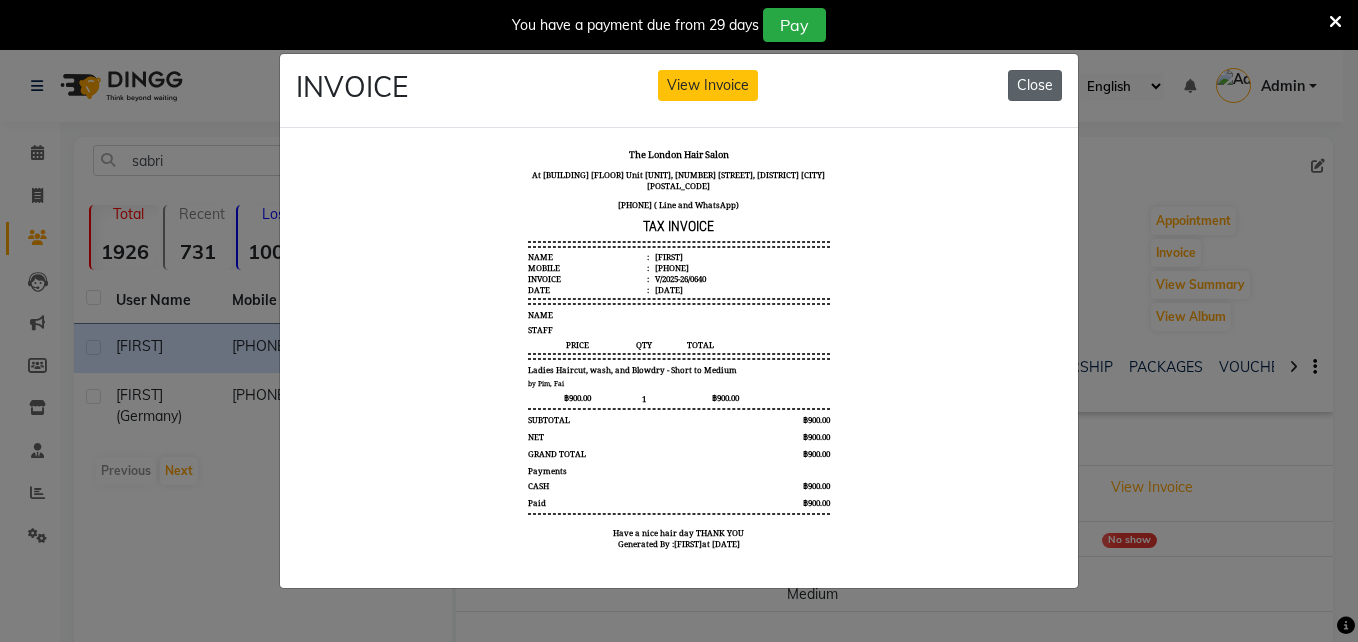 drag, startPoint x: 581, startPoint y: 79, endPoint x: 1050, endPoint y: 78, distance: 469.00107 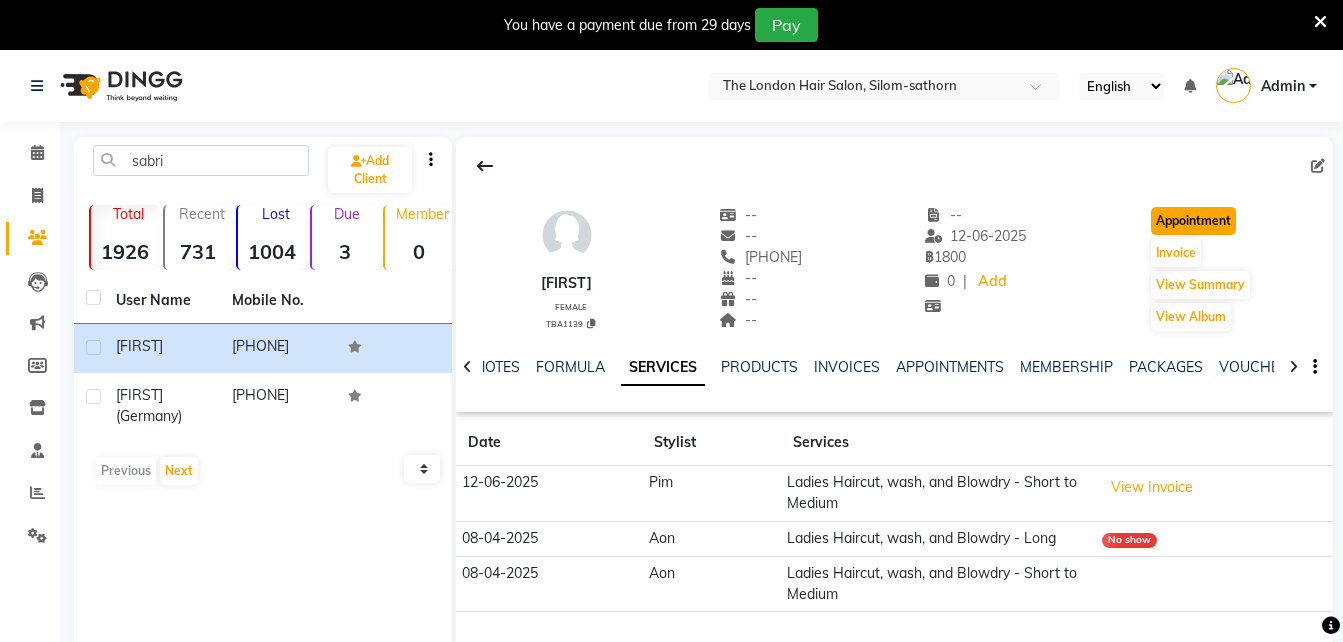 click on "Appointment" 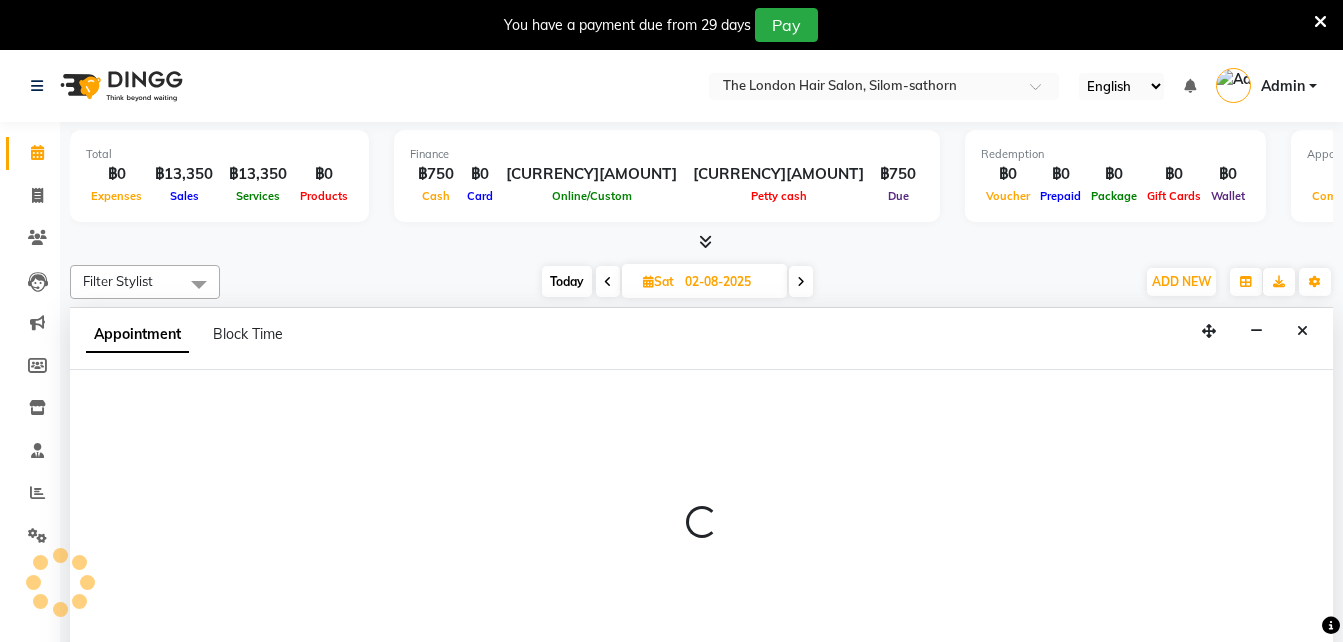 scroll, scrollTop: 0, scrollLeft: 0, axis: both 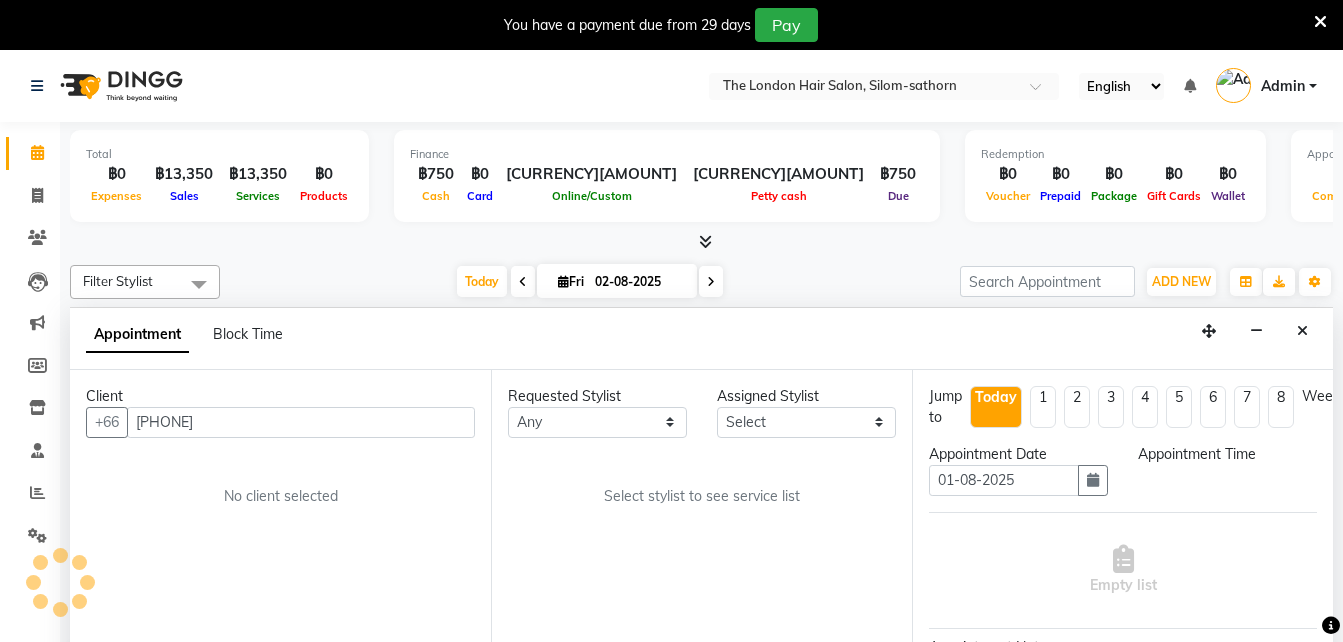 type on "01-08-2025" 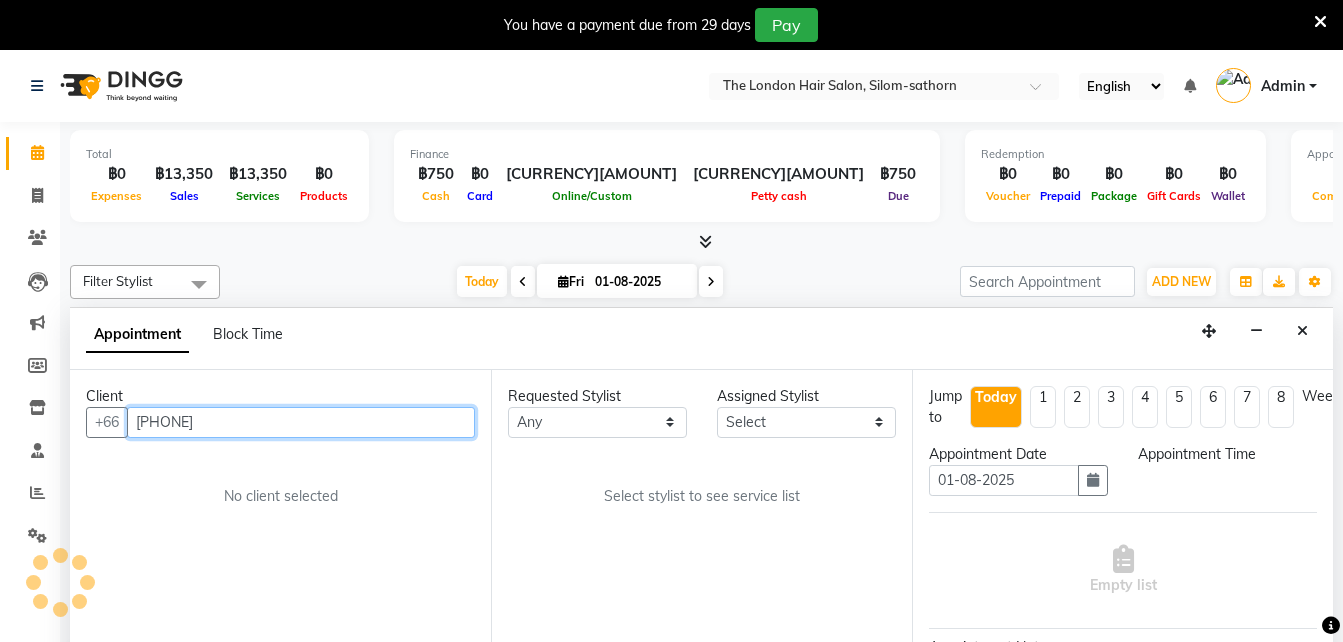 select on "600" 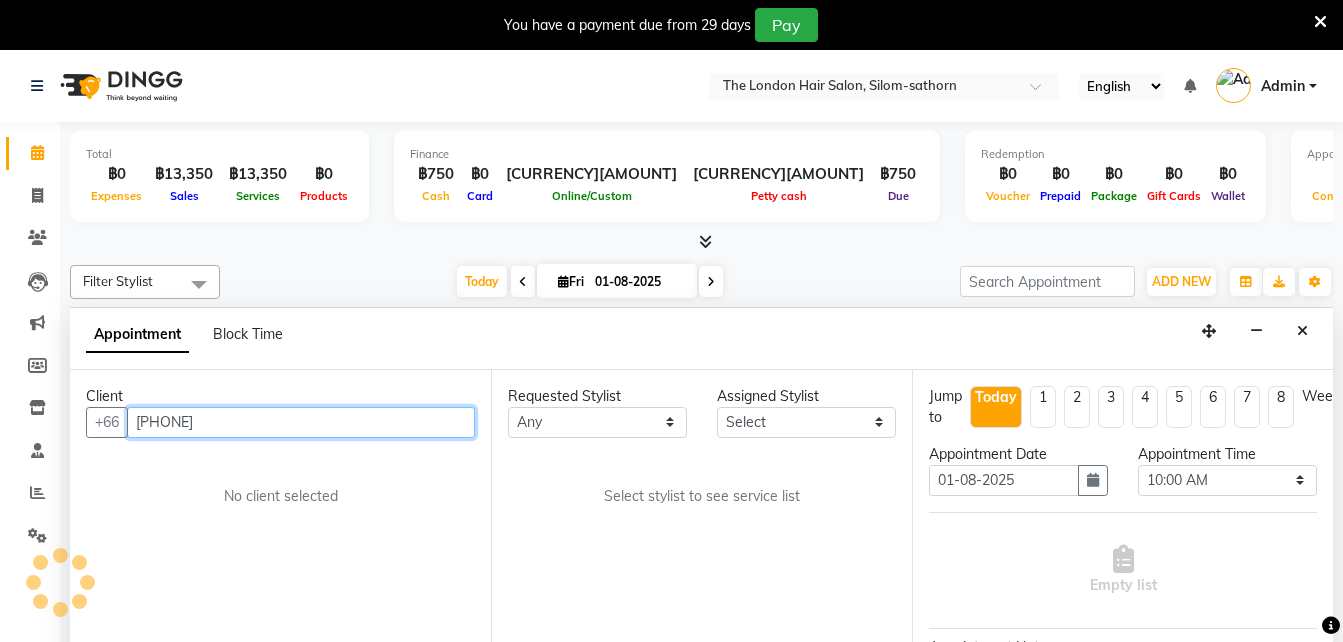 scroll, scrollTop: 51, scrollLeft: 0, axis: vertical 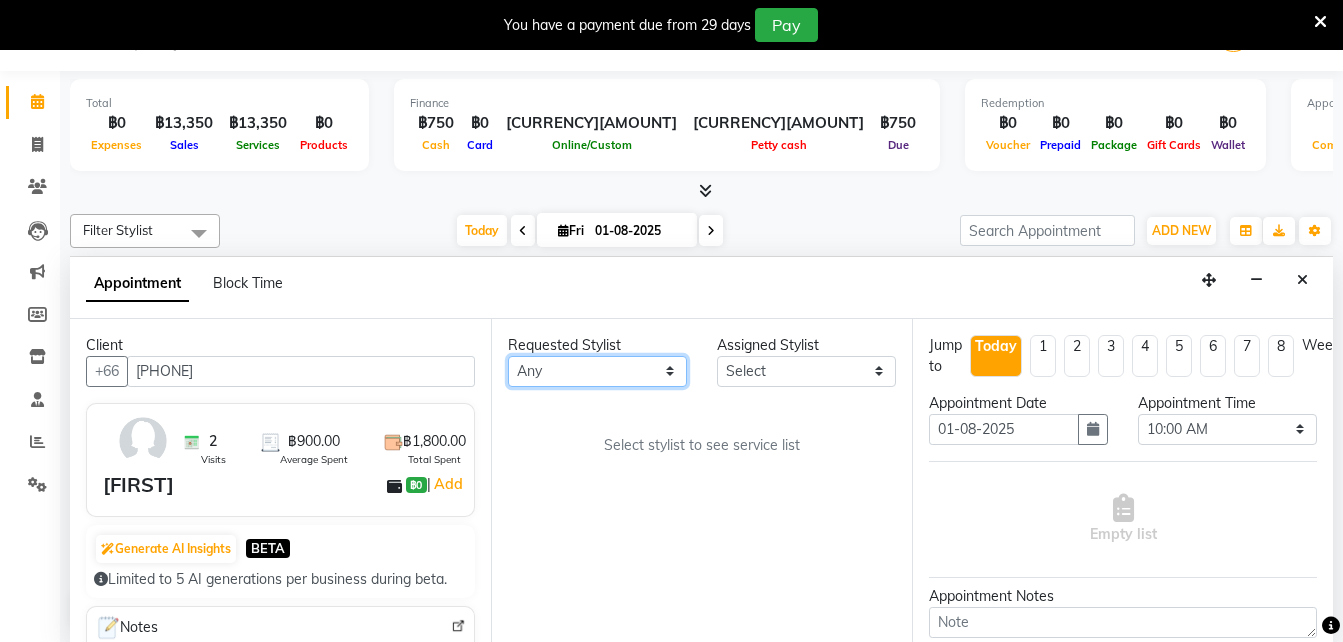 click on "Any [FIRST] [FIRST] Boss Luke [FIRST] [FIRST] [FIRST] Kate  [FIRST] [FIRST]" at bounding box center [597, 371] 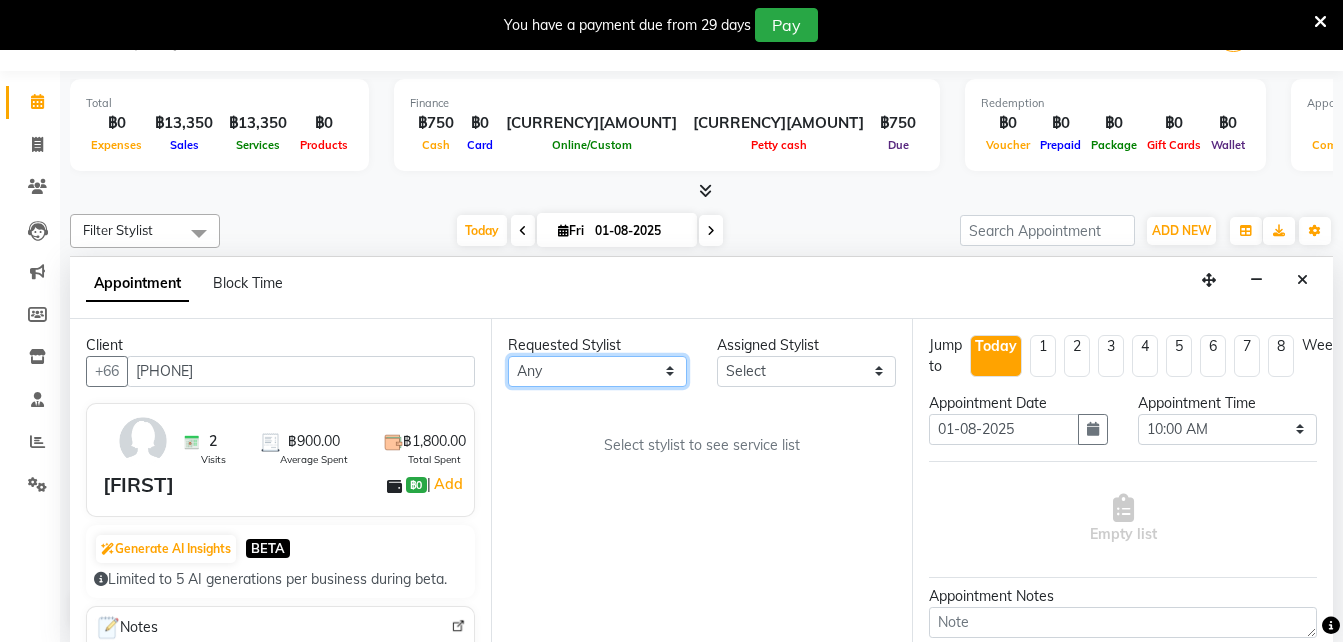select on "65351" 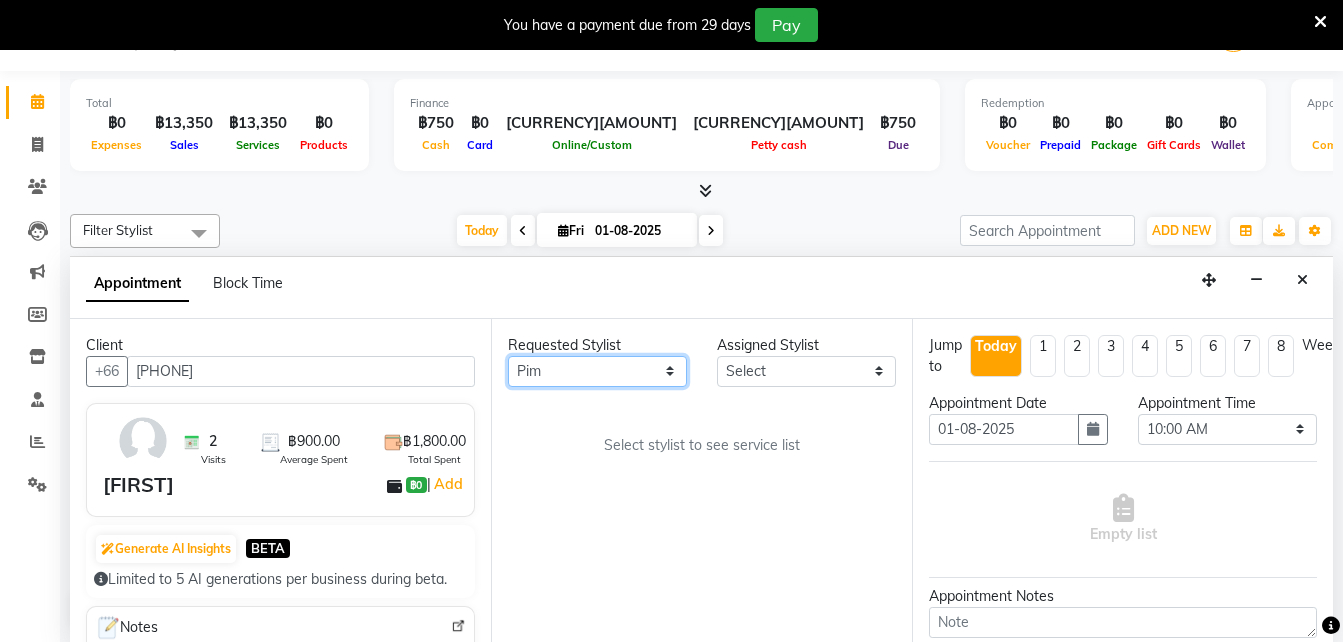 click on "Any [FIRST] [FIRST] Boss Luke [FIRST] [FIRST] [FIRST] Kate  [FIRST] [FIRST]" at bounding box center (597, 371) 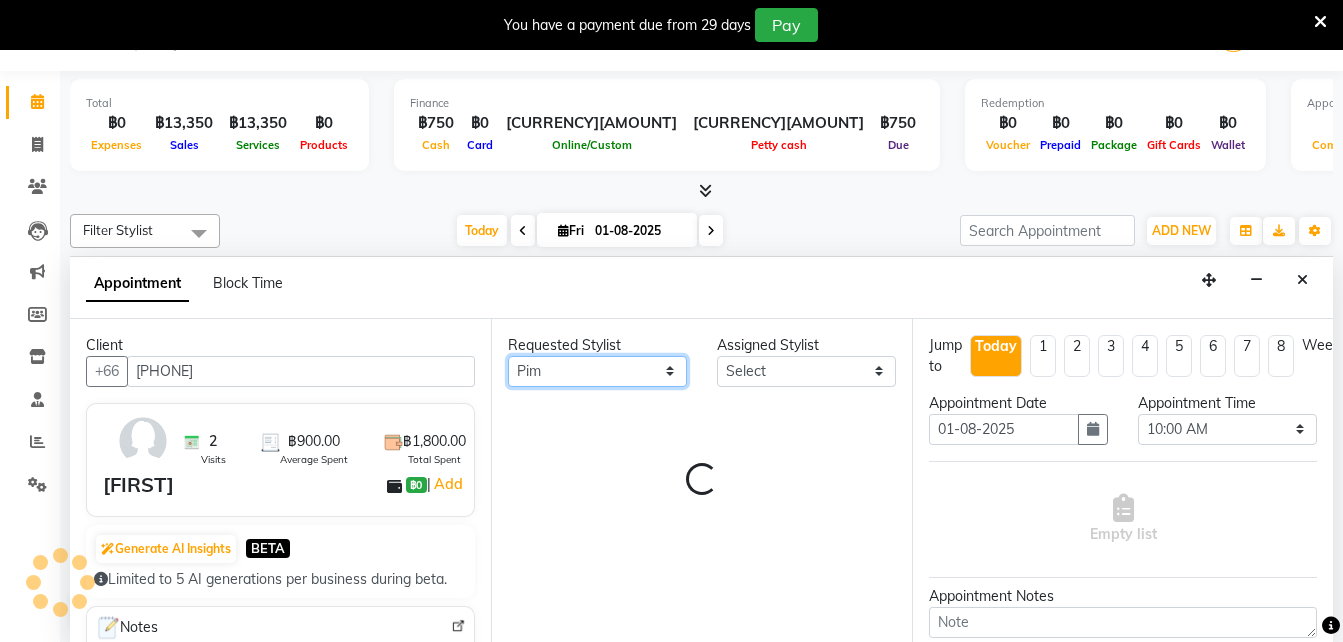 select on "65351" 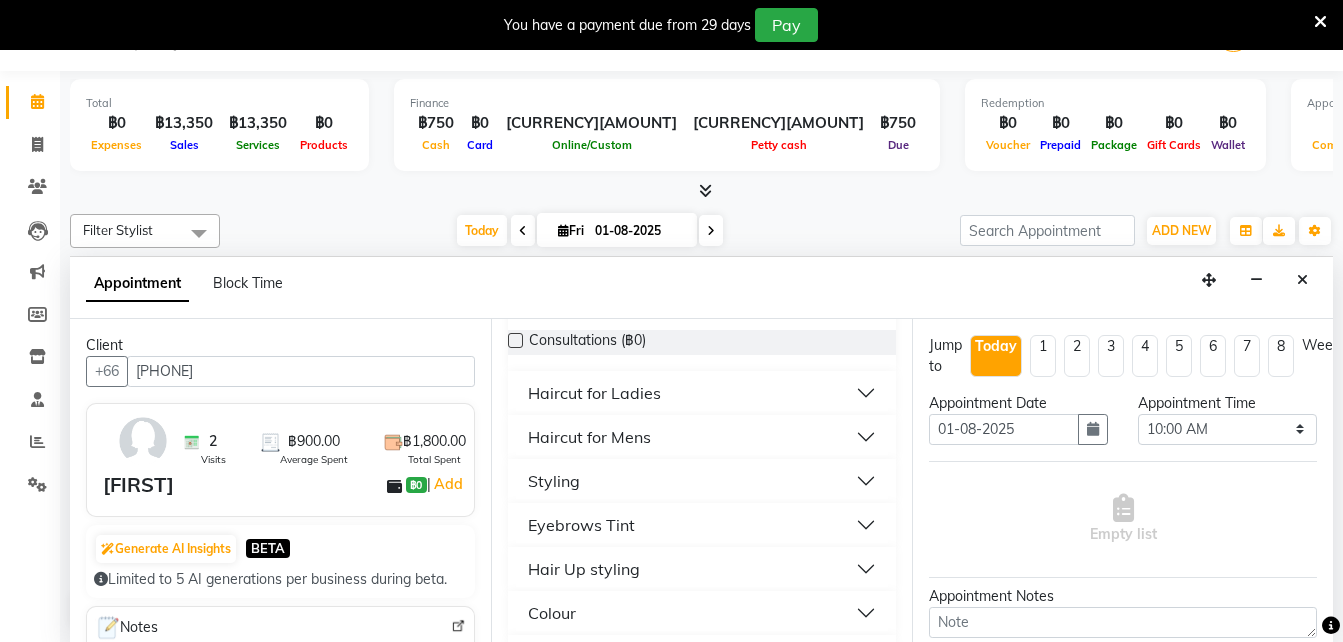 scroll, scrollTop: 170, scrollLeft: 0, axis: vertical 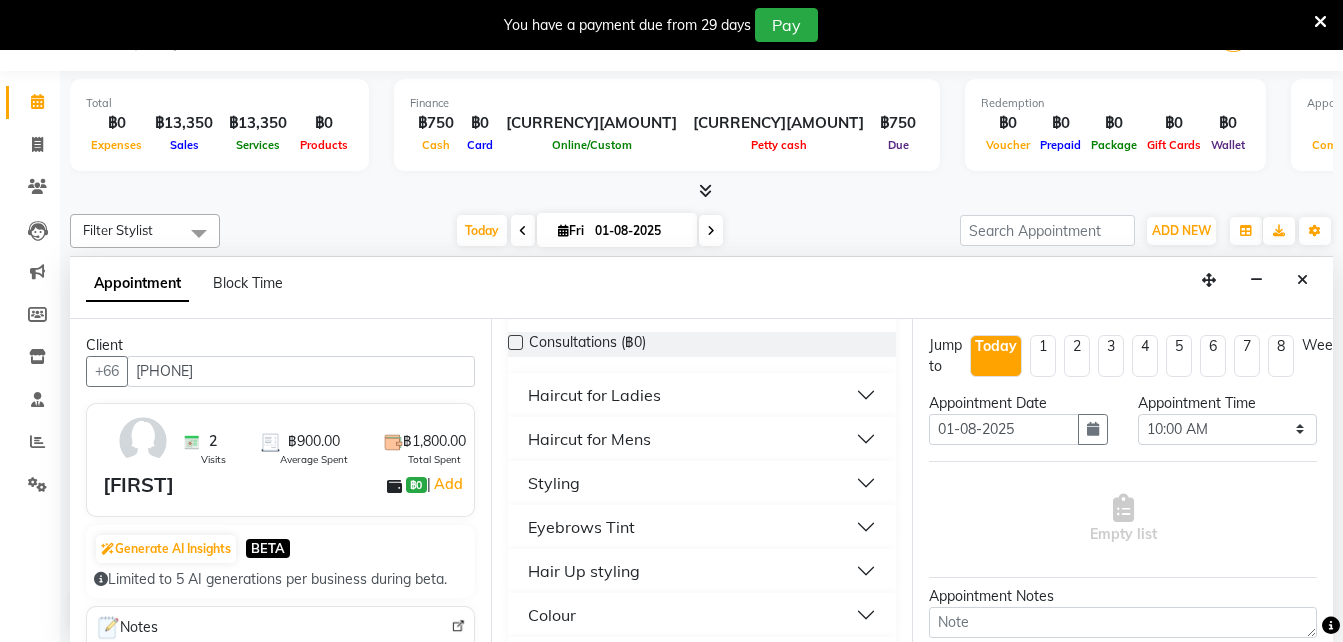 click on "Haircut for Ladies" at bounding box center [702, 395] 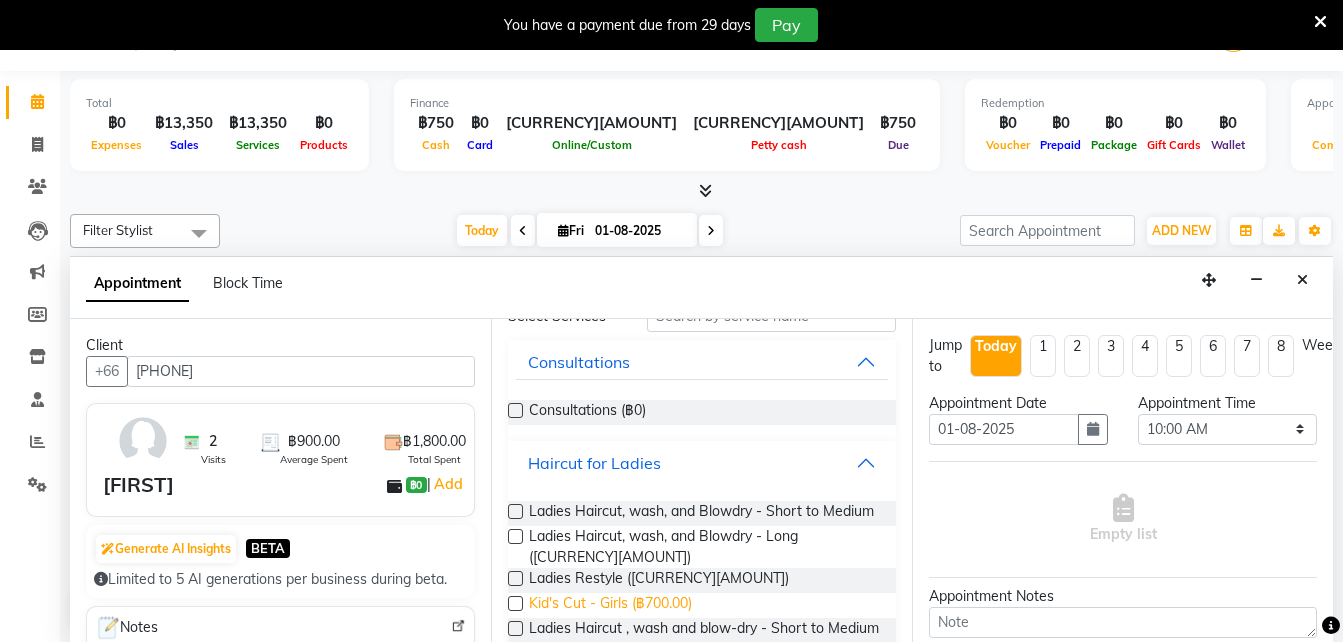 scroll, scrollTop: 101, scrollLeft: 0, axis: vertical 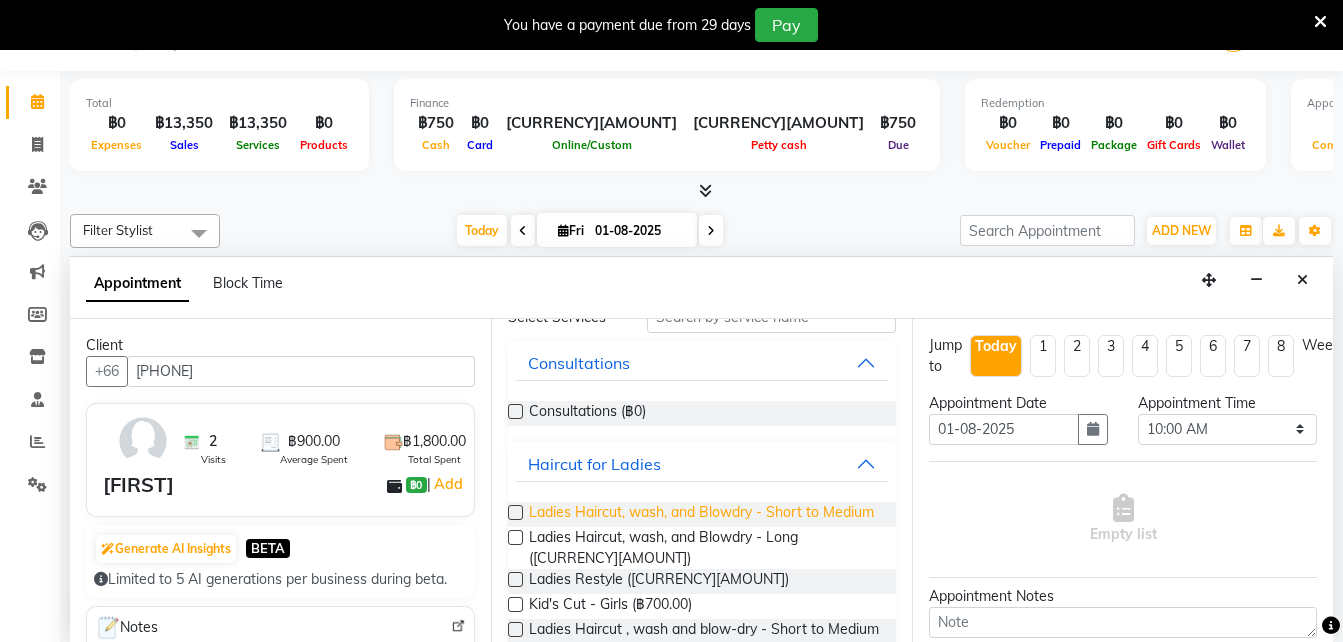 click on "Ladies Haircut, wash, and Blowdry - Short to Medium" at bounding box center [701, 514] 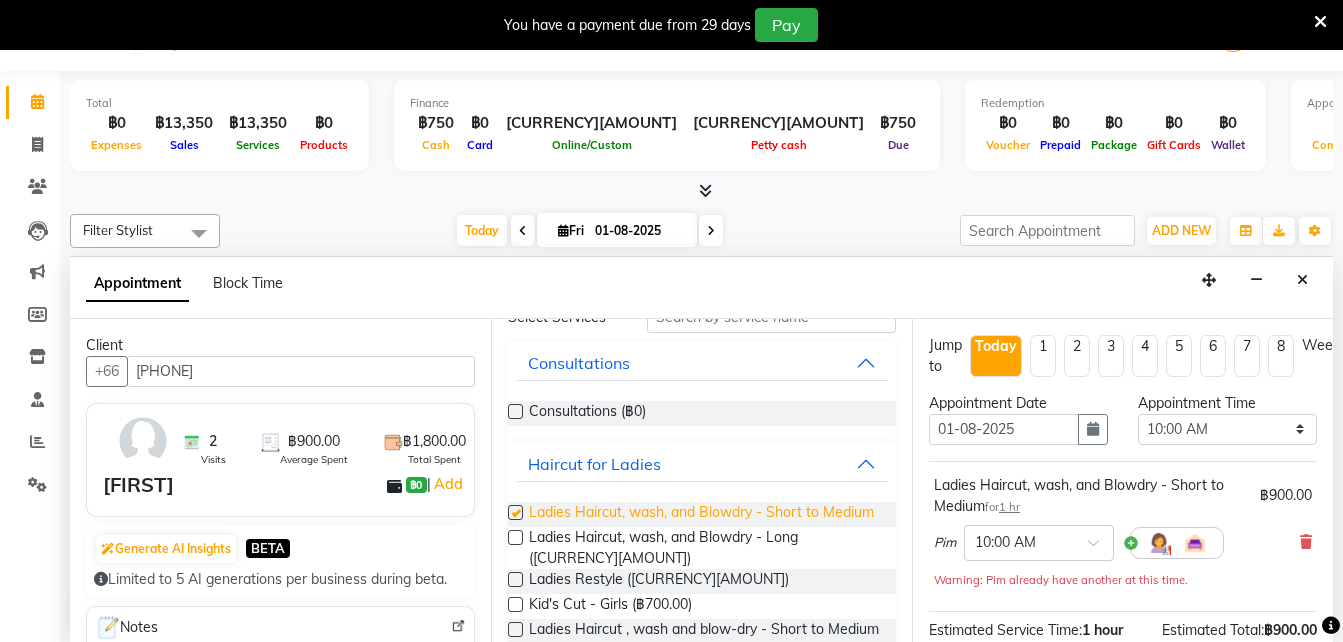 checkbox on "false" 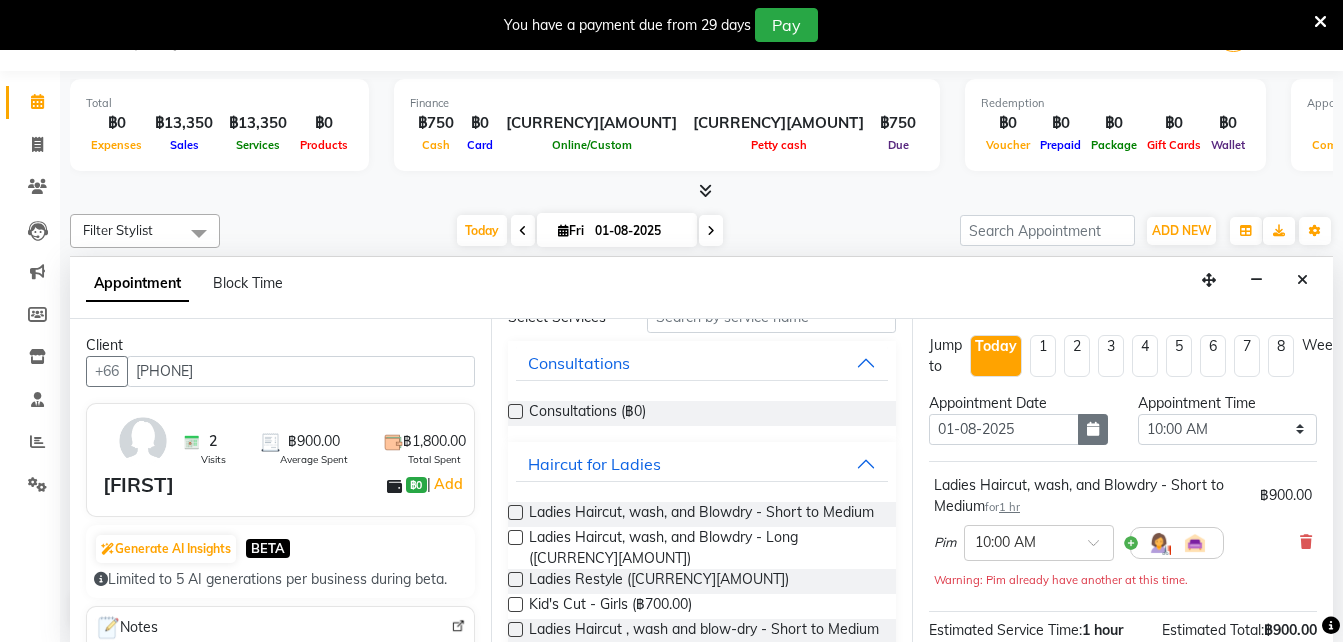 click at bounding box center [1093, 429] 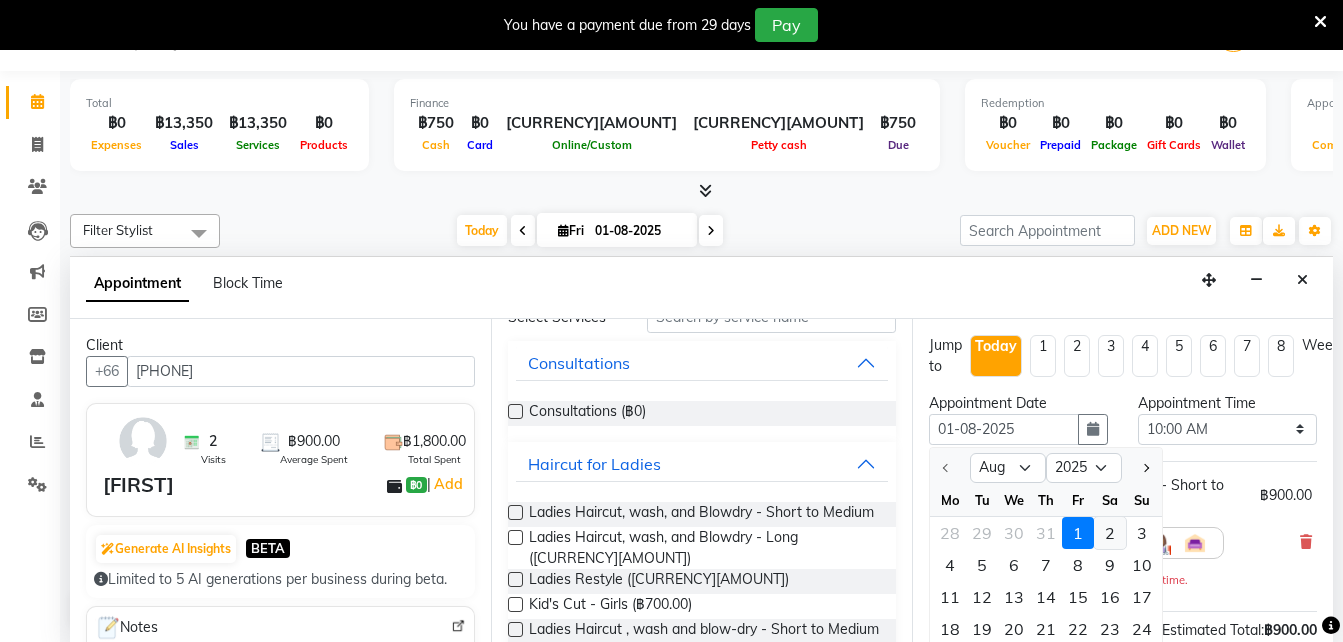 click on "2" at bounding box center (1110, 533) 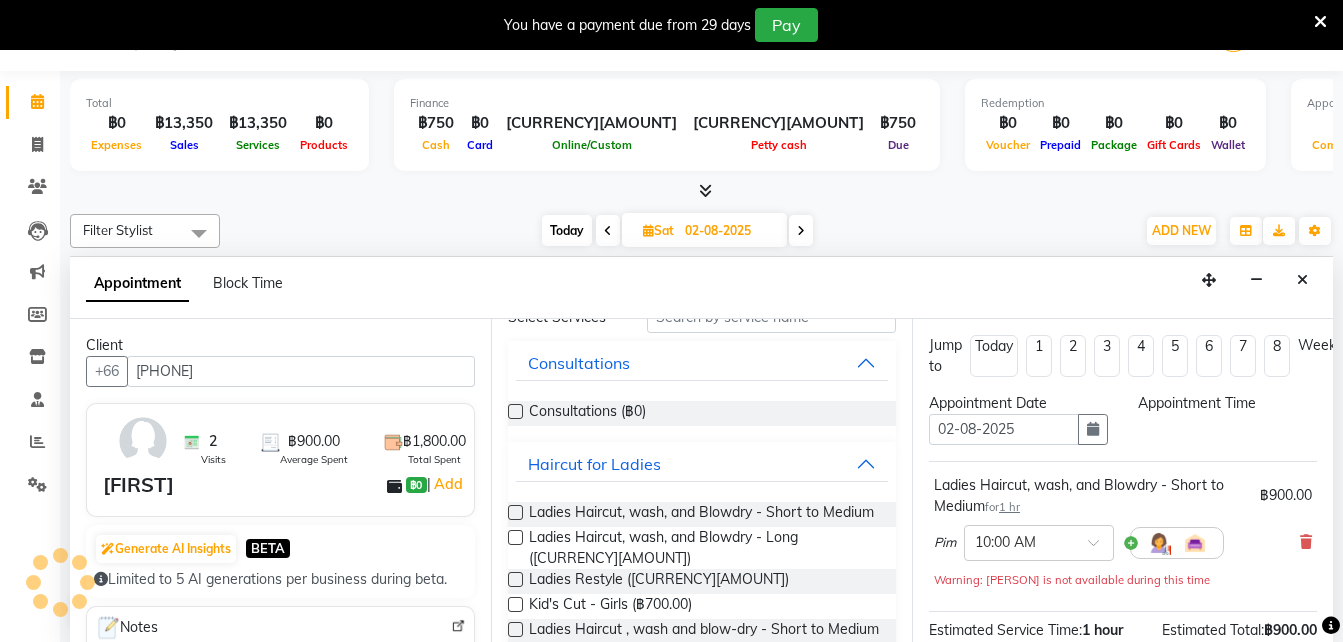 scroll, scrollTop: 0, scrollLeft: 0, axis: both 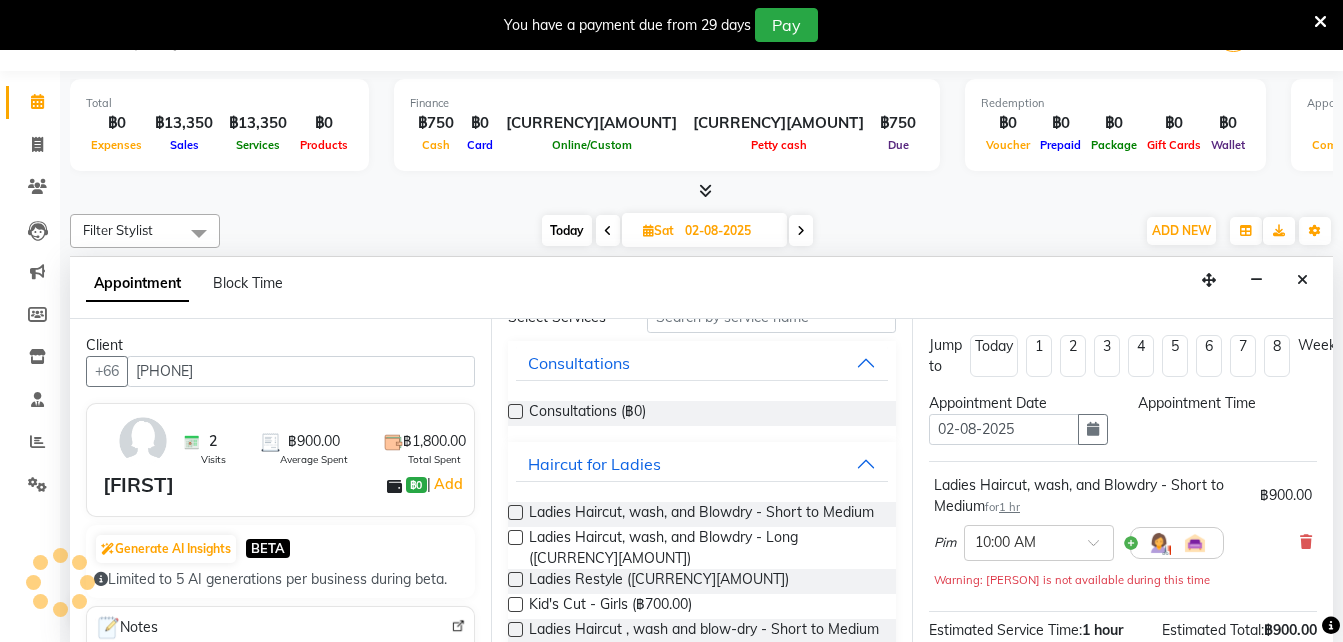 select on "600" 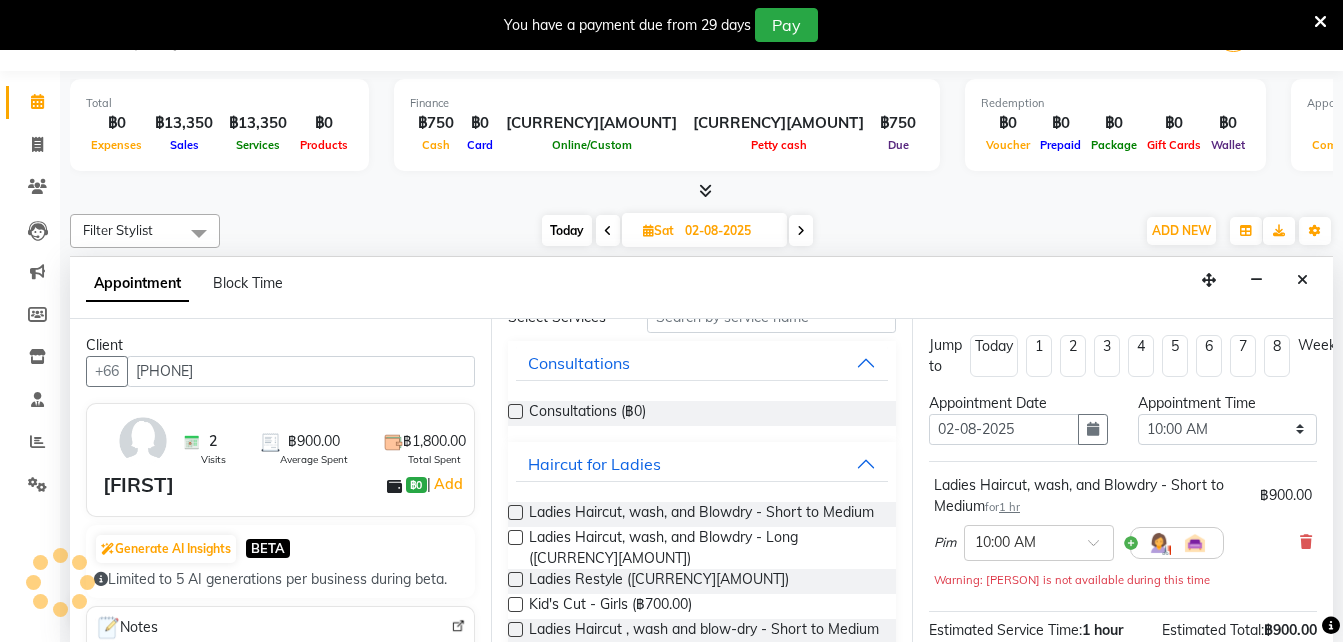 scroll, scrollTop: 705, scrollLeft: 0, axis: vertical 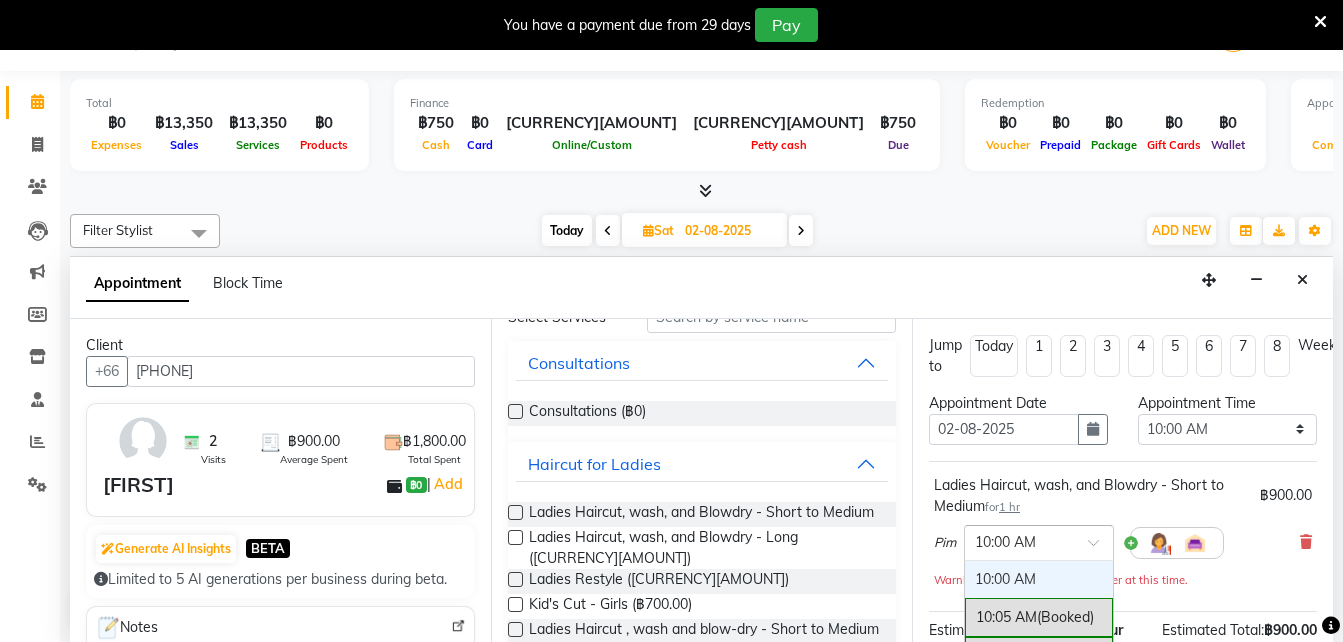 click on "× 10:00 AM  10:00 AM   10:05 AM   (Booked)  10:10 AM   (Booked)  10:15 AM   (Booked)  10:20 AM   (Booked)  10:25 AM   (Booked)  10:30 AM   (Booked)  10:35 AM   (Booked)  10:40 AM   (Booked)  10:45 AM   (Booked)  10:50 AM   (Booked)  10:55 AM   (Booked)  11:00 AM   (Booked)  11:05 AM   (Booked)  11:10 AM   (Booked)  11:15 AM   (Booked)  11:20 AM   11:25 AM   11:30 AM   (Booked)  11:35 AM   (Booked)  11:40 AM   (Booked)  11:45 AM   (Booked)  11:50 AM   (Booked)  11:55 AM   (Booked)  12:00 PM   (Booked)  12:05 PM   (Booked)  12:10 PM   (Booked)  12:15 PM   (Booked)  12:20 PM   (Booked)  12:25 PM   (Booked)  12:30 PM   12:35 PM   12:40 PM   12:45 PM   12:50 PM   12:55 PM   01:00 PM   01:05 PM   01:10 PM   01:15 PM   01:20 PM   01:25 PM   01:30 PM   01:35 PM   01:40 PM   01:45 PM   01:50 PM   01:55 PM   02:00 PM   02:05 PM   02:10 PM   02:15 PM   02:20 PM   02:25 PM   02:30 PM   02:35 PM   02:40 PM   02:45 PM   02:50 PM   02:55 PM   03:00 PM   03:05 PM   03:10 PM   03:15 PM   03:20 PM   03:25 PM   03:30 PM" at bounding box center [1039, 543] 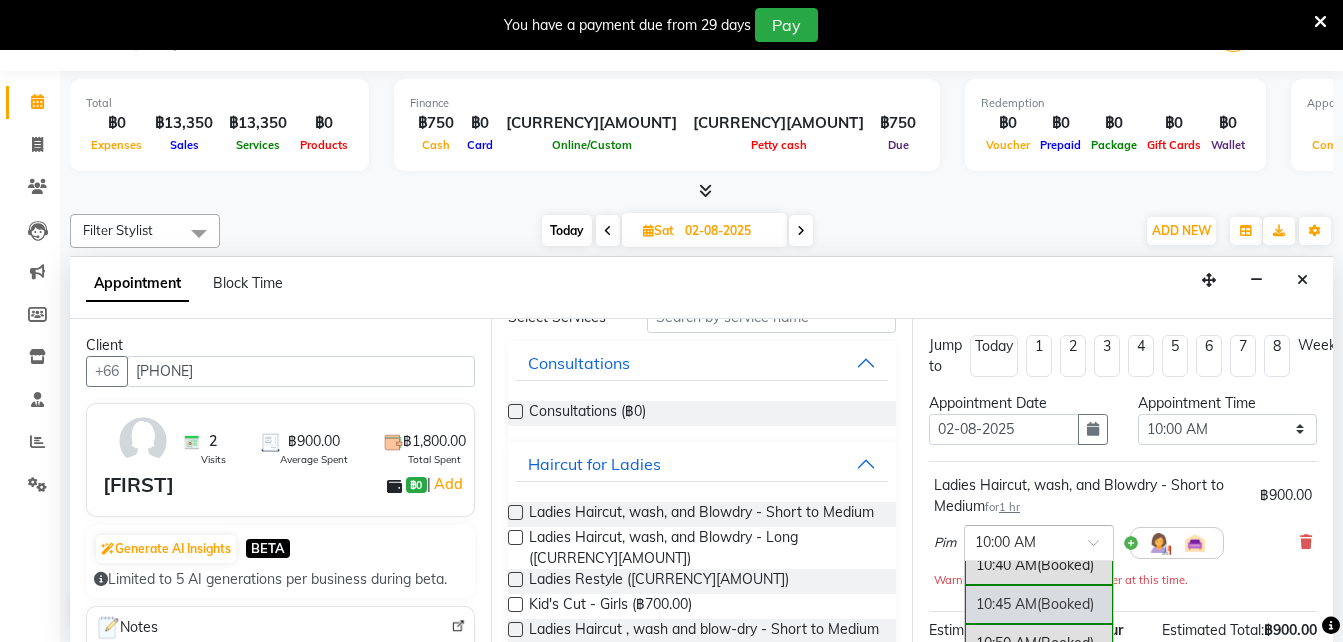 scroll, scrollTop: 375, scrollLeft: 0, axis: vertical 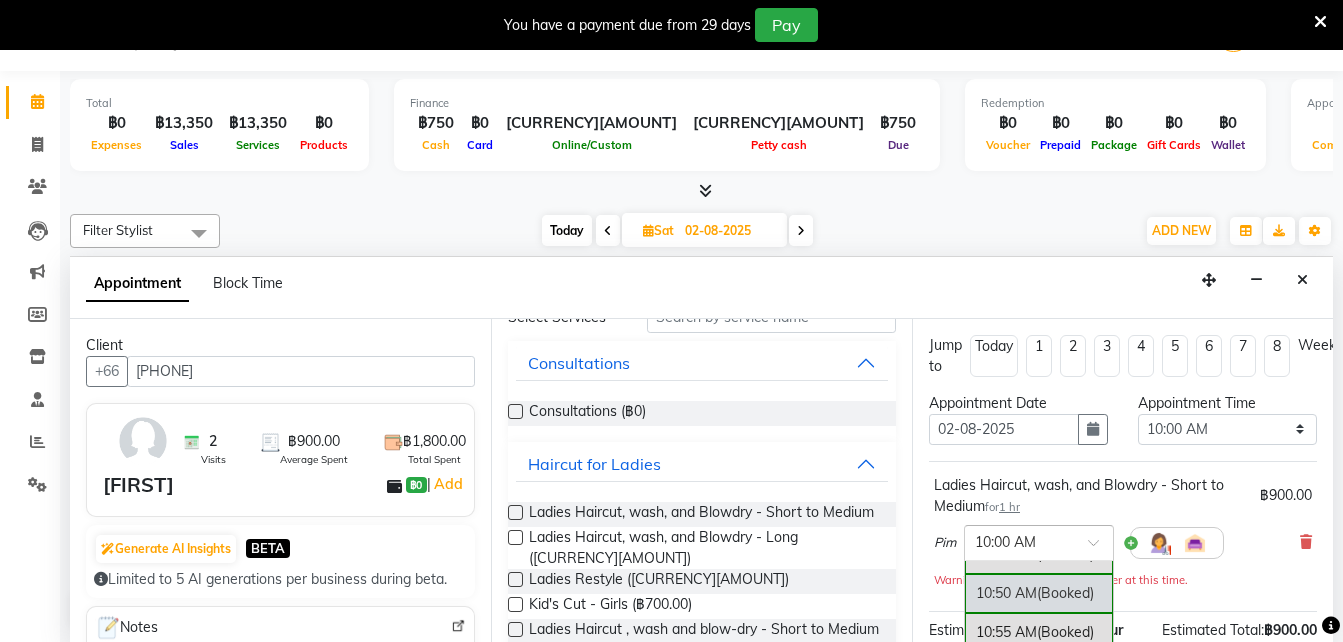 click on "(Booked)" at bounding box center [1065, 593] 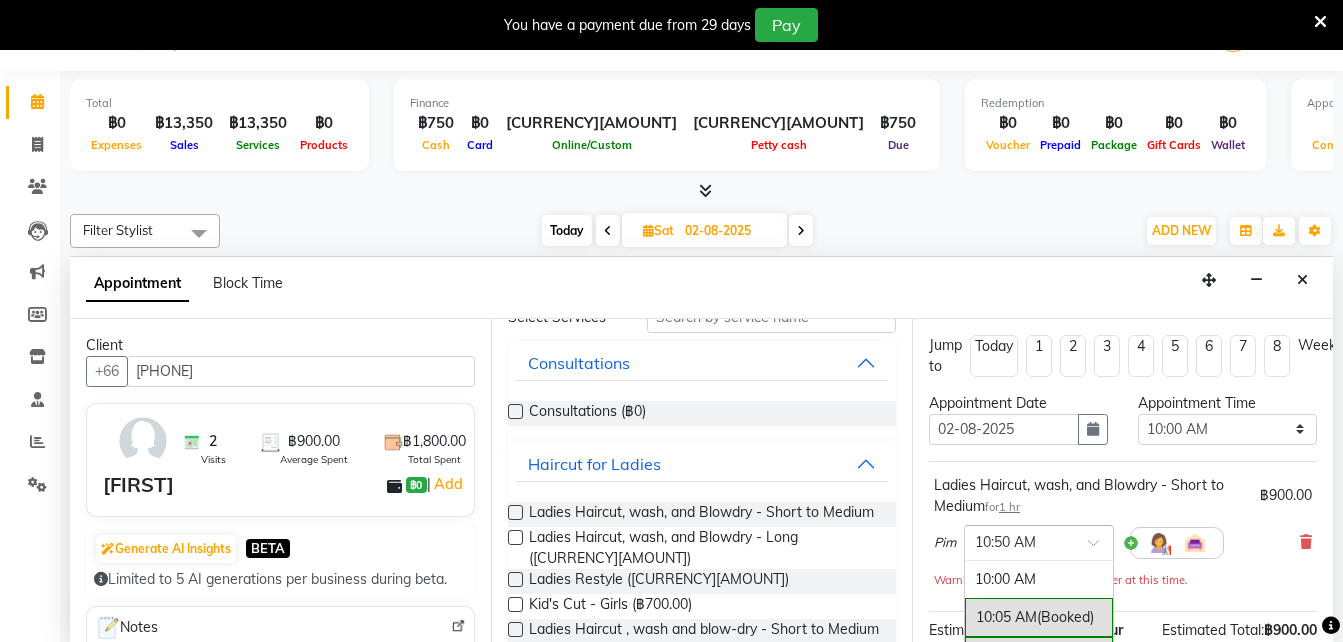 click at bounding box center [1019, 541] 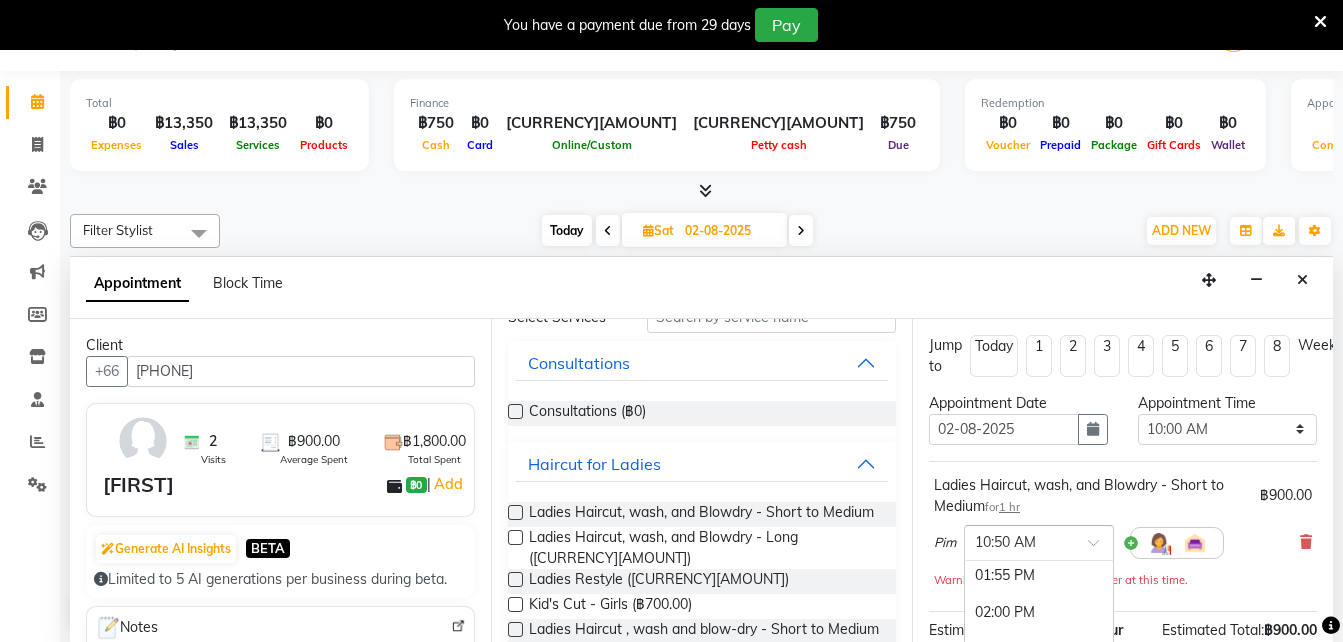 scroll, scrollTop: 1815, scrollLeft: 0, axis: vertical 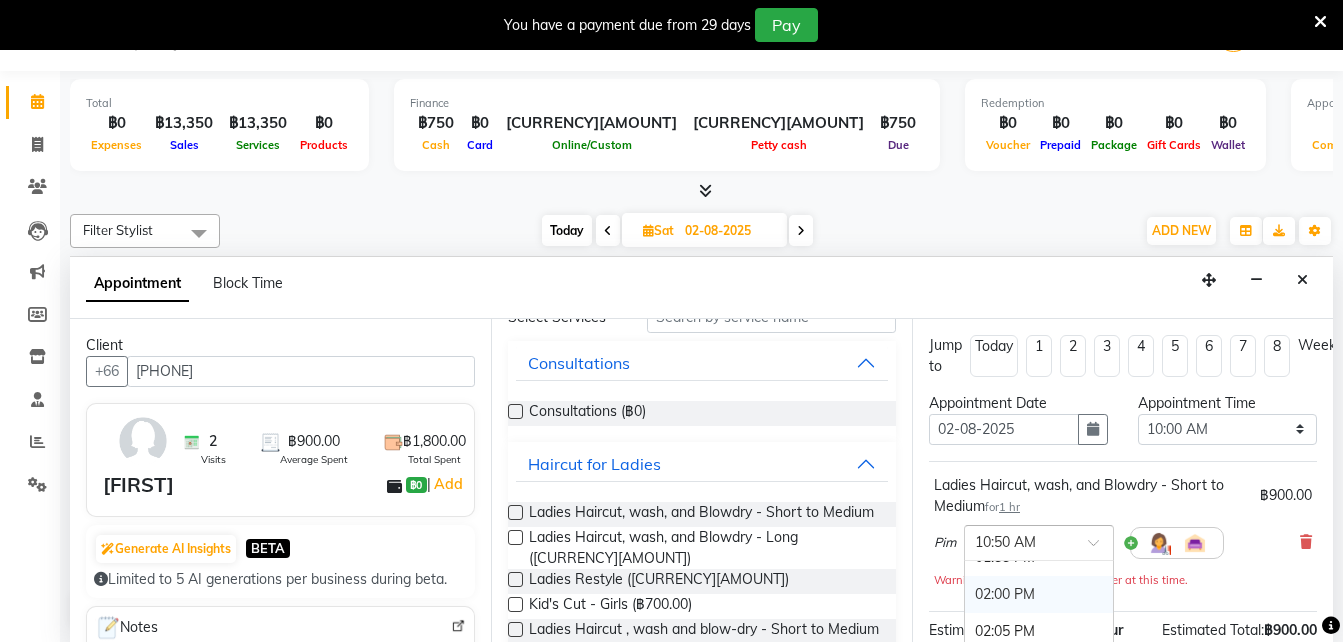 click on "02:00 PM" at bounding box center [1039, 594] 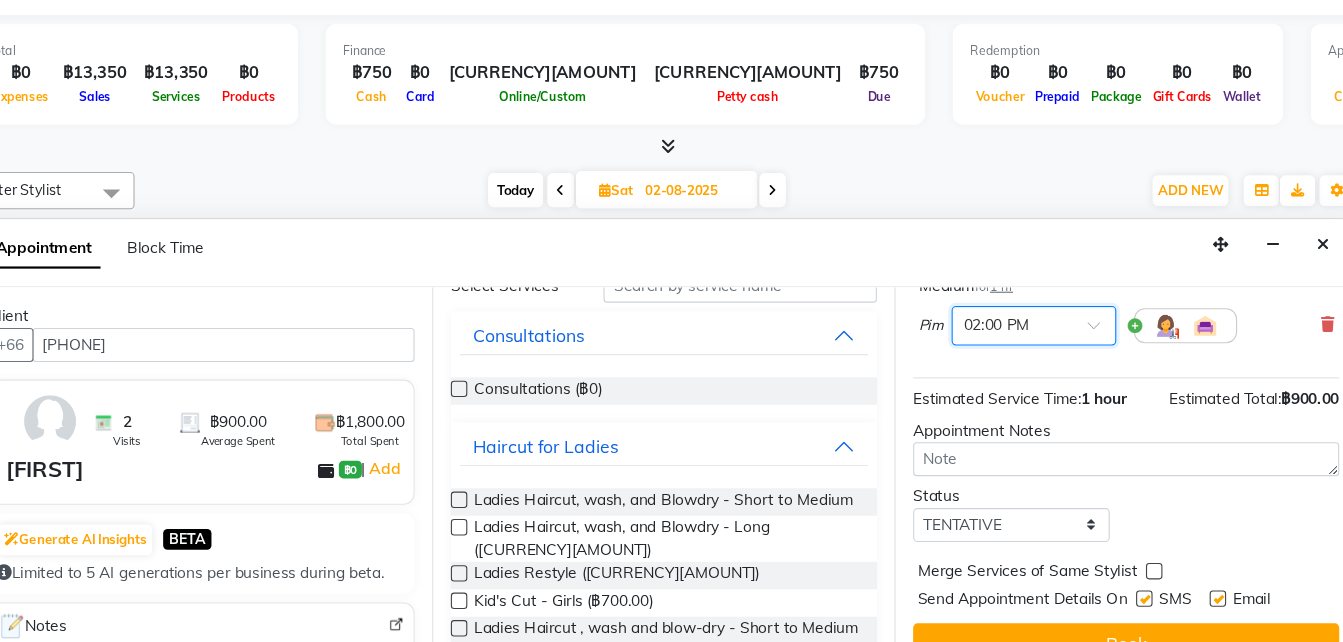 scroll, scrollTop: 239, scrollLeft: 0, axis: vertical 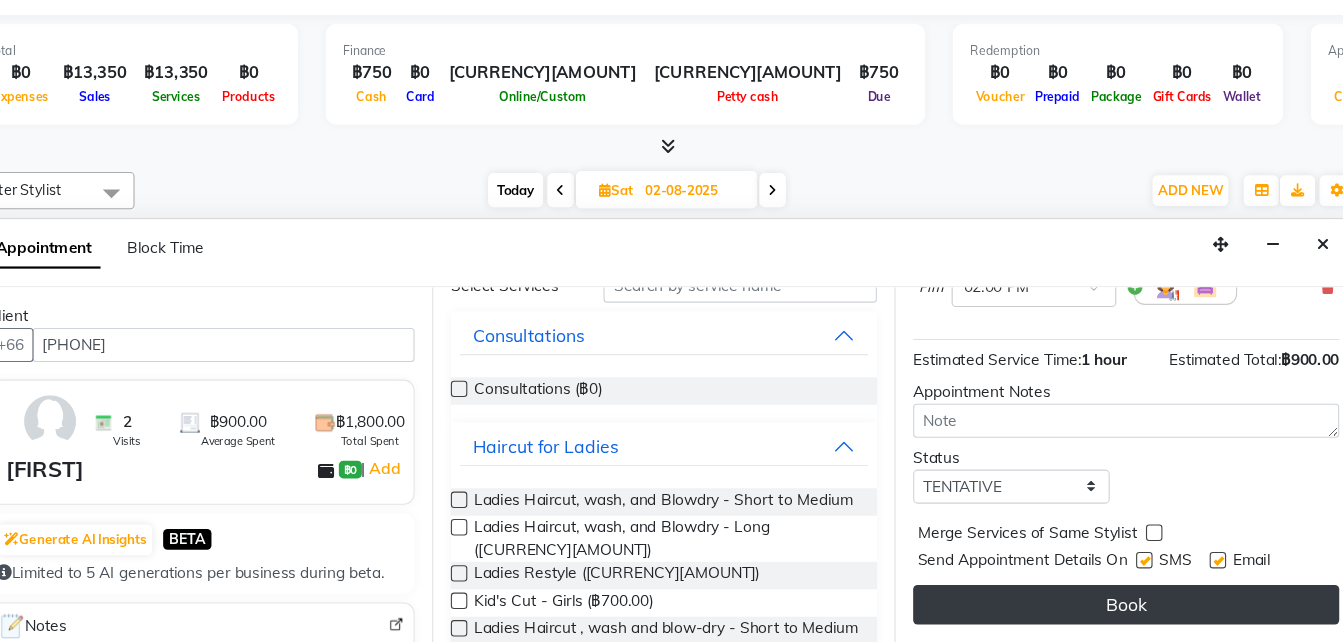 click on "Book" at bounding box center (1123, 608) 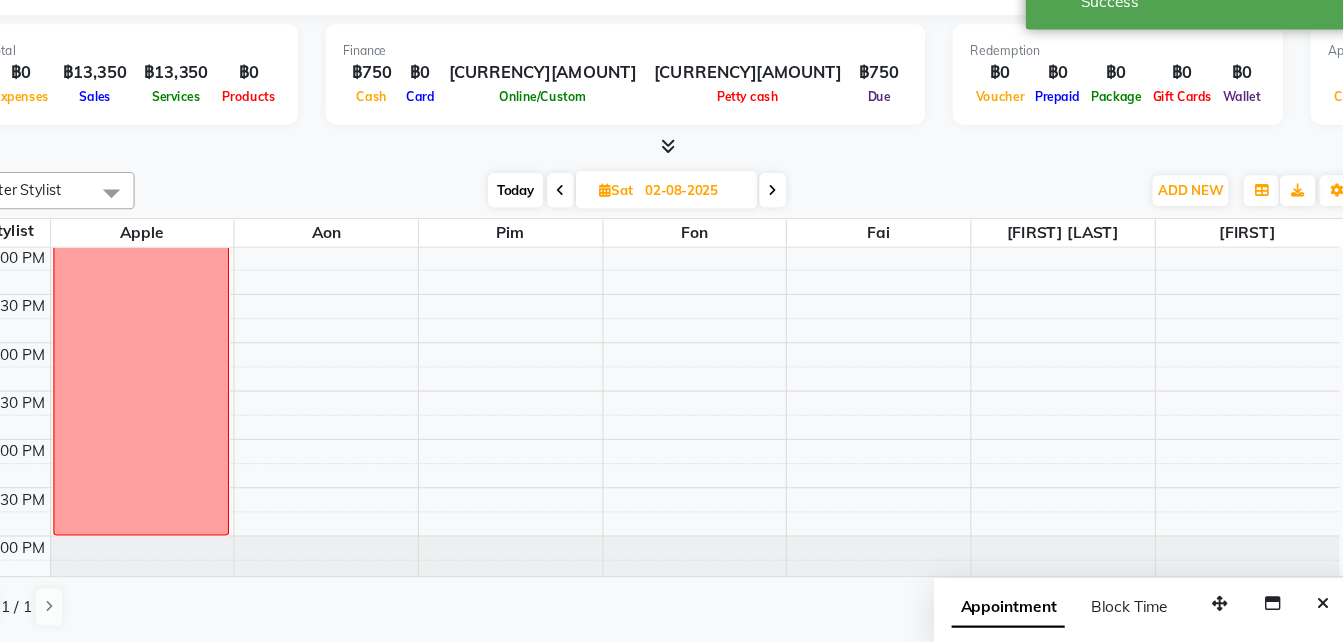 scroll, scrollTop: 0, scrollLeft: 0, axis: both 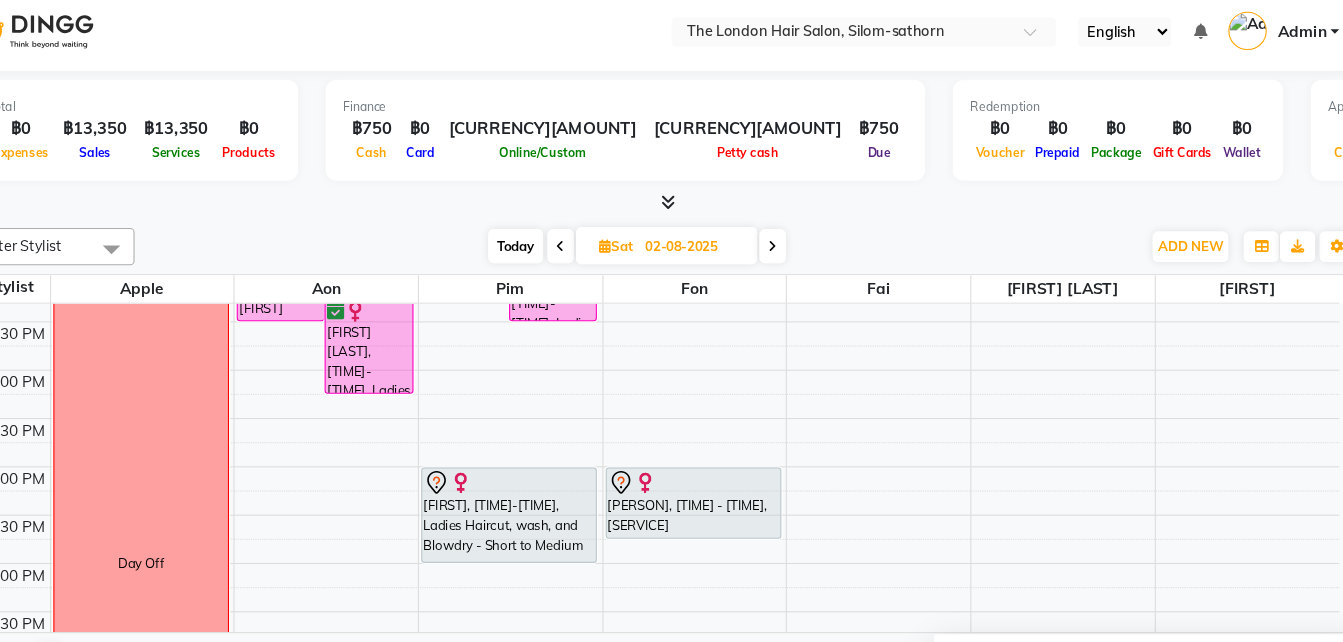 click at bounding box center (801, 281) 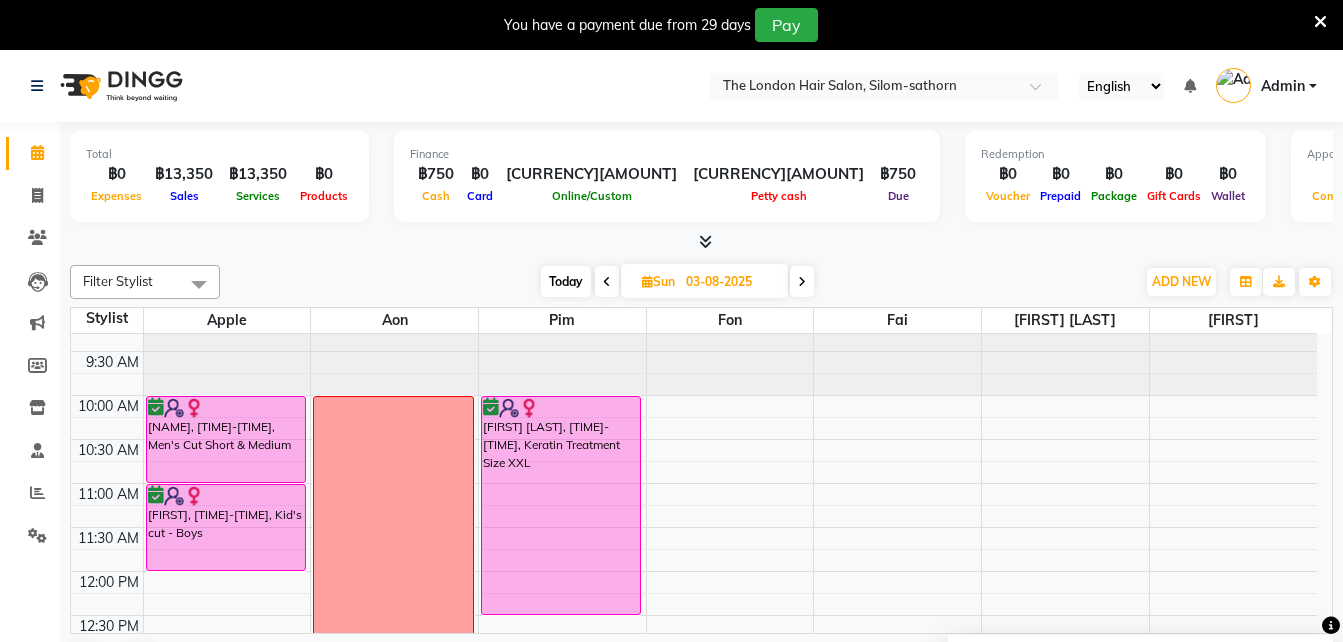 scroll, scrollTop: 23, scrollLeft: 0, axis: vertical 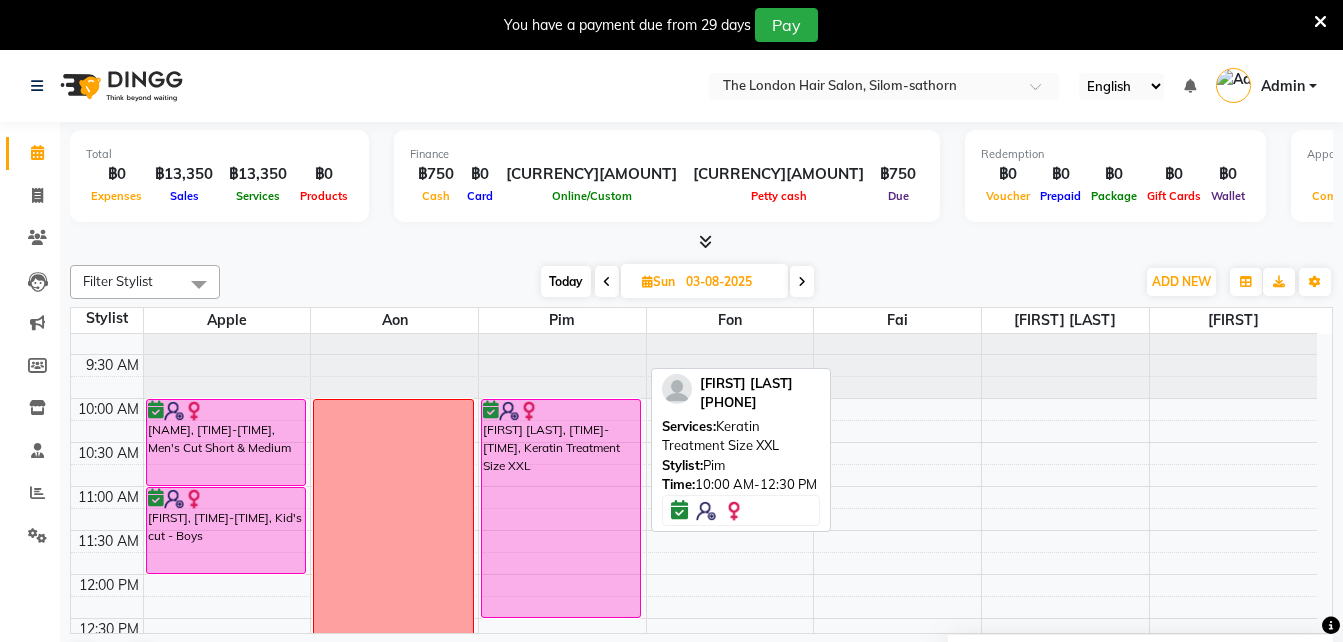 click on "[FIRST] [LAST], [TIME]-[TIME], Keratin Treatment Size XXL" at bounding box center [561, 508] 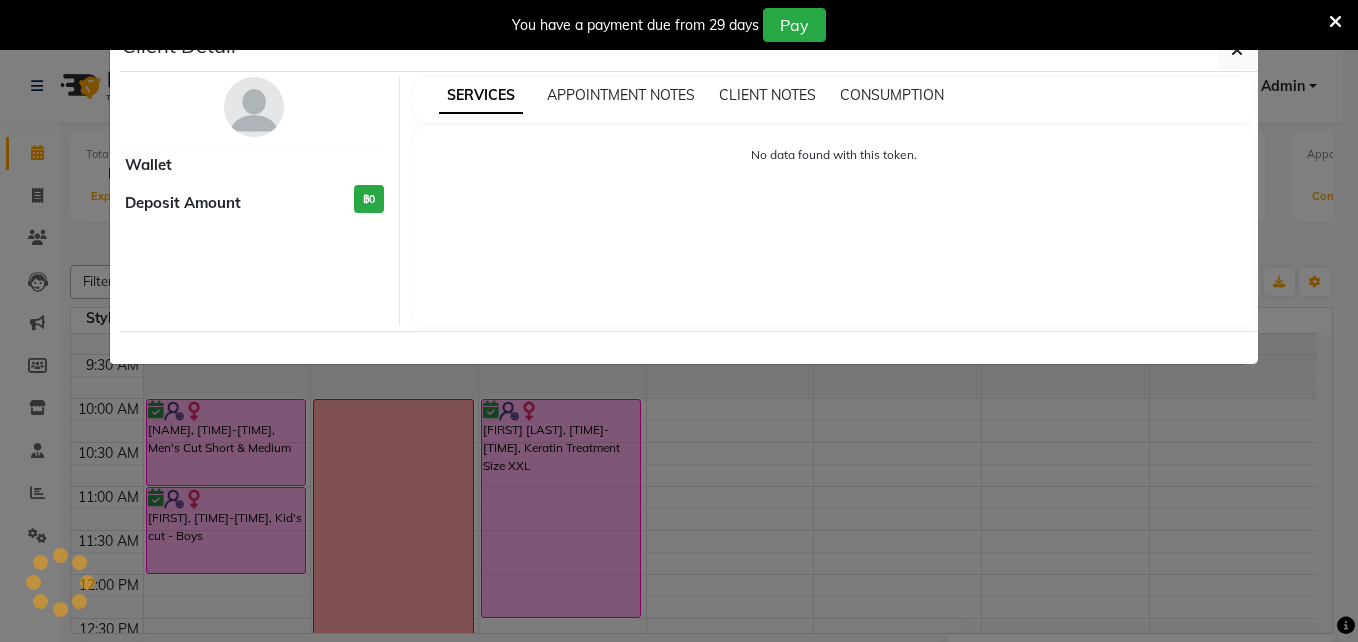 select on "6" 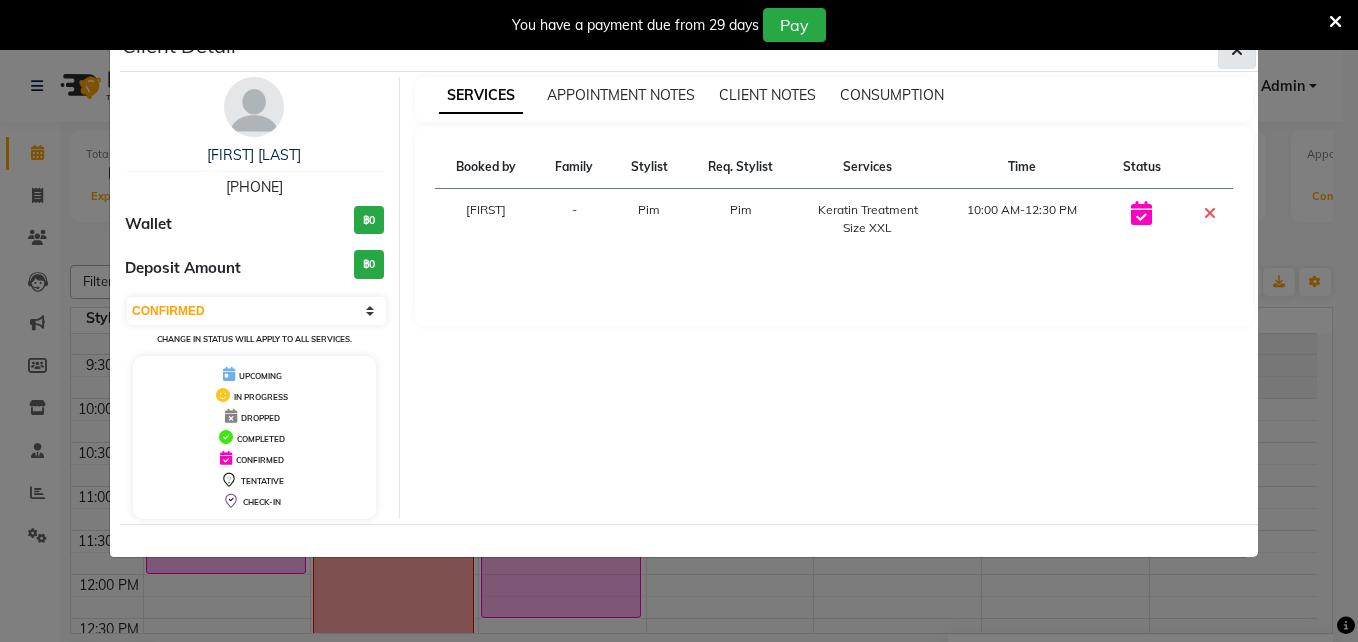 click 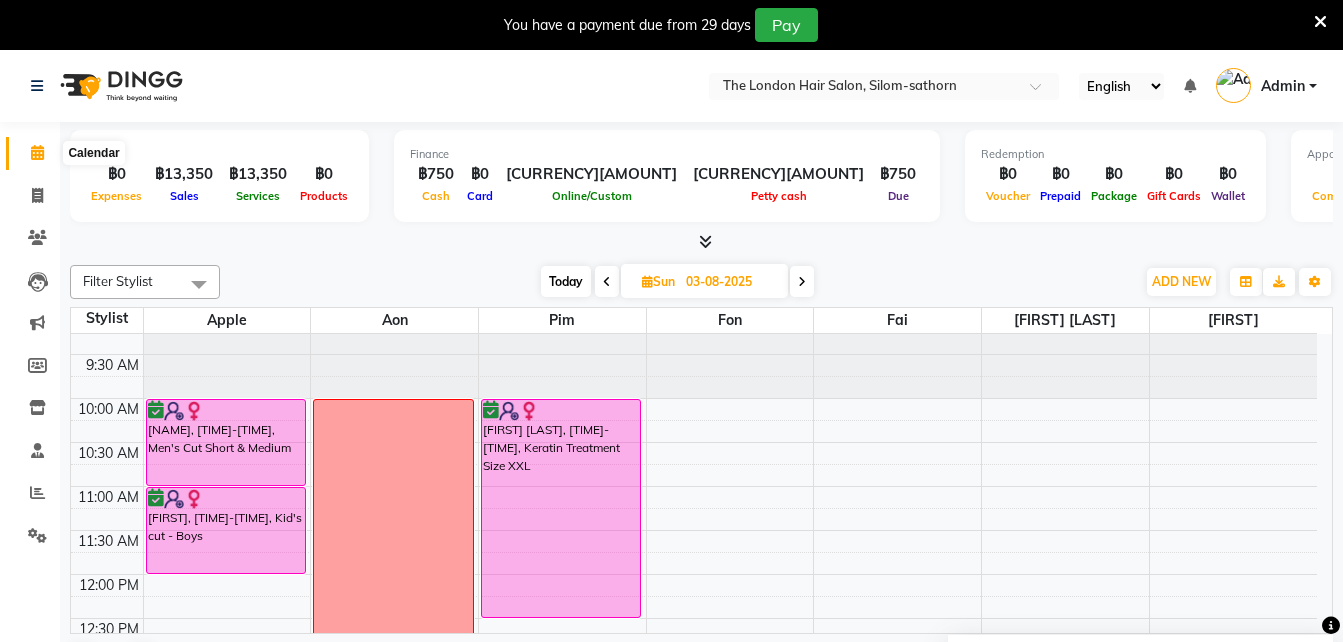 click 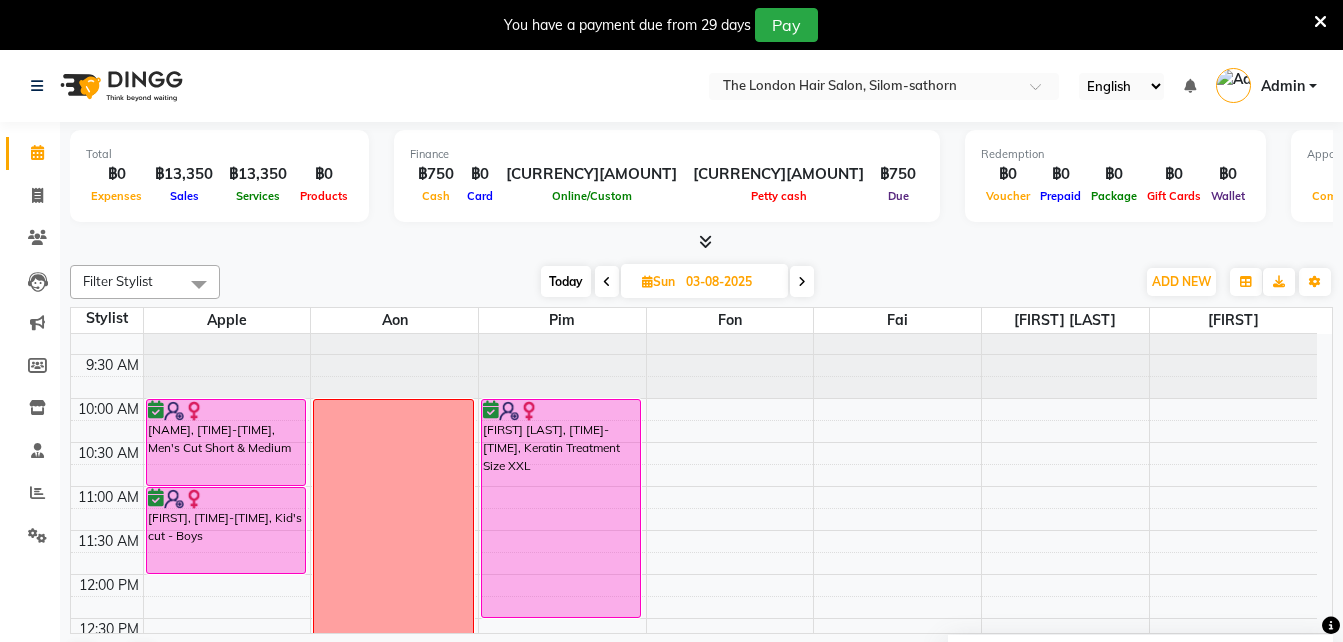 click at bounding box center [802, 281] 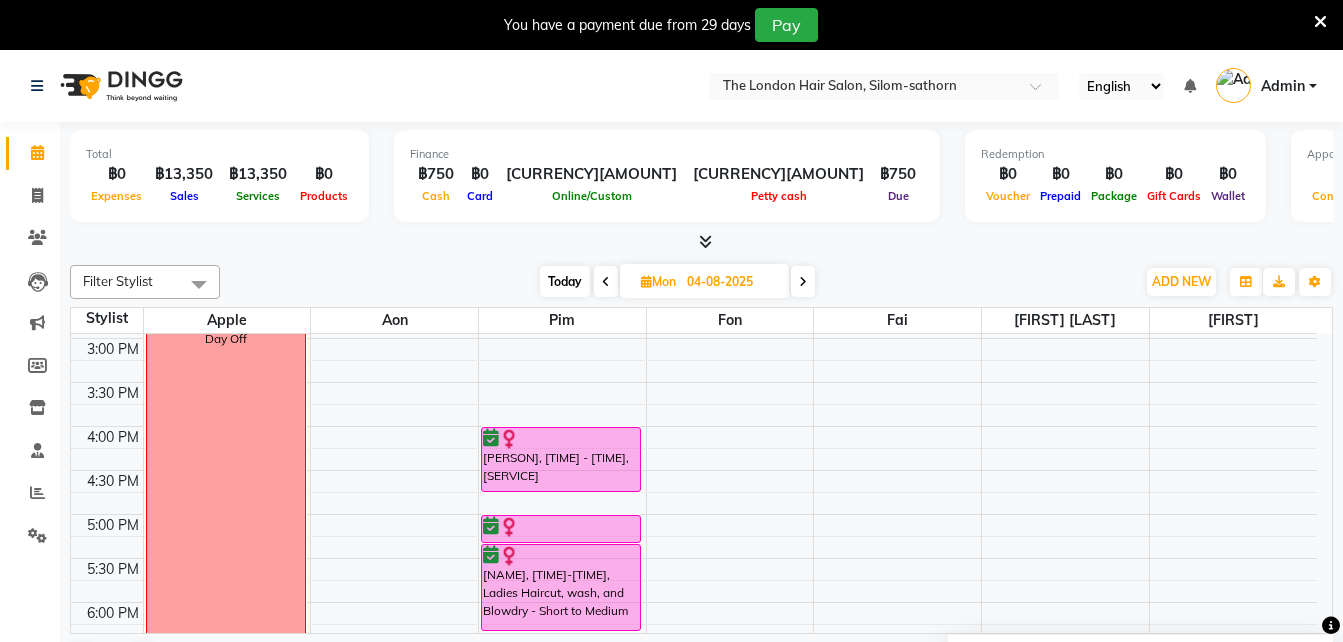 scroll, scrollTop: 756, scrollLeft: 0, axis: vertical 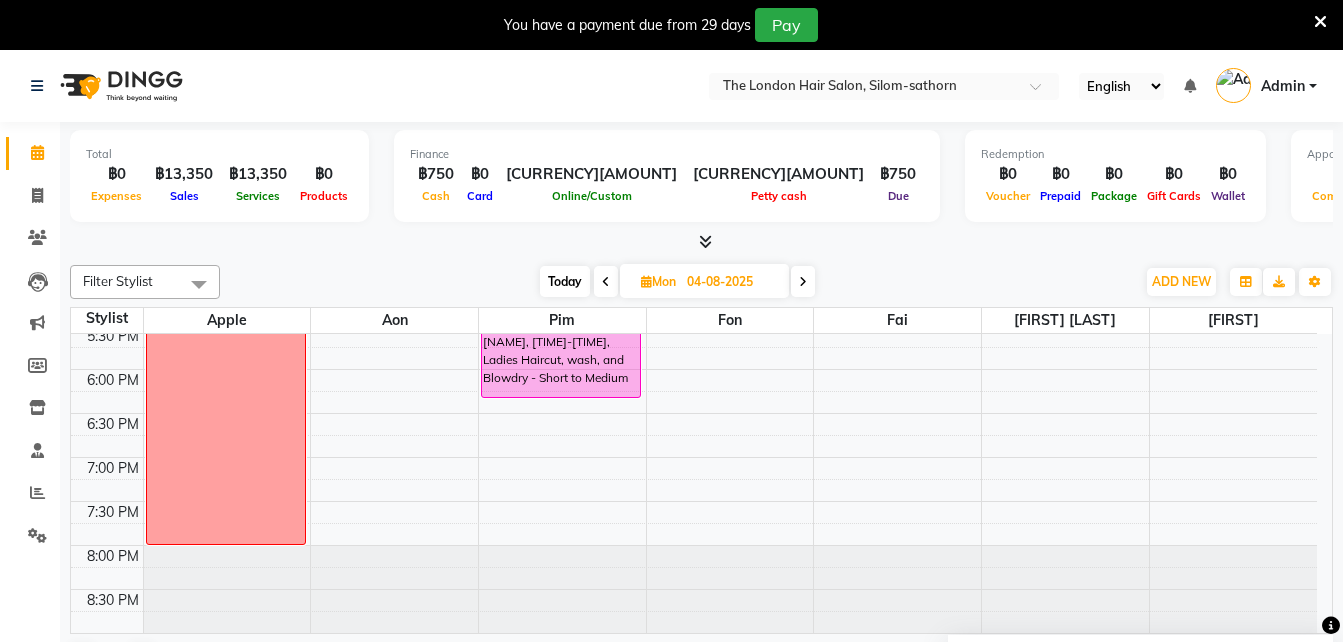 click at bounding box center [803, 281] 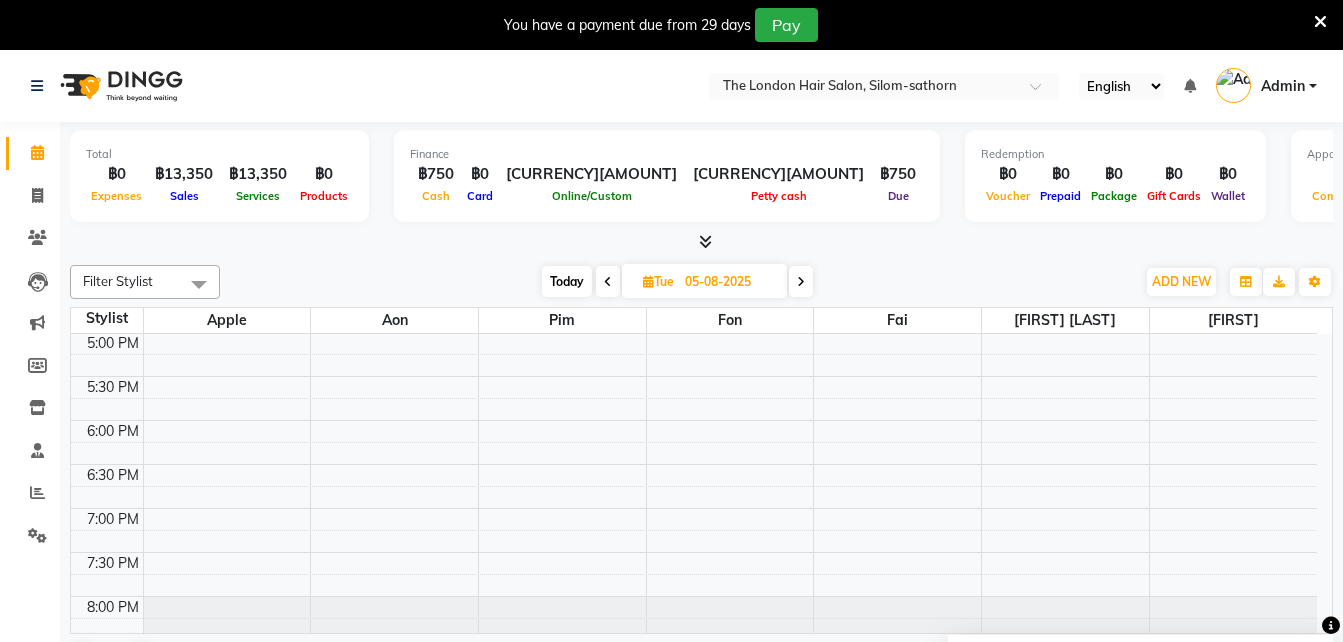 scroll, scrollTop: 0, scrollLeft: 0, axis: both 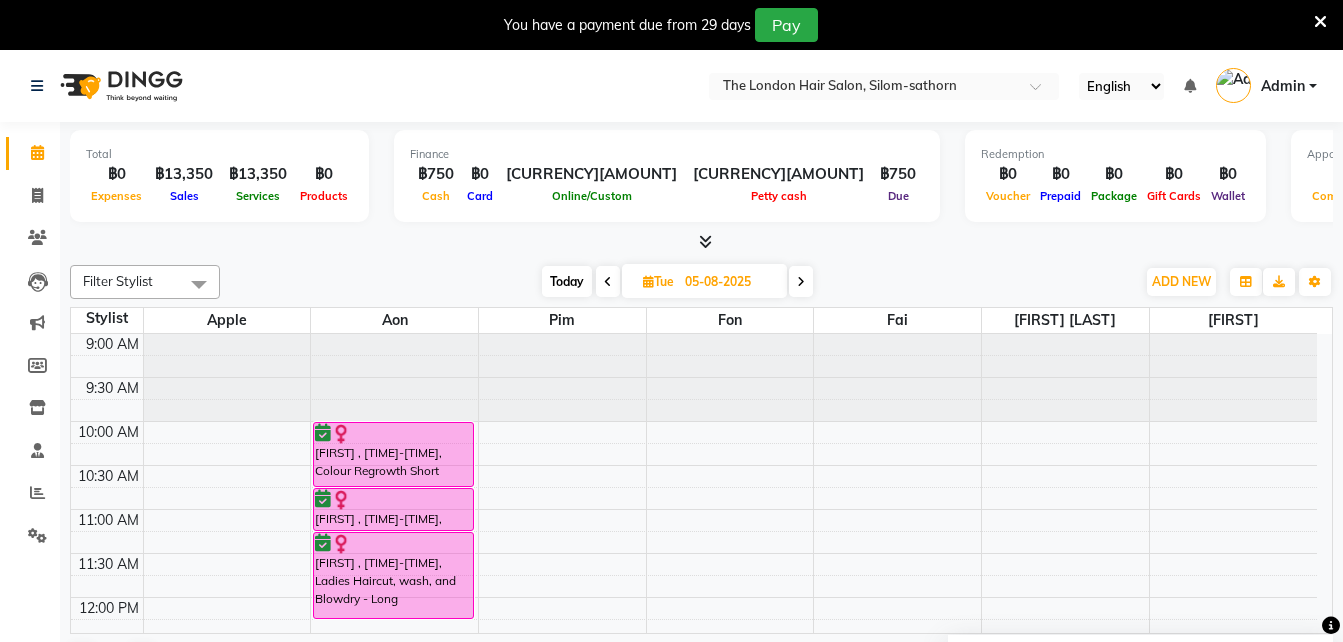 click at bounding box center [730, 378] 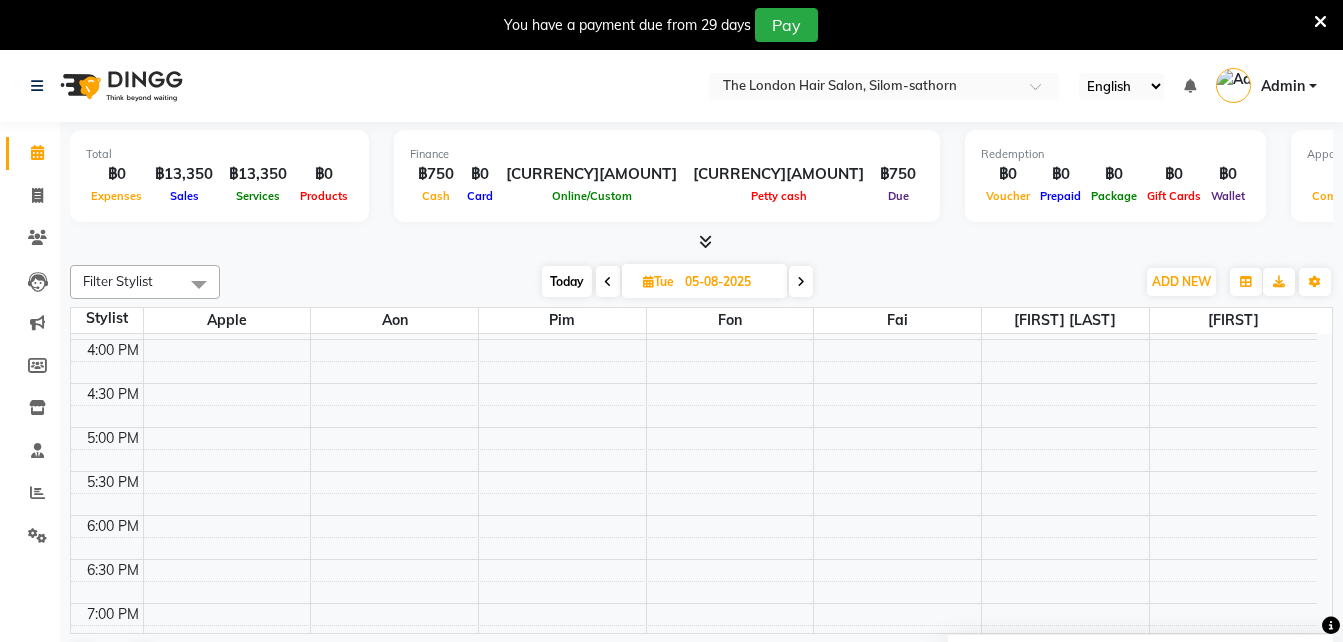 scroll, scrollTop: 0, scrollLeft: 0, axis: both 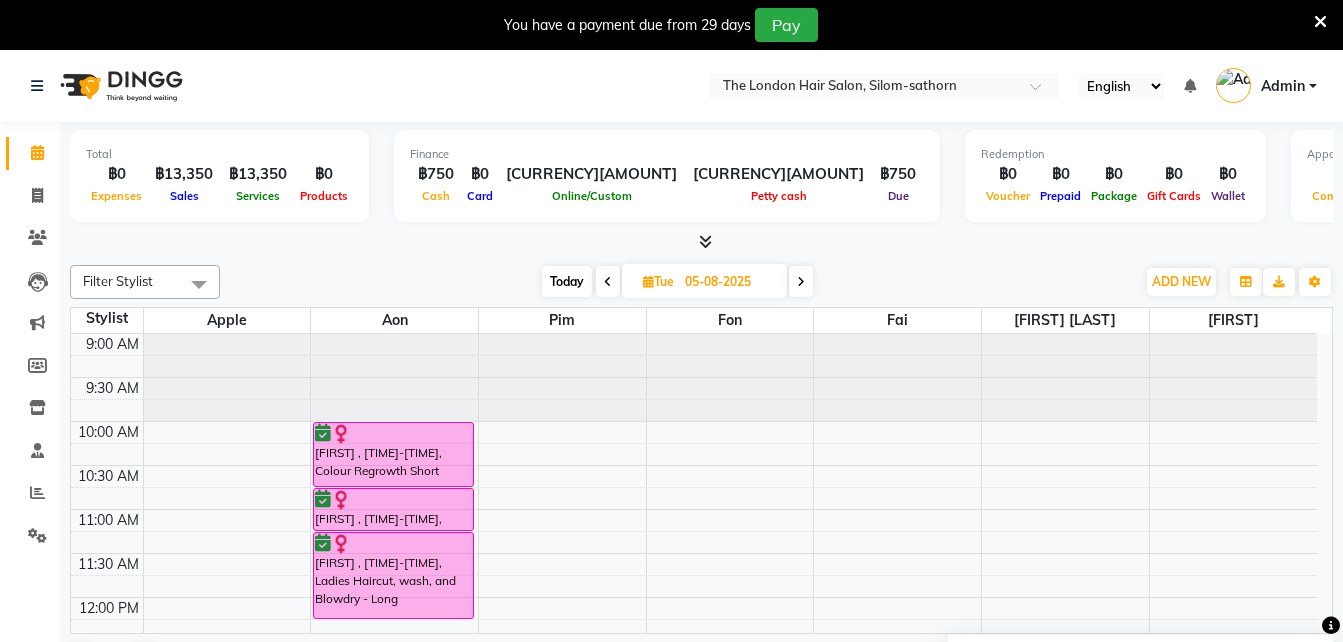 click at bounding box center [608, 282] 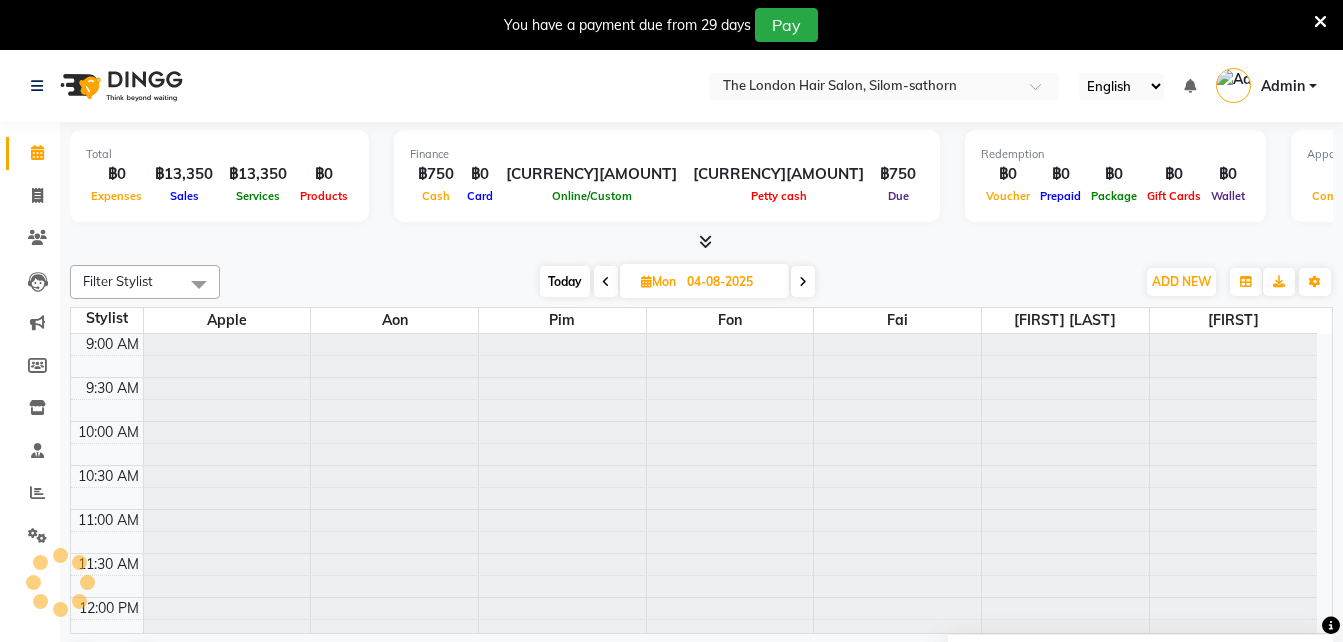 scroll, scrollTop: 705, scrollLeft: 0, axis: vertical 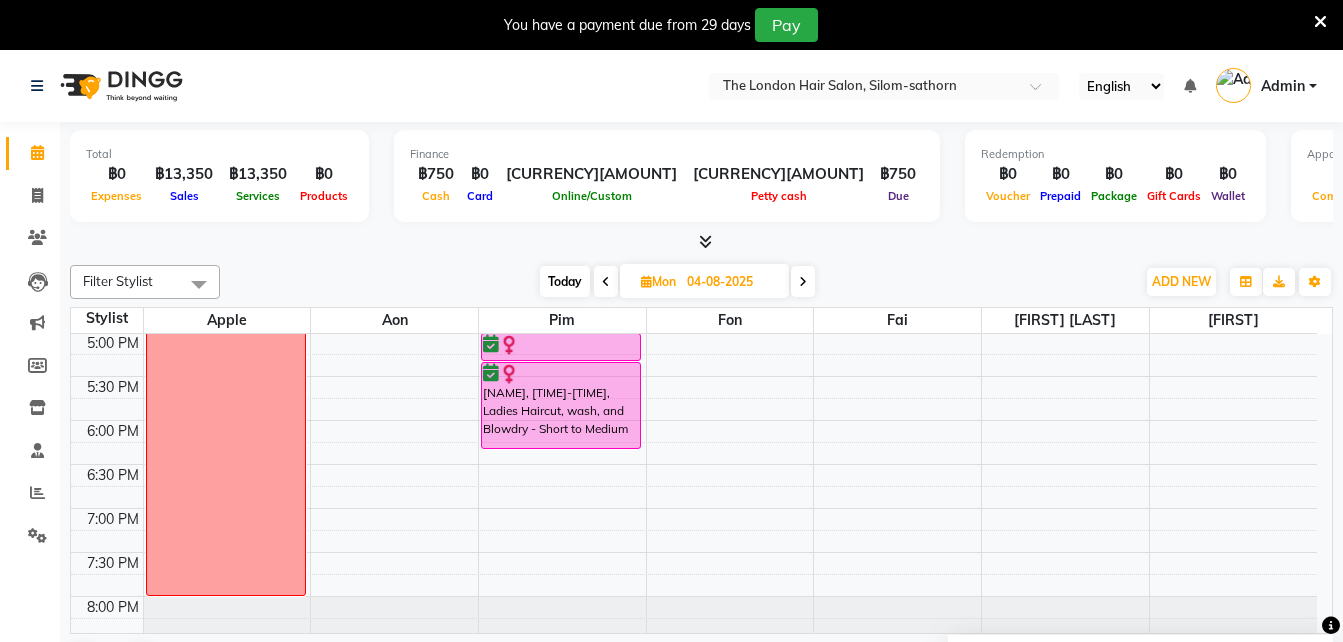 click at bounding box center (803, 282) 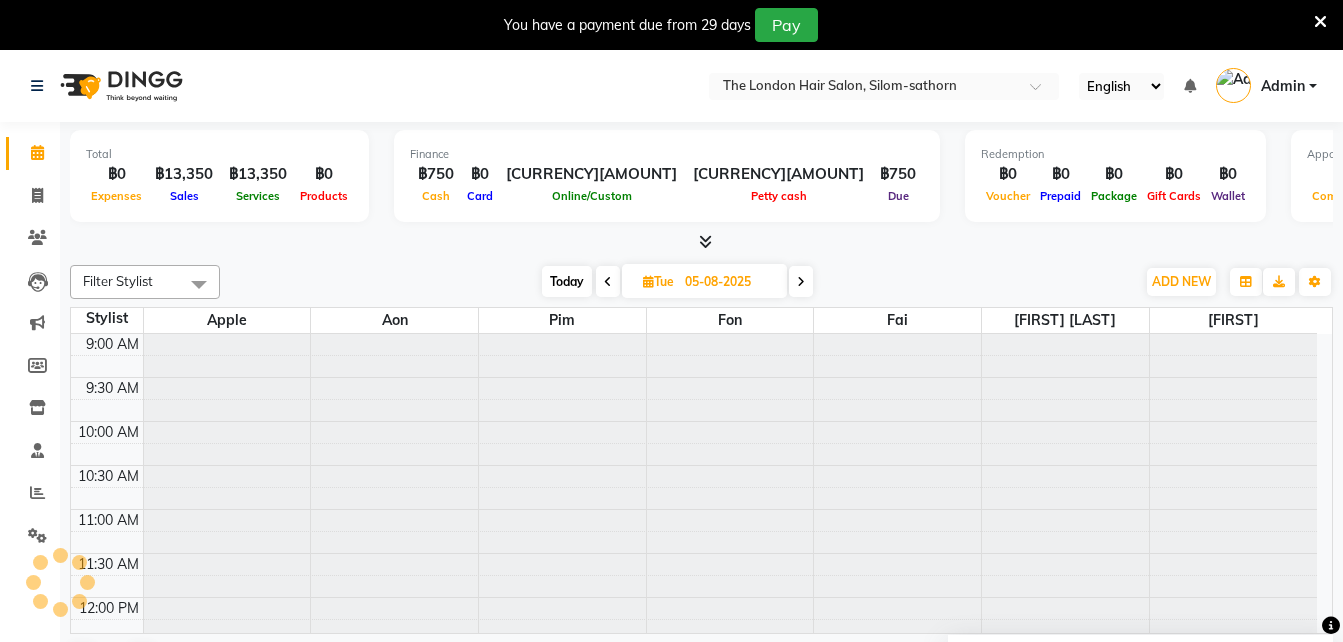 scroll, scrollTop: 705, scrollLeft: 0, axis: vertical 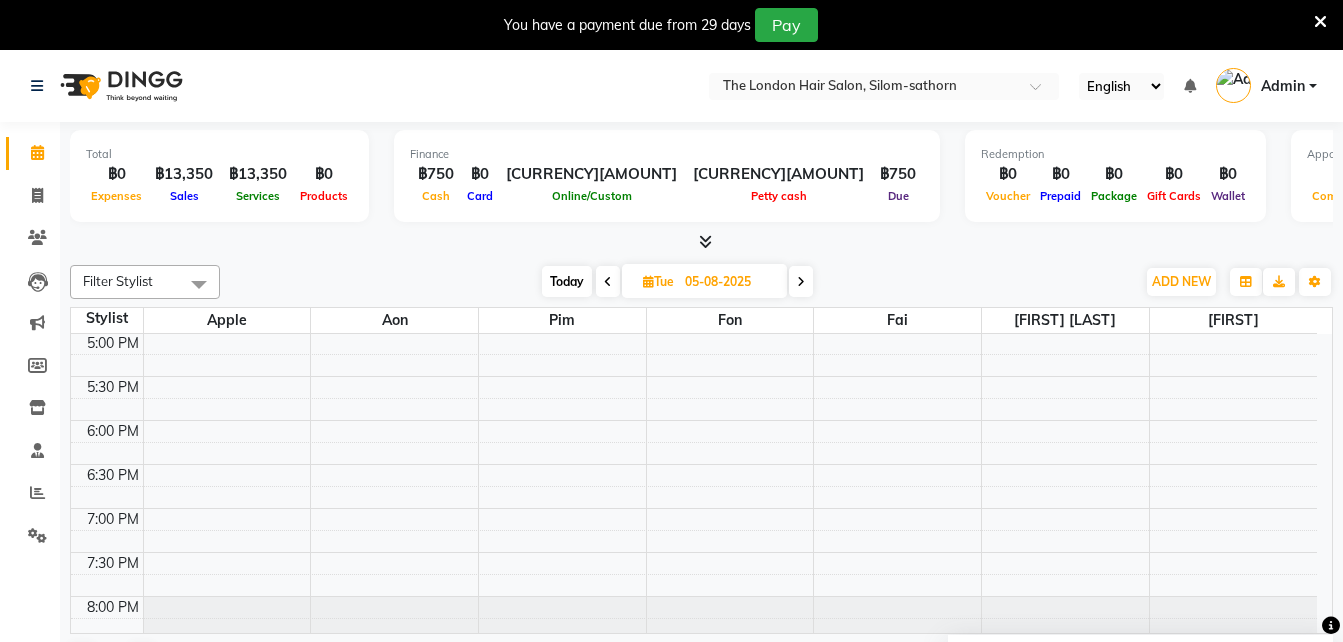 click on "Today" at bounding box center (567, 281) 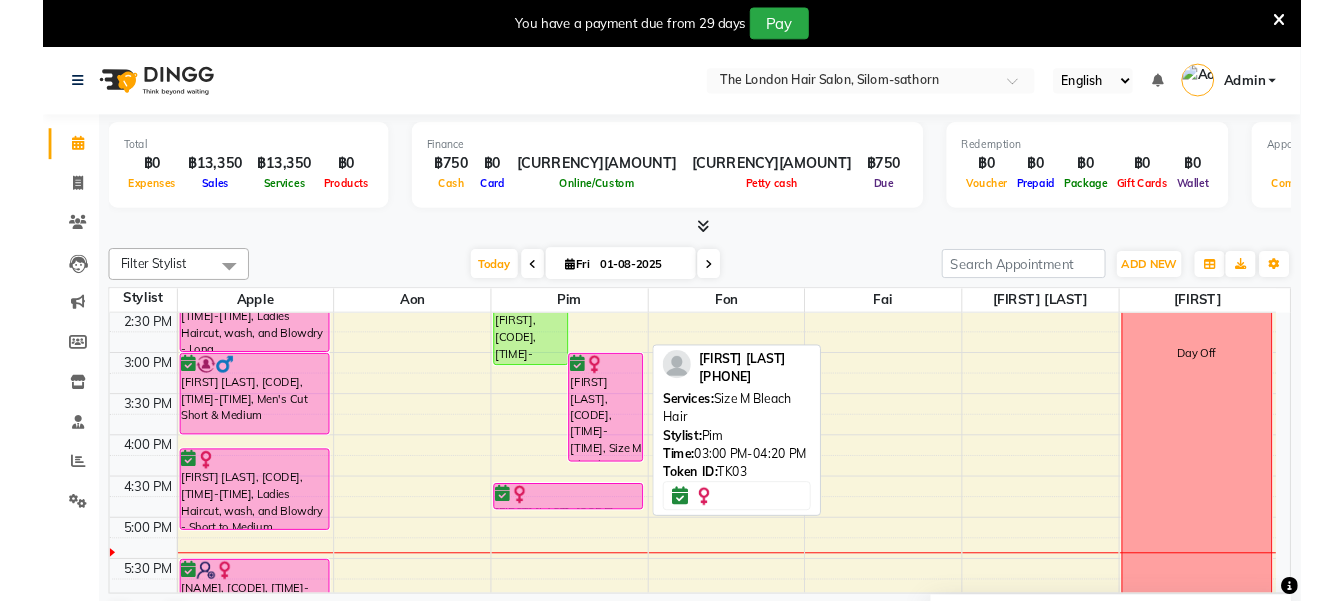 scroll, scrollTop: 488, scrollLeft: 0, axis: vertical 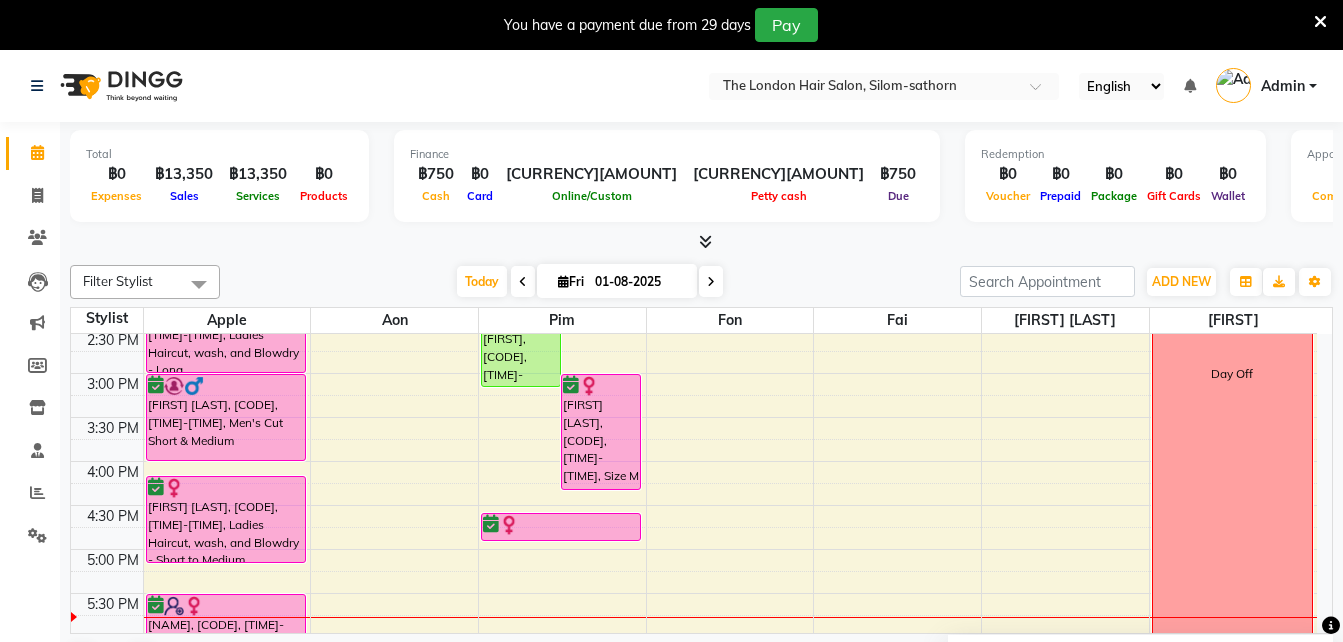click at bounding box center [561, 525] 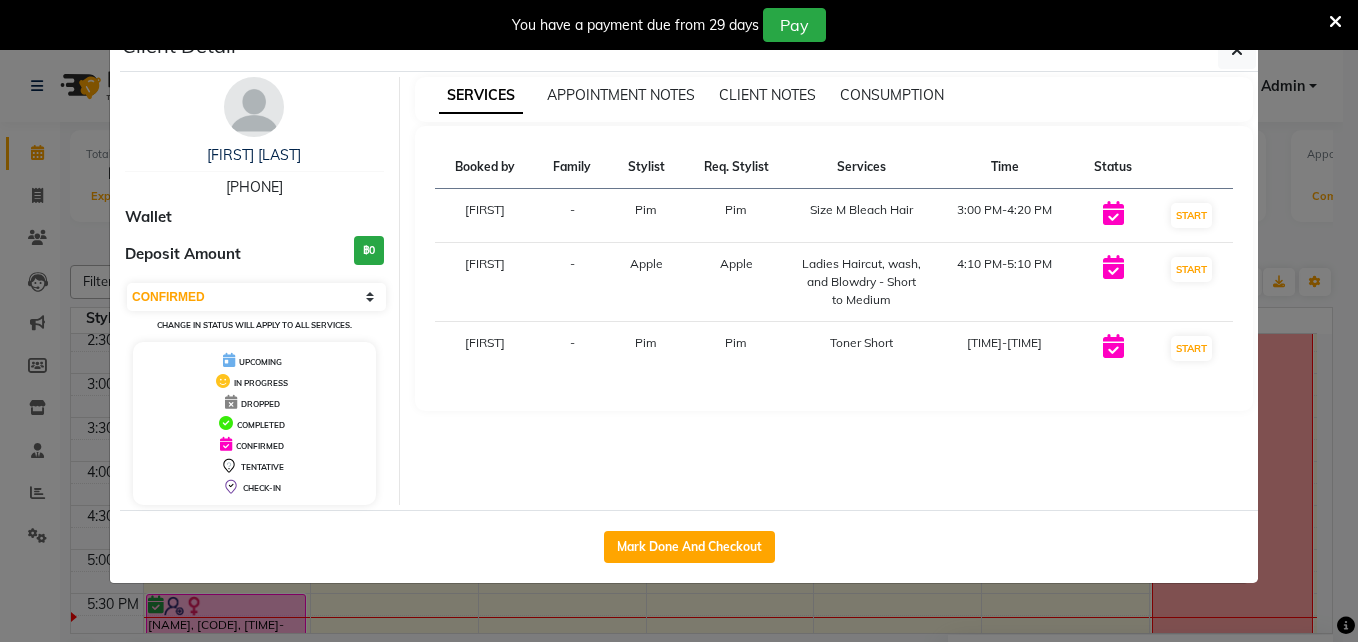 click on "Mark Done And Checkout" 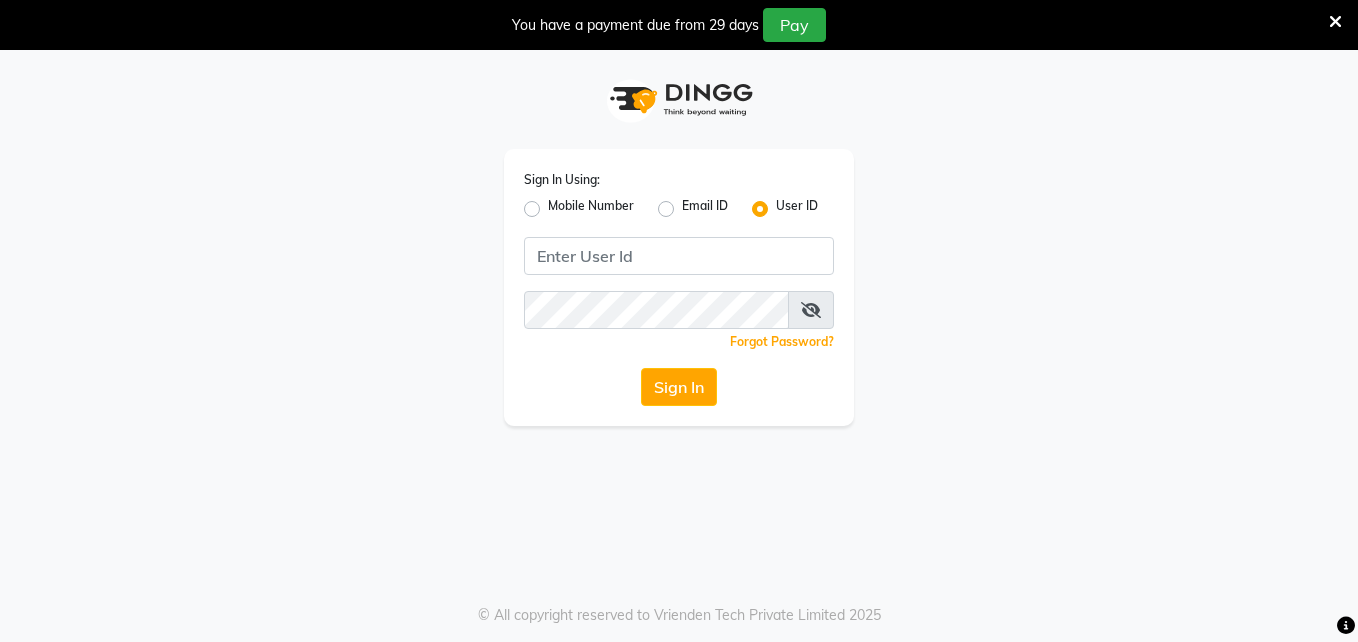 click on "Sign In Using: Mobile Number Email ID User ID  Remember me Forgot Password?  Sign In   © All copyright reserved to Vrienden Tech Private Limited 2025" at bounding box center (679, 371) 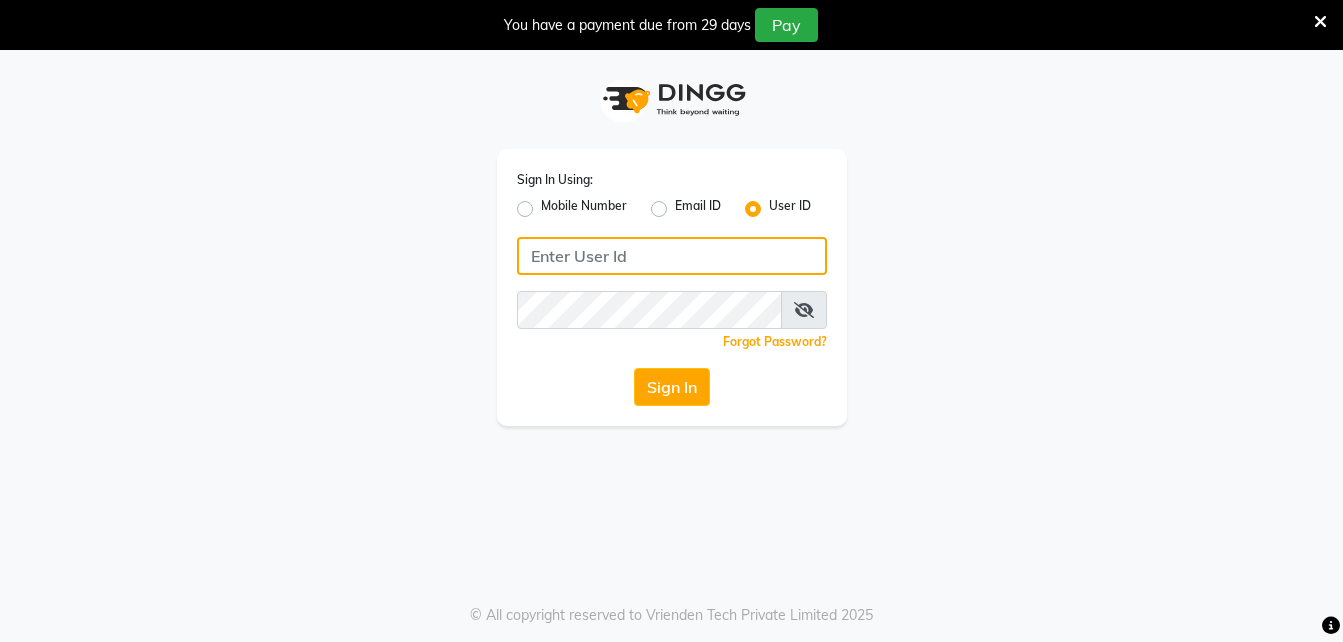 click 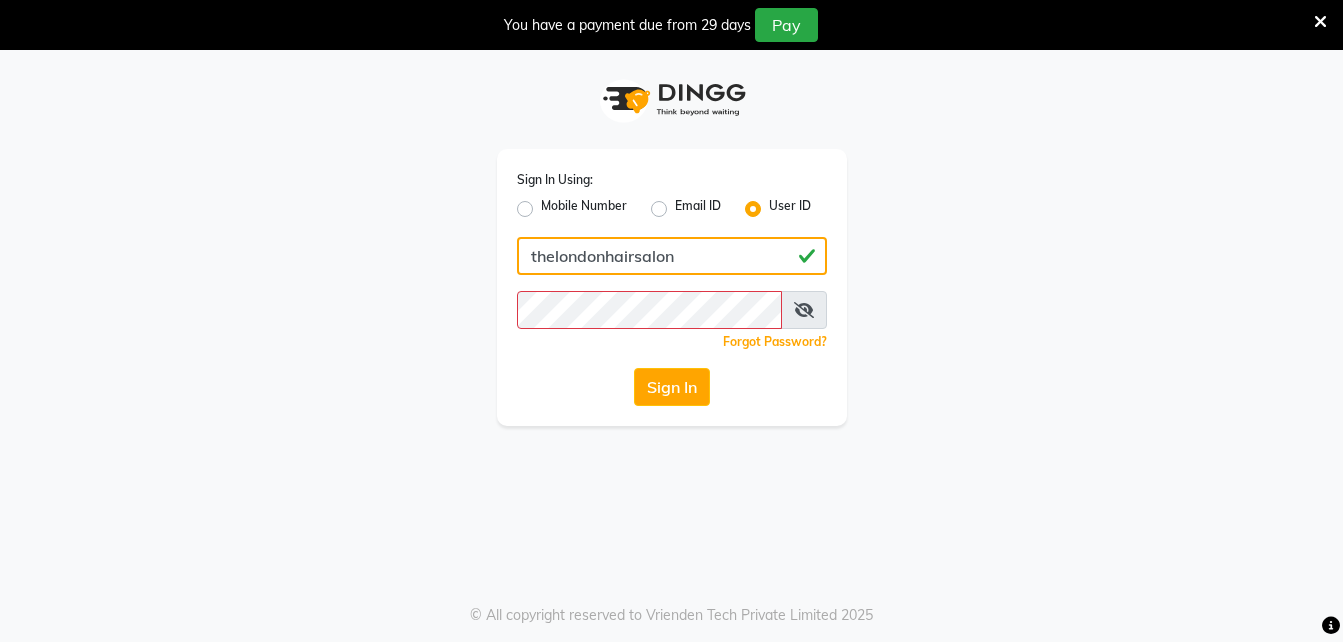 type on "thelondonhairsalon" 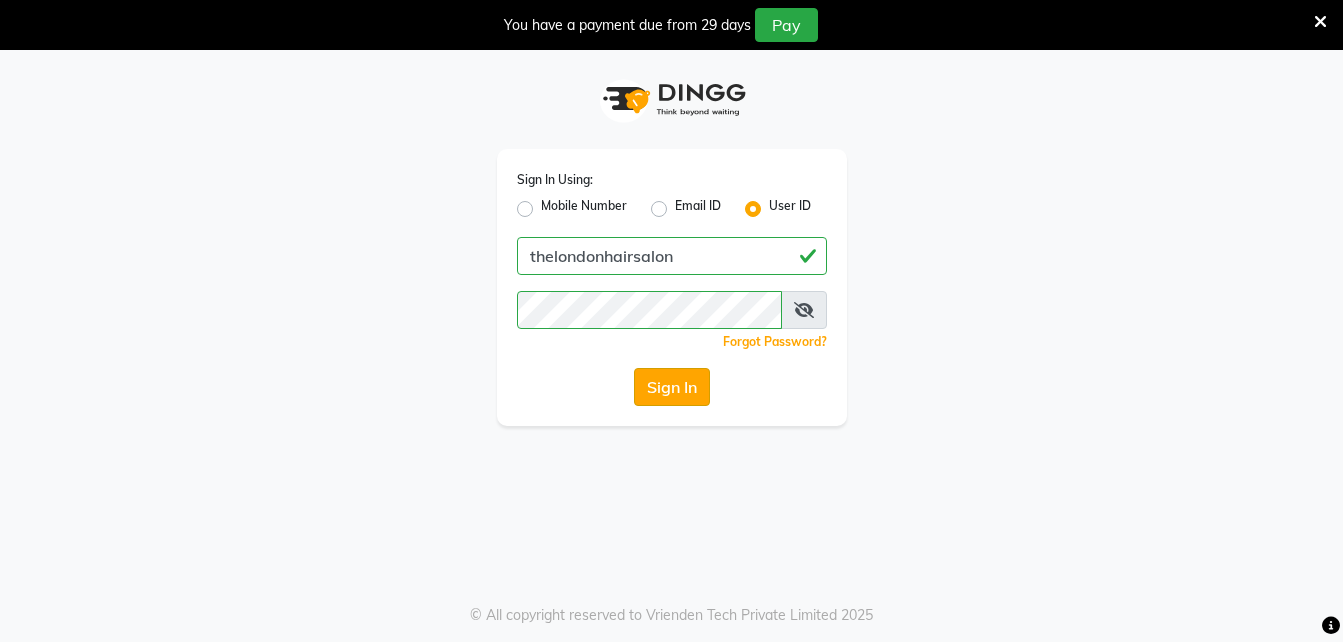 drag, startPoint x: 693, startPoint y: 370, endPoint x: 653, endPoint y: 386, distance: 43.081318 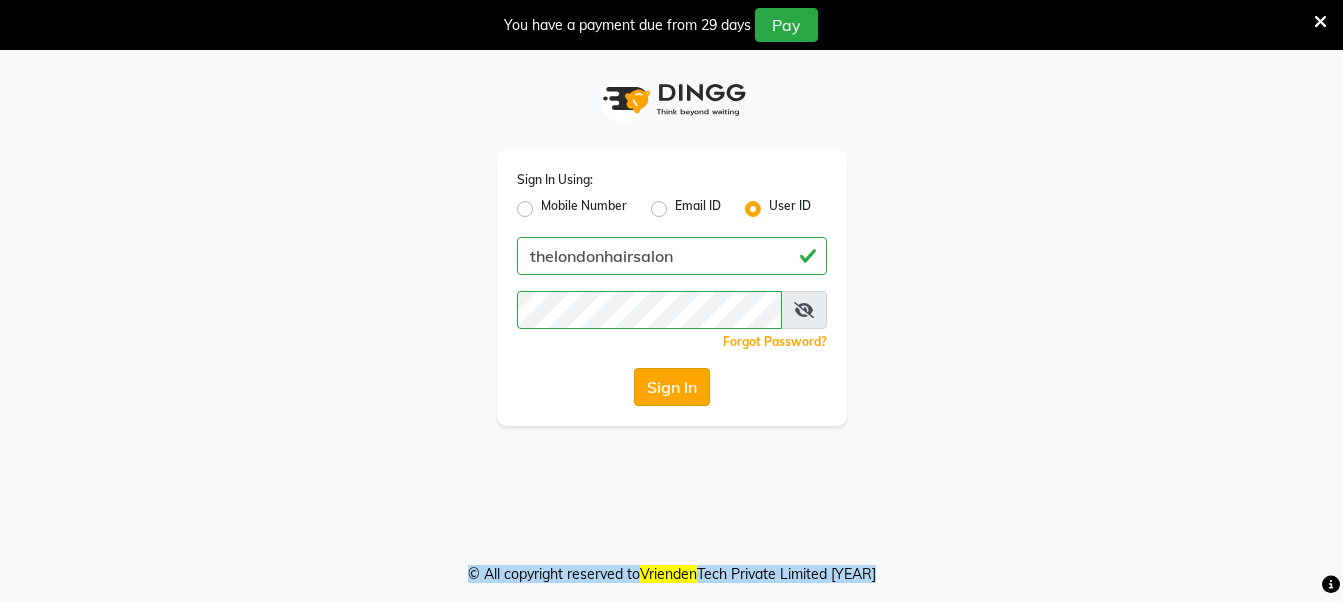 drag, startPoint x: 704, startPoint y: 390, endPoint x: 661, endPoint y: 389, distance: 43.011627 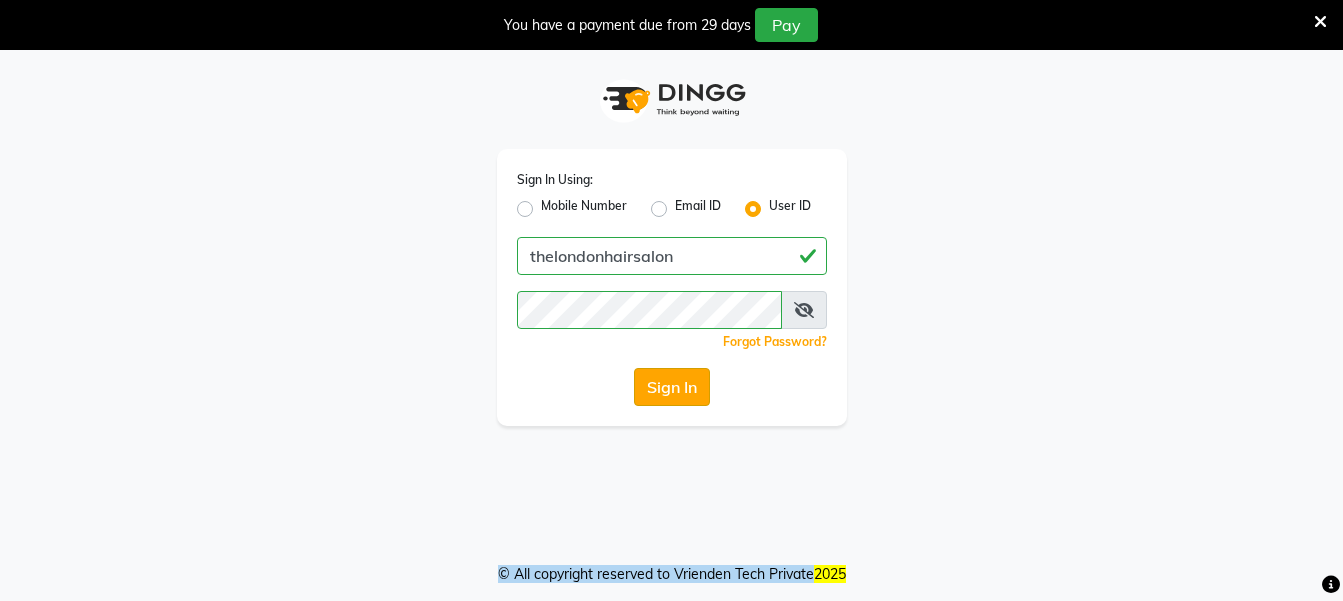 drag, startPoint x: 661, startPoint y: 389, endPoint x: 633, endPoint y: 383, distance: 28.635643 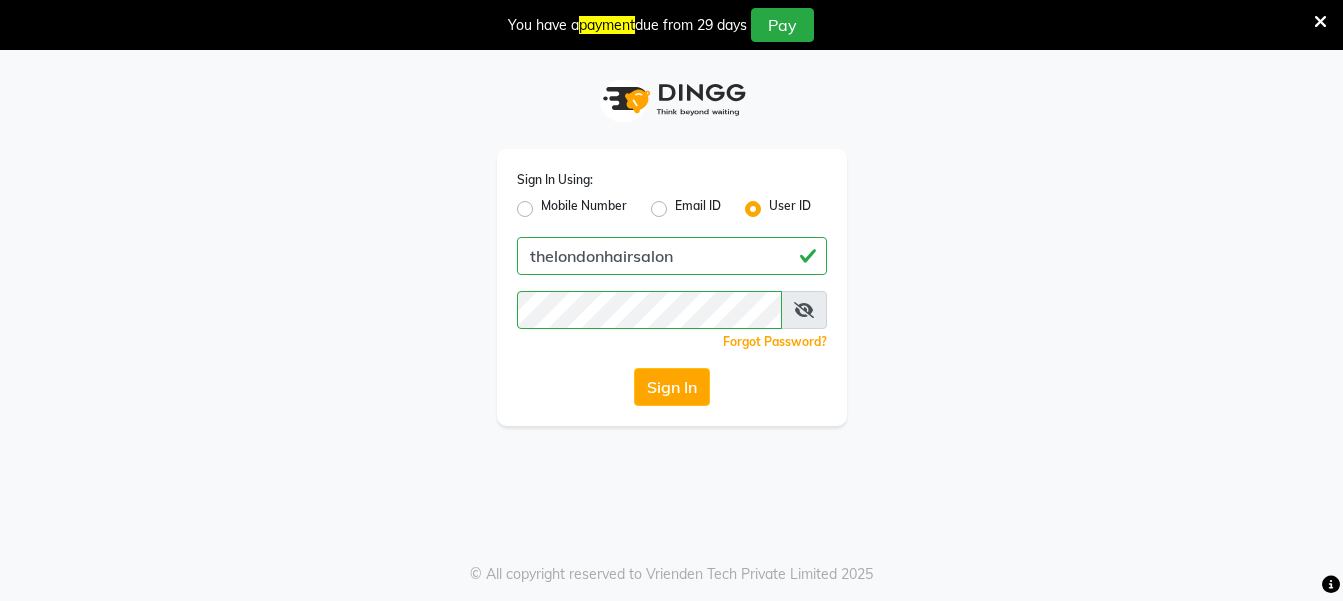 drag, startPoint x: 633, startPoint y: 383, endPoint x: 452, endPoint y: 471, distance: 201.25854 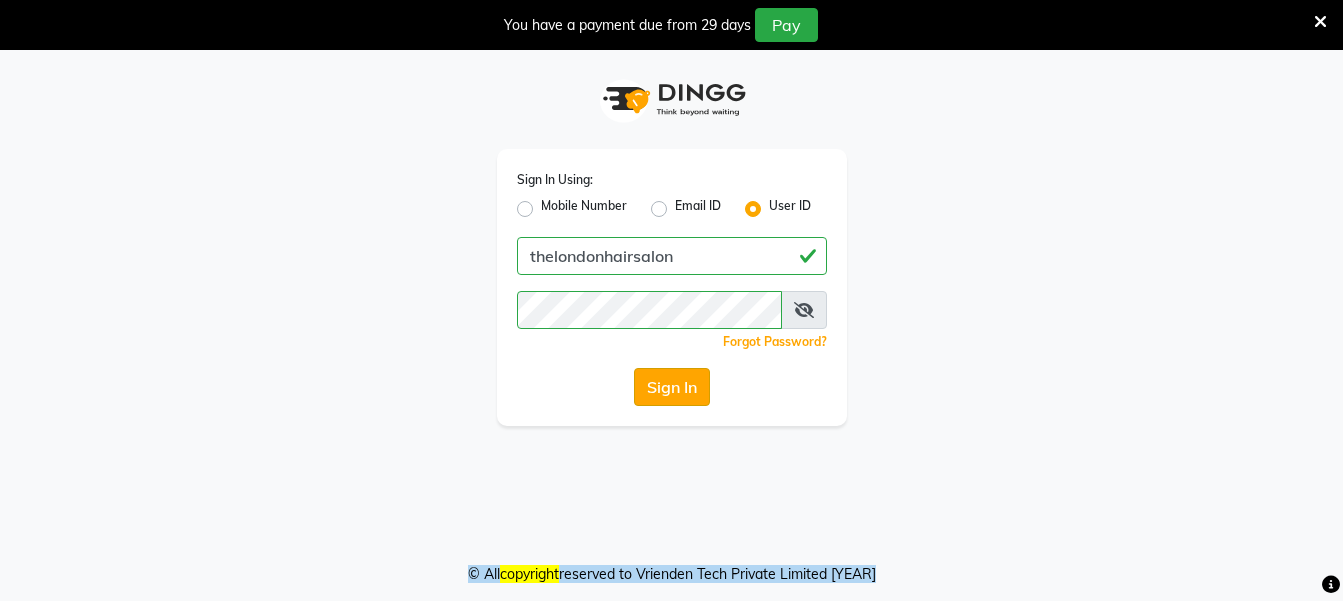 click on "Sign In" 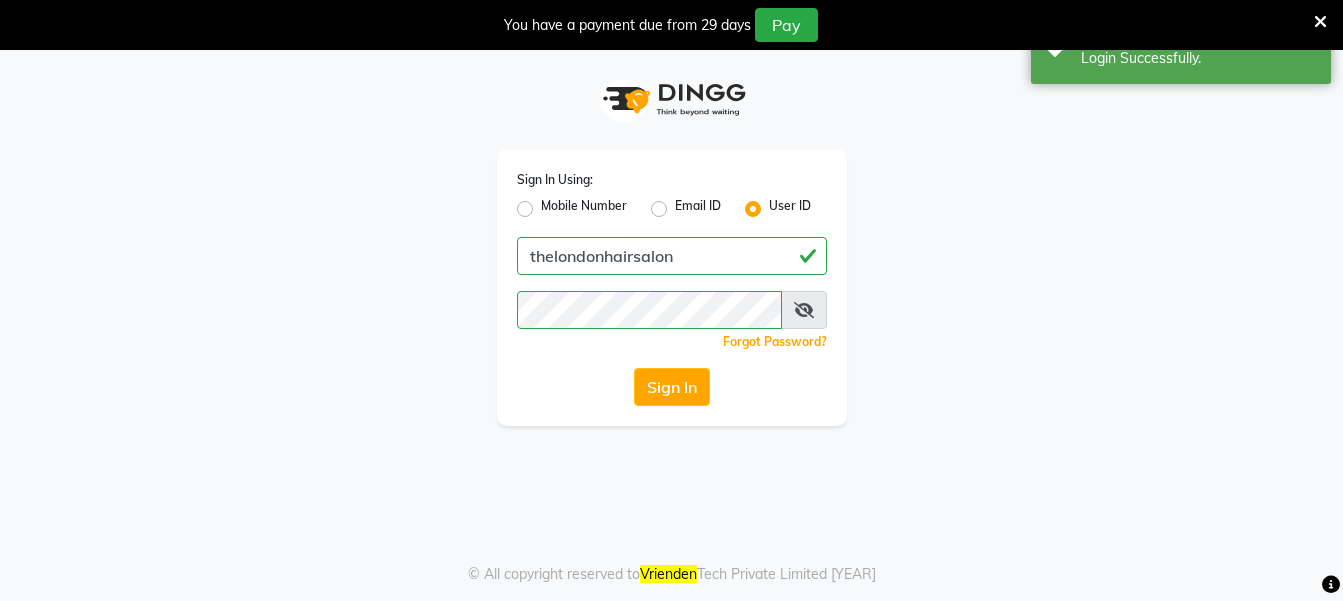 click on "Vrienden" 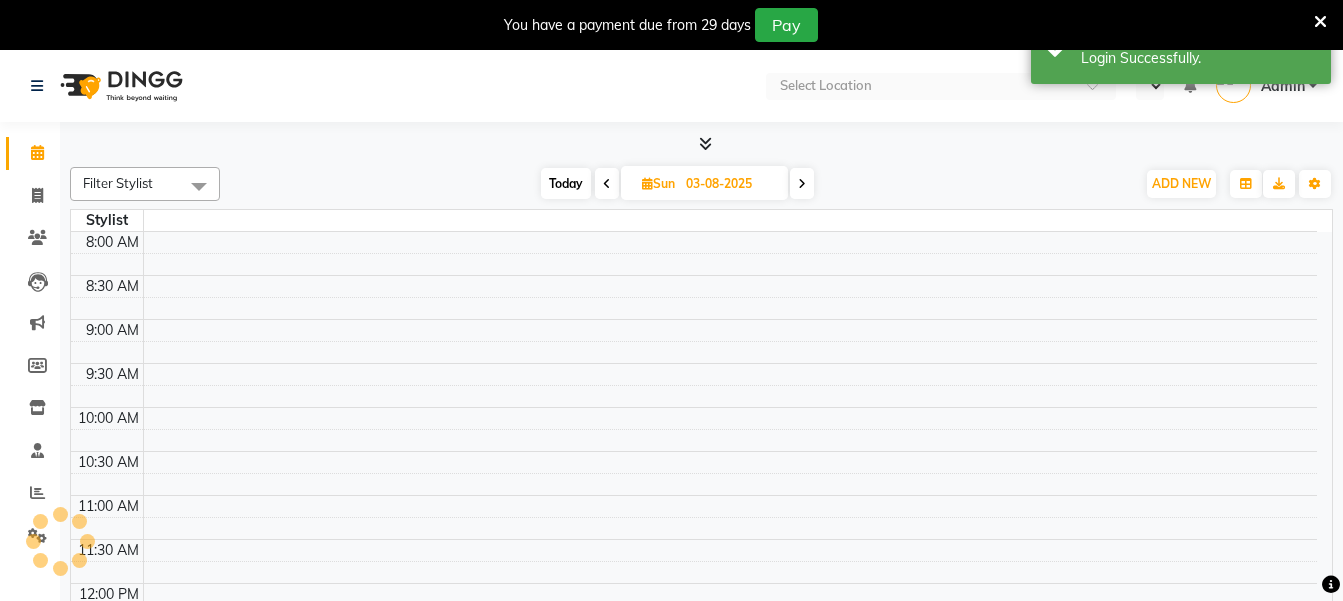 select on "en" 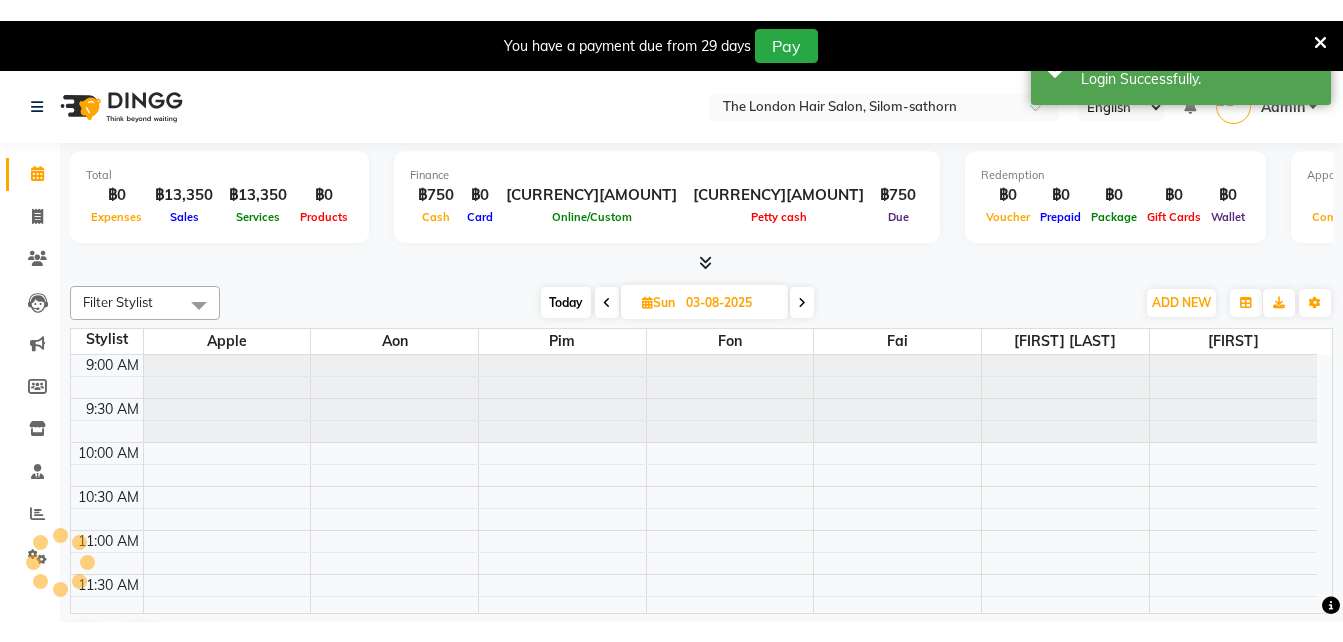 scroll, scrollTop: 0, scrollLeft: 0, axis: both 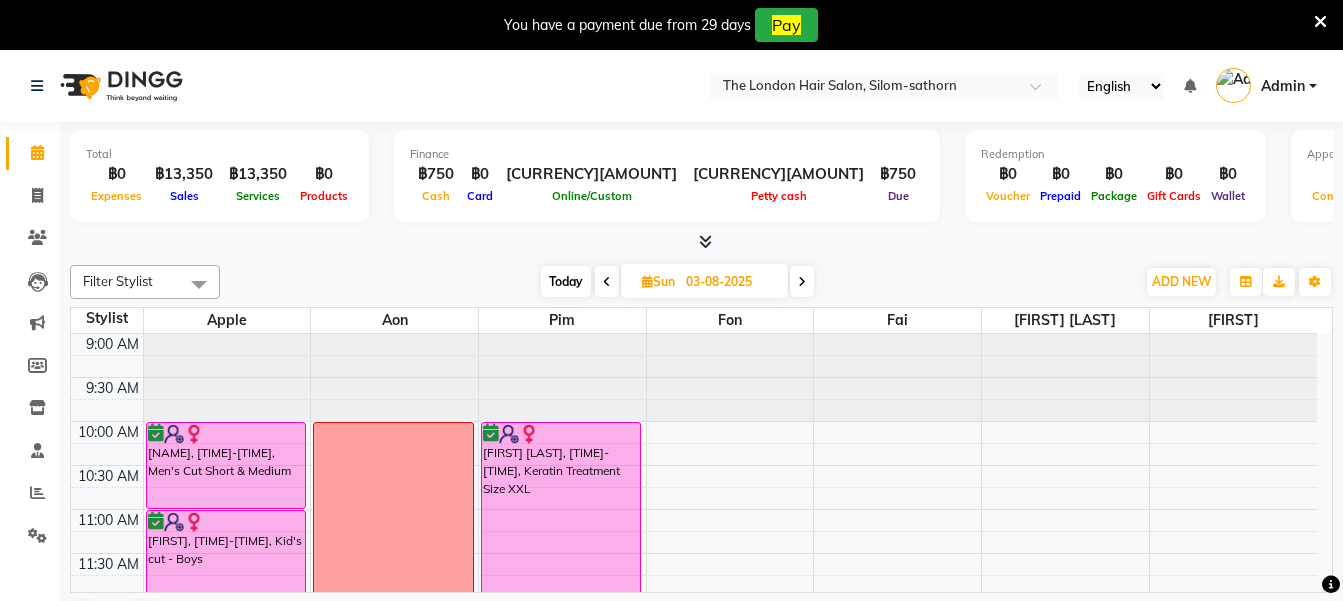 click on "You have a payment due from 29 days" at bounding box center (627, 25) 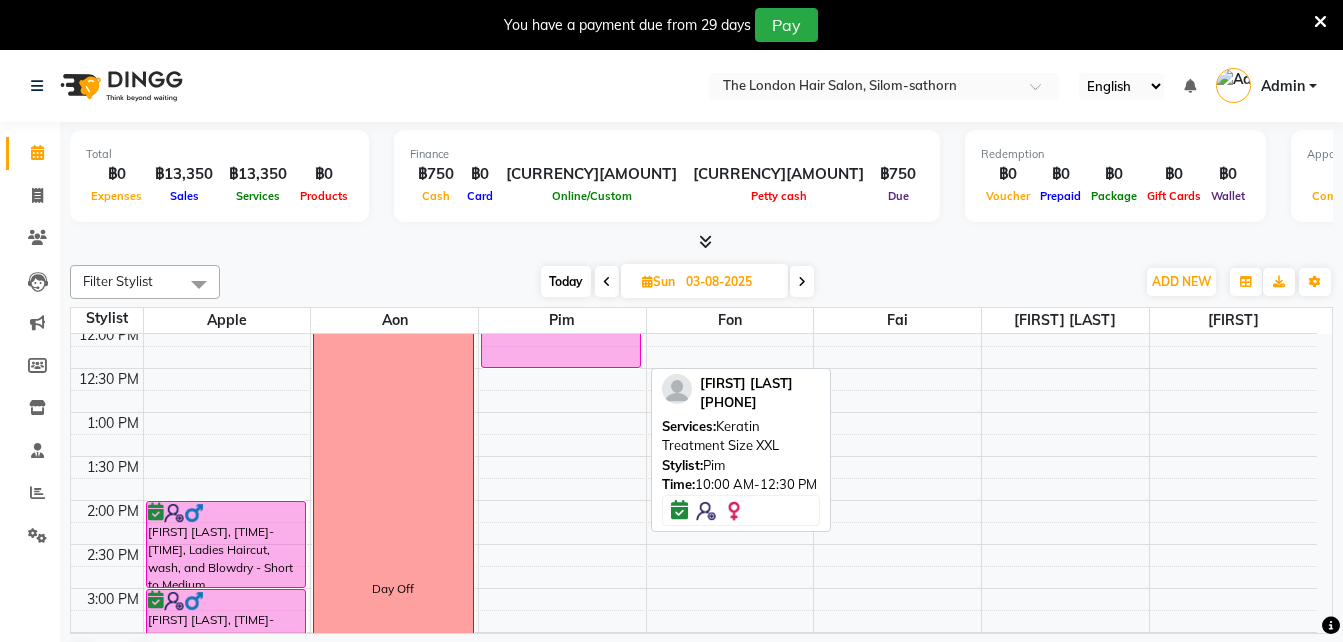 scroll, scrollTop: 280, scrollLeft: 0, axis: vertical 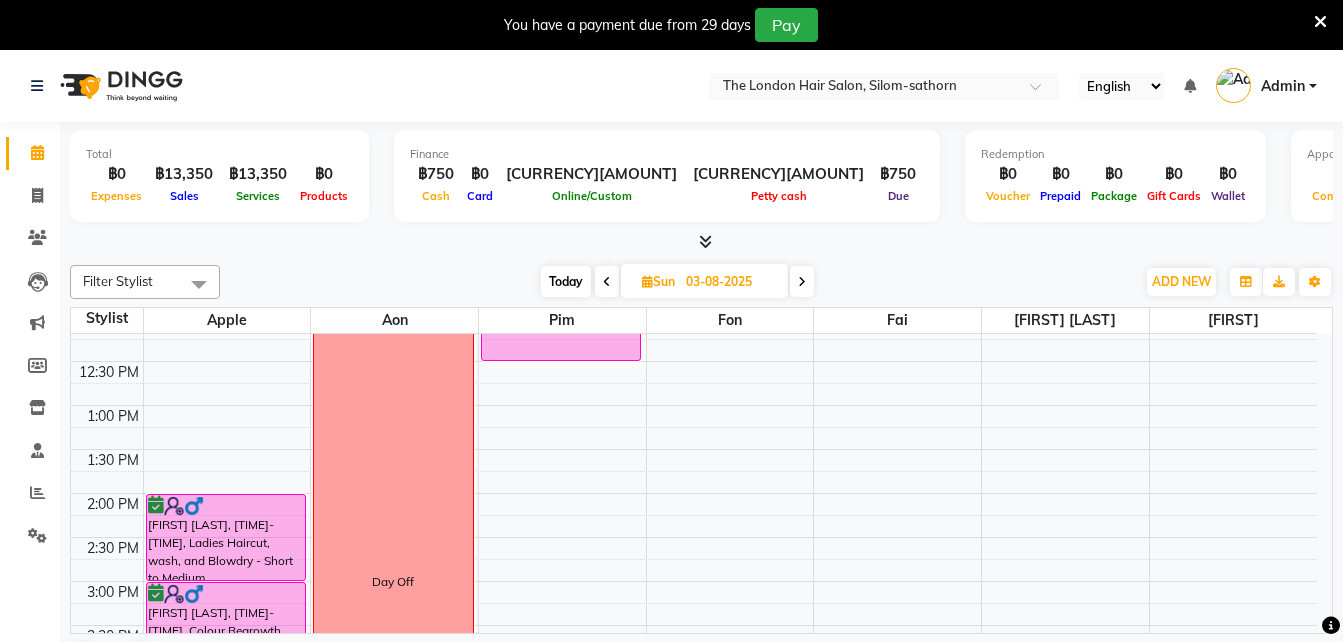 click on "Today" at bounding box center [566, 281] 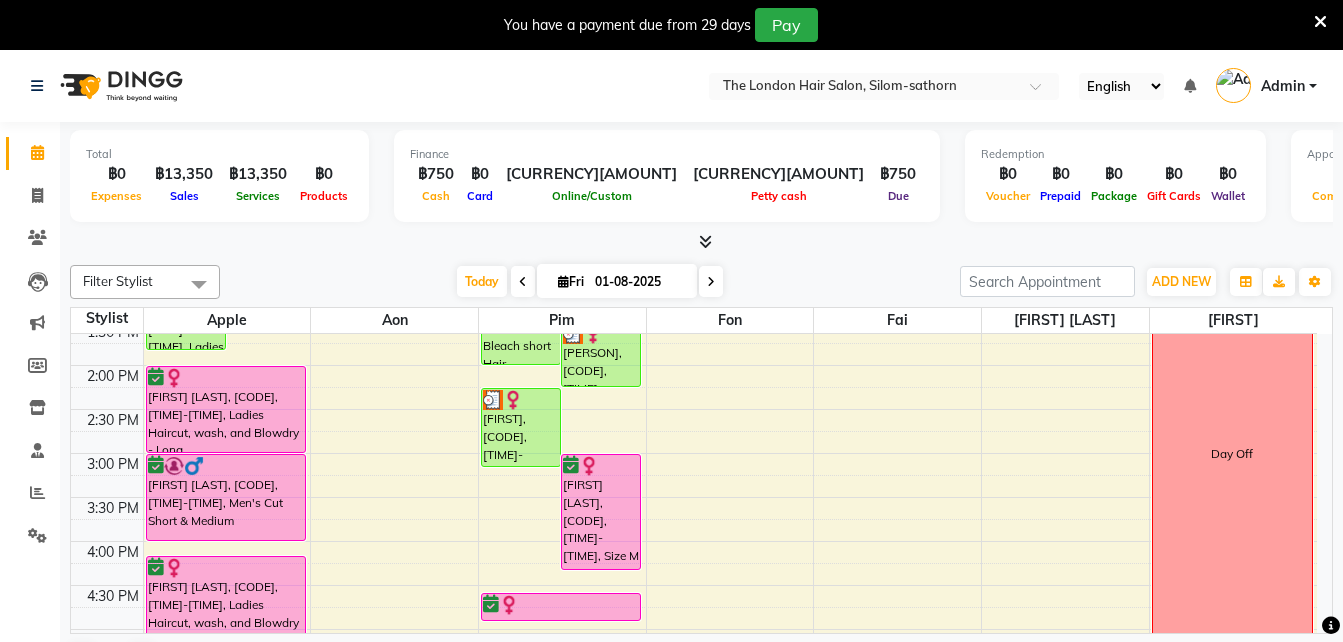 scroll, scrollTop: 407, scrollLeft: 0, axis: vertical 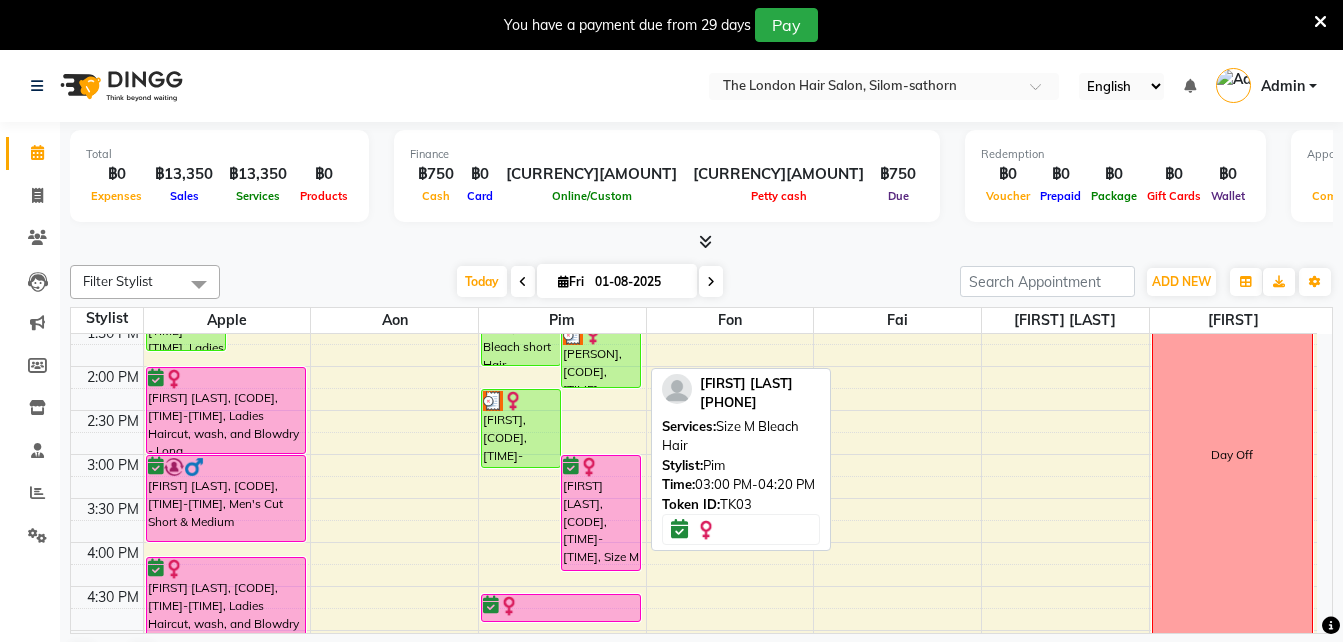 click on "[FIRST] [LAST], [CODE], [TIME]-[TIME], Size M Bleach Hair" at bounding box center (601, 513) 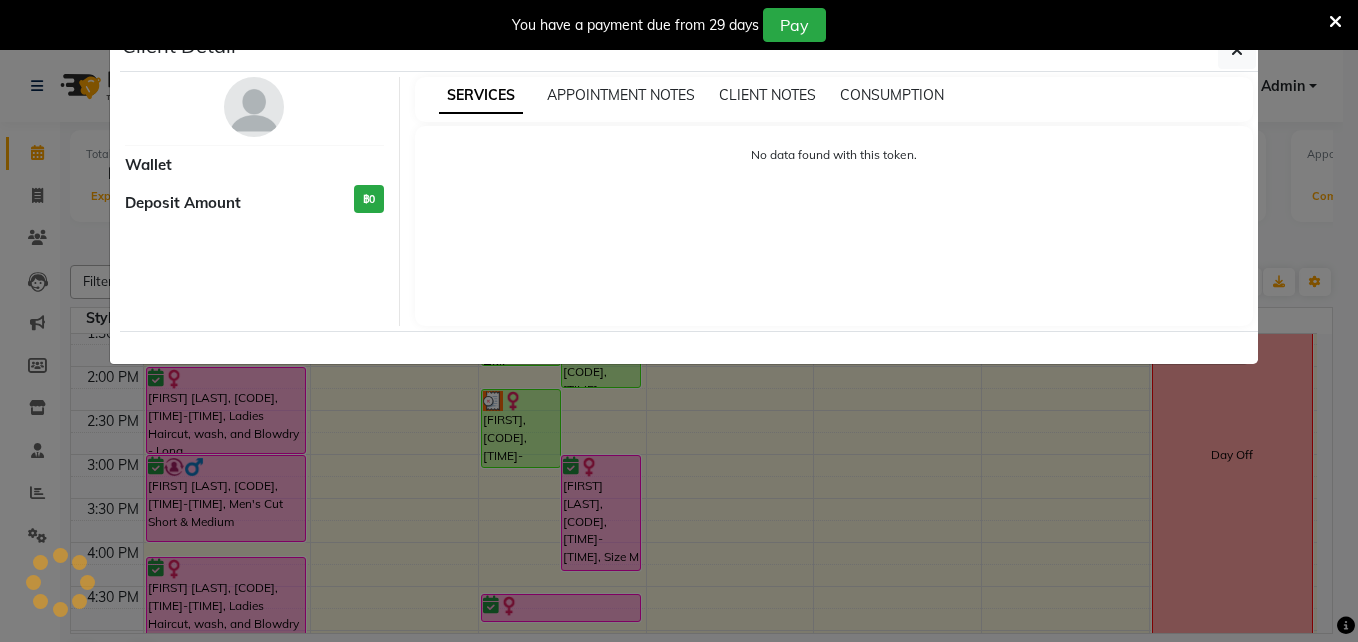select on "6" 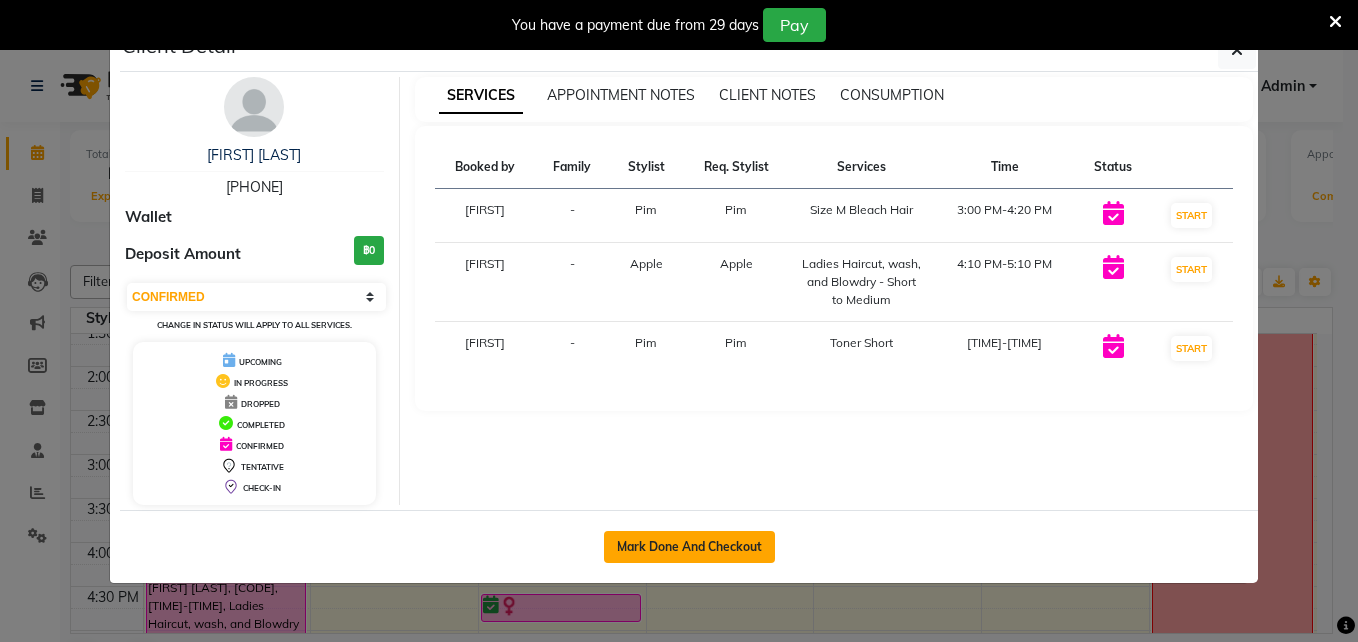 click on "Mark Done And Checkout" 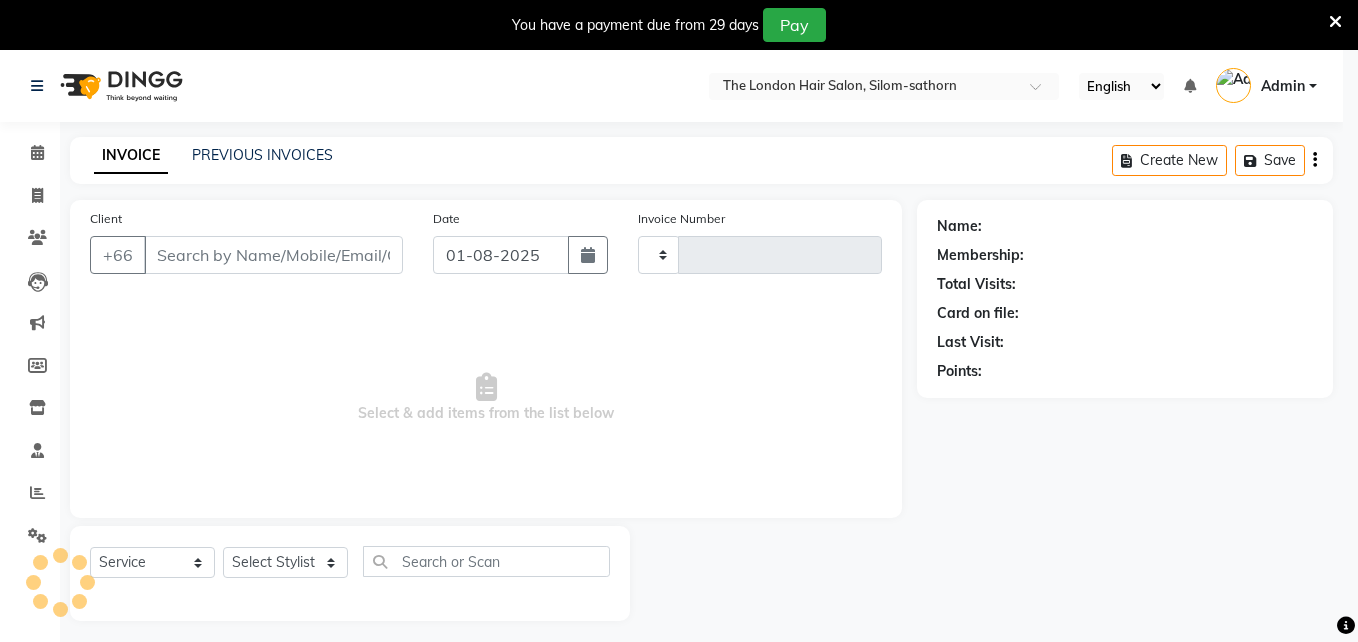 type on "1190" 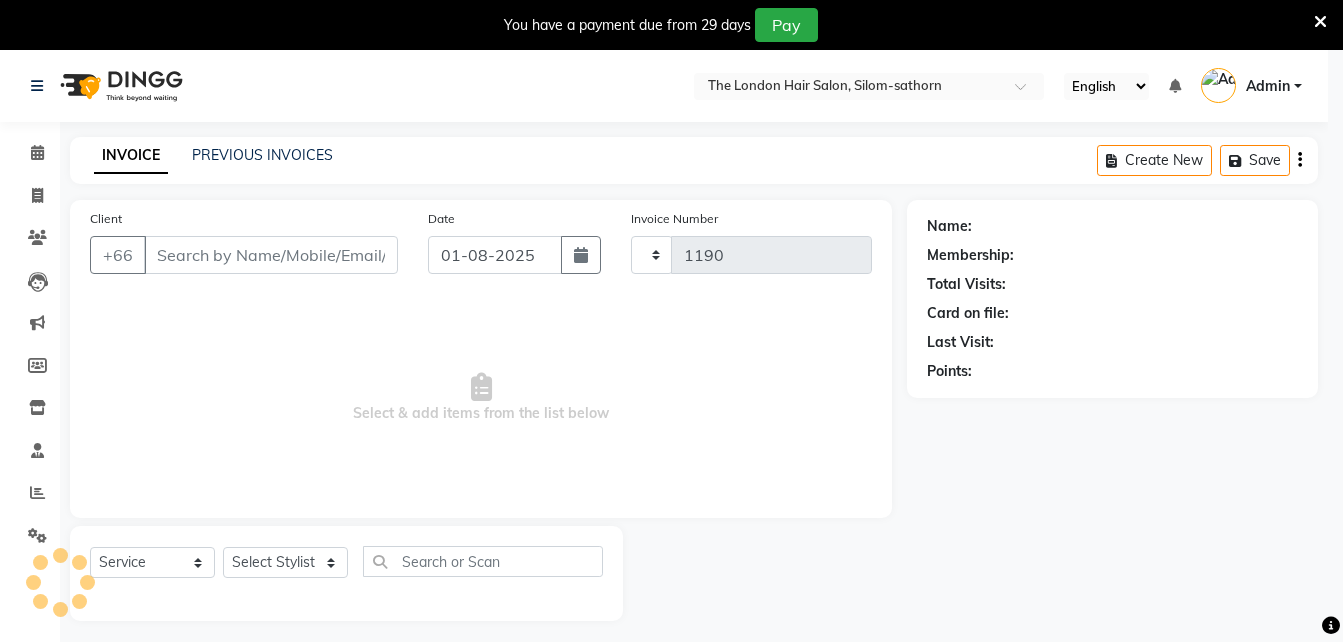 select on "6977" 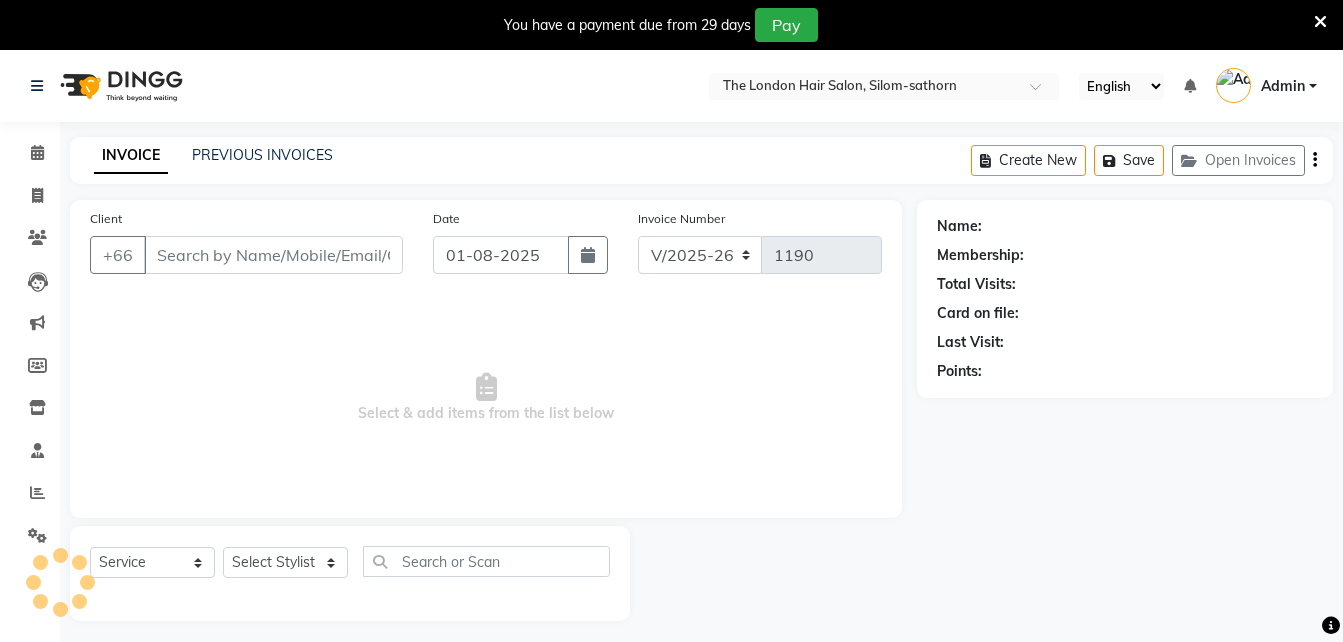 type on "[PHONE]" 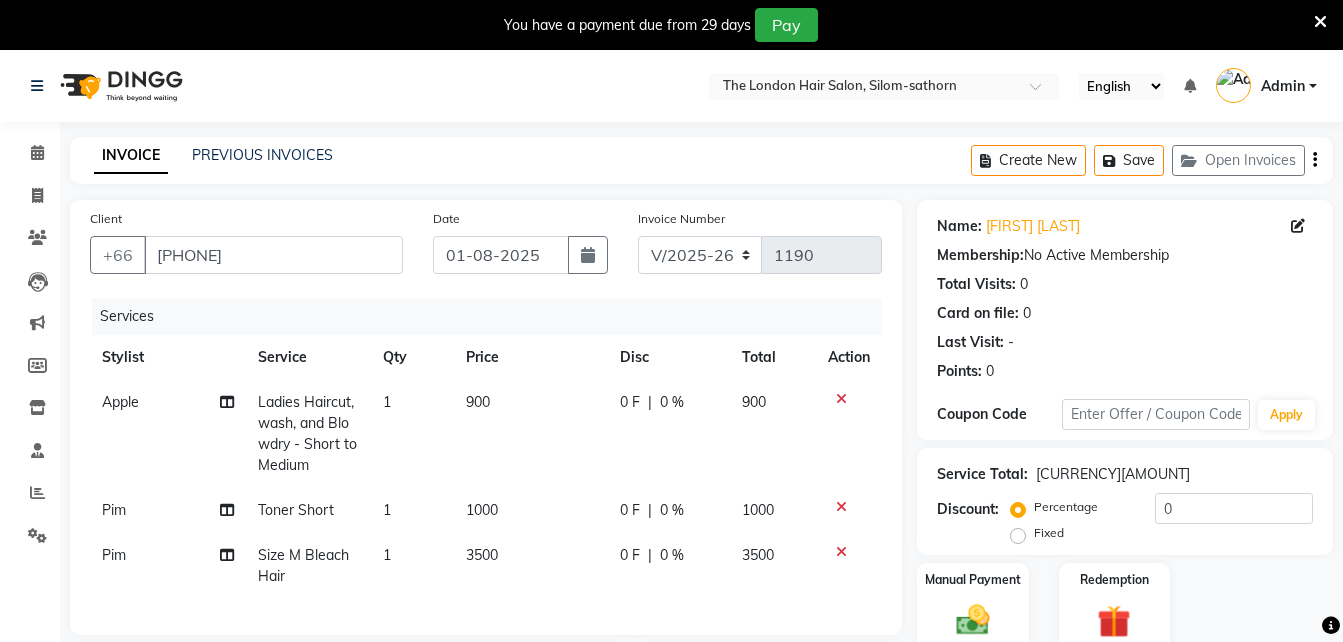 click on "3500" 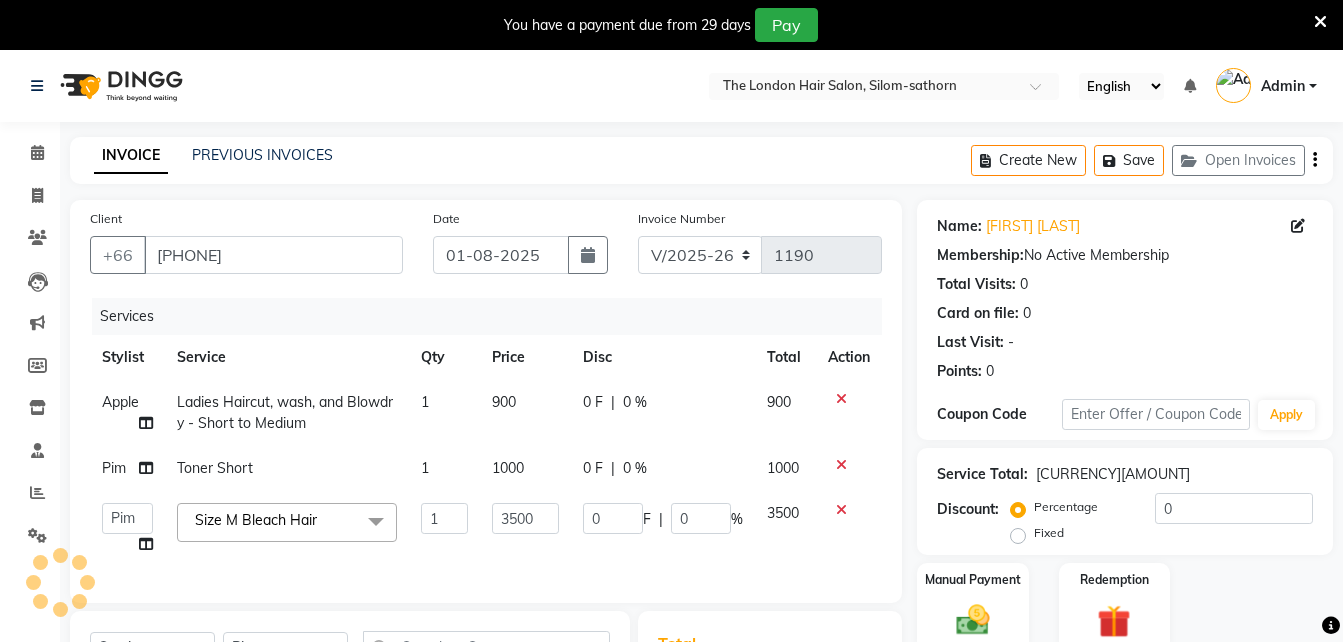 click 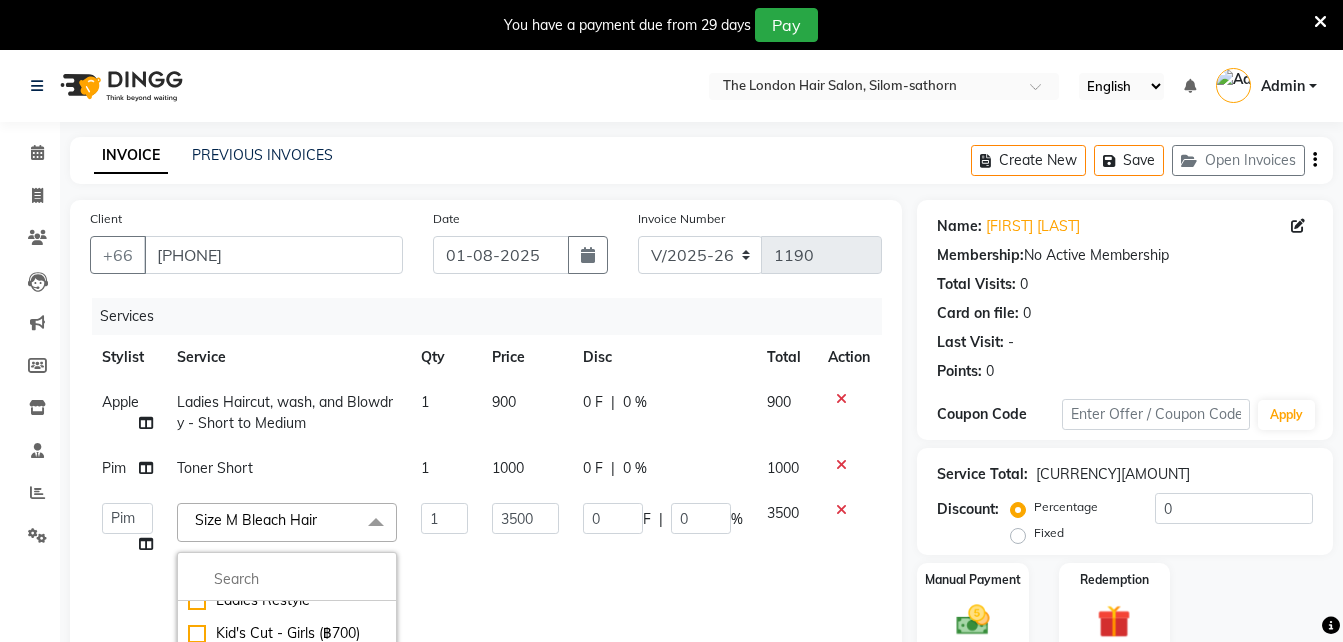 scroll, scrollTop: 184, scrollLeft: 0, axis: vertical 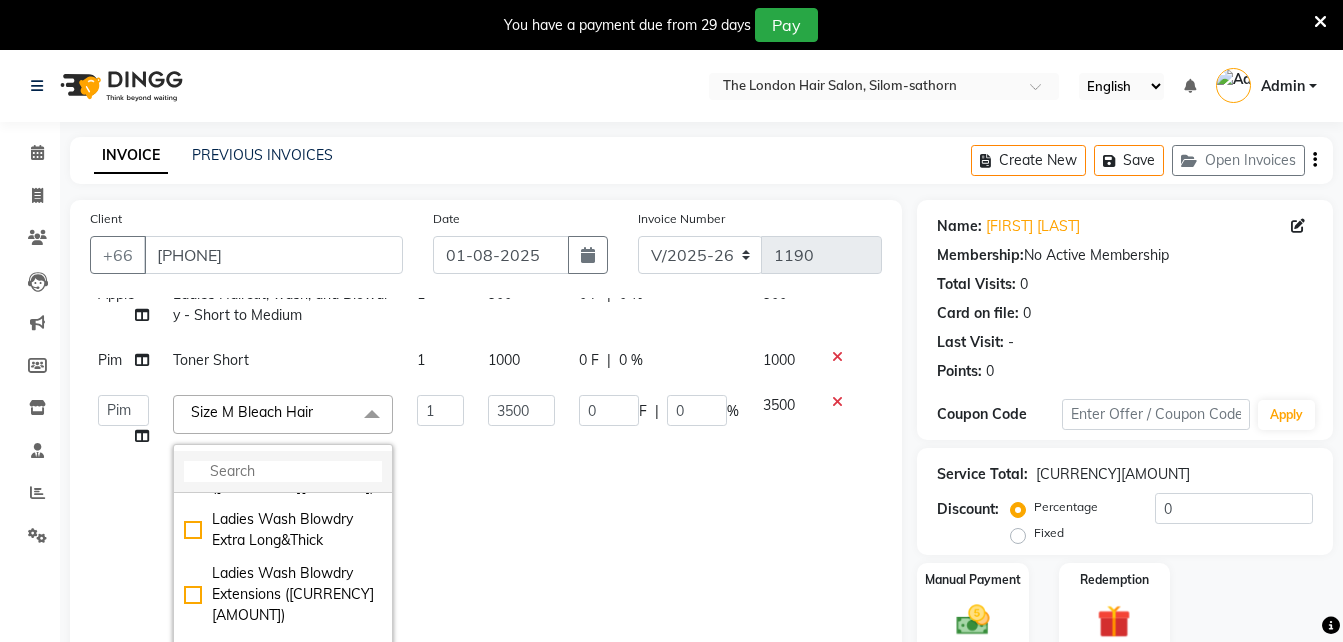 click 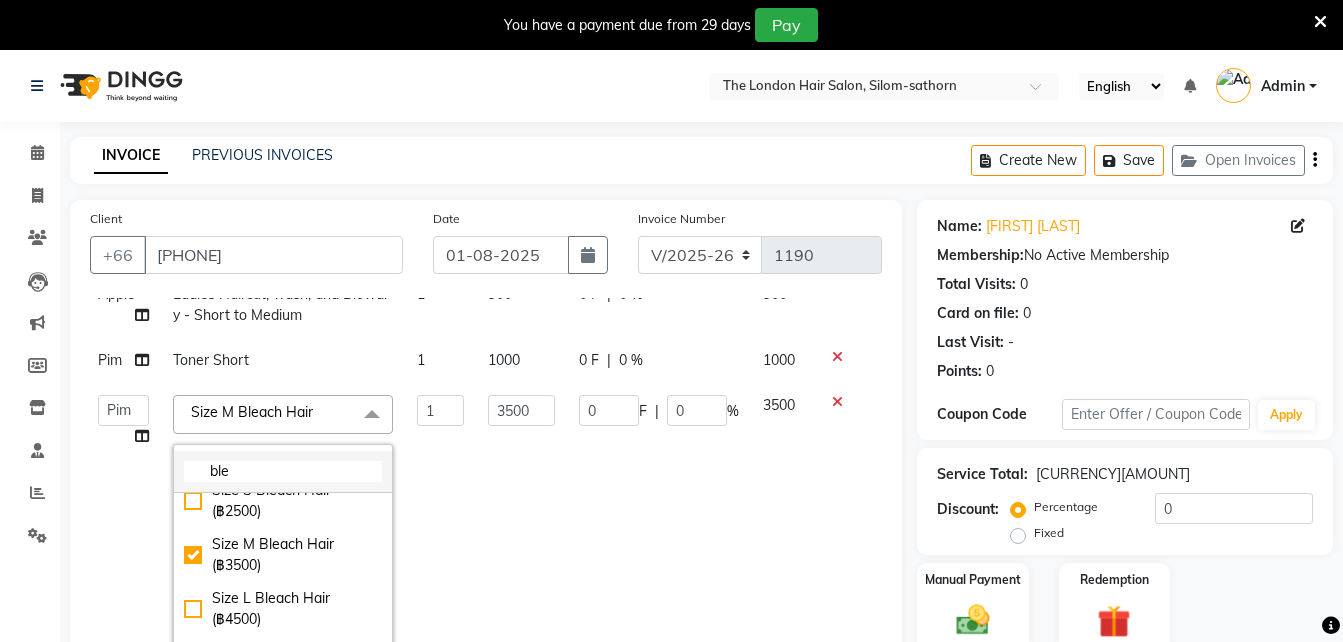 scroll, scrollTop: 181, scrollLeft: 0, axis: vertical 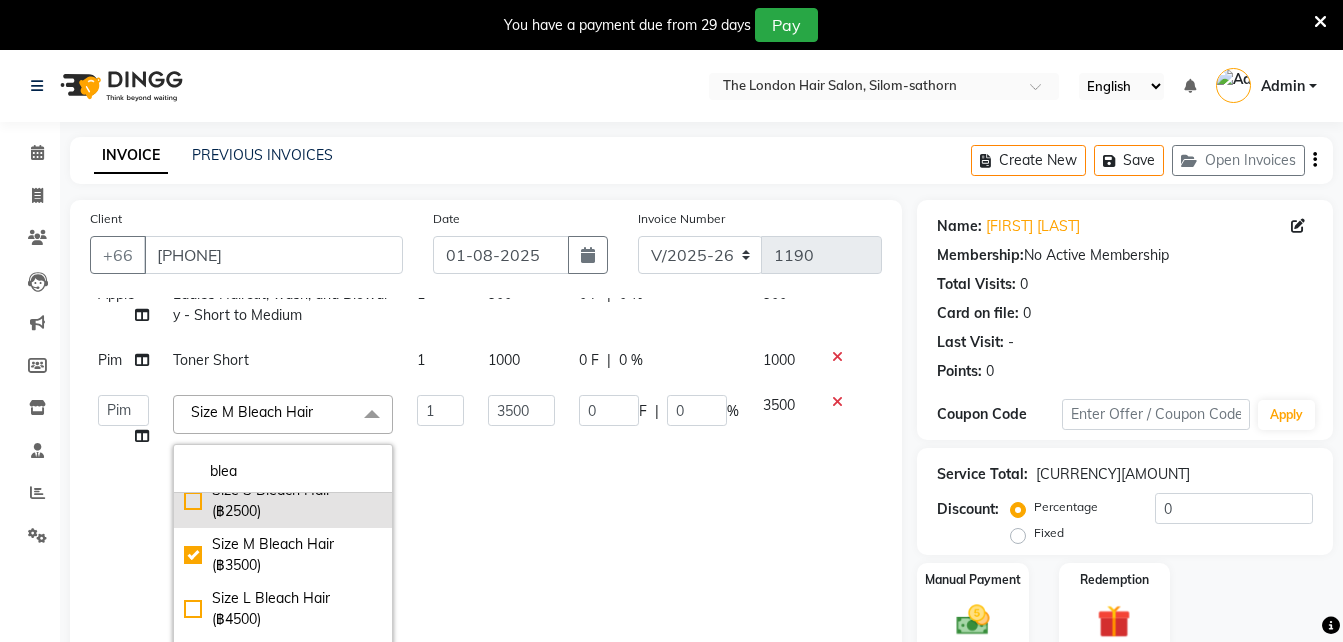 type on "blea" 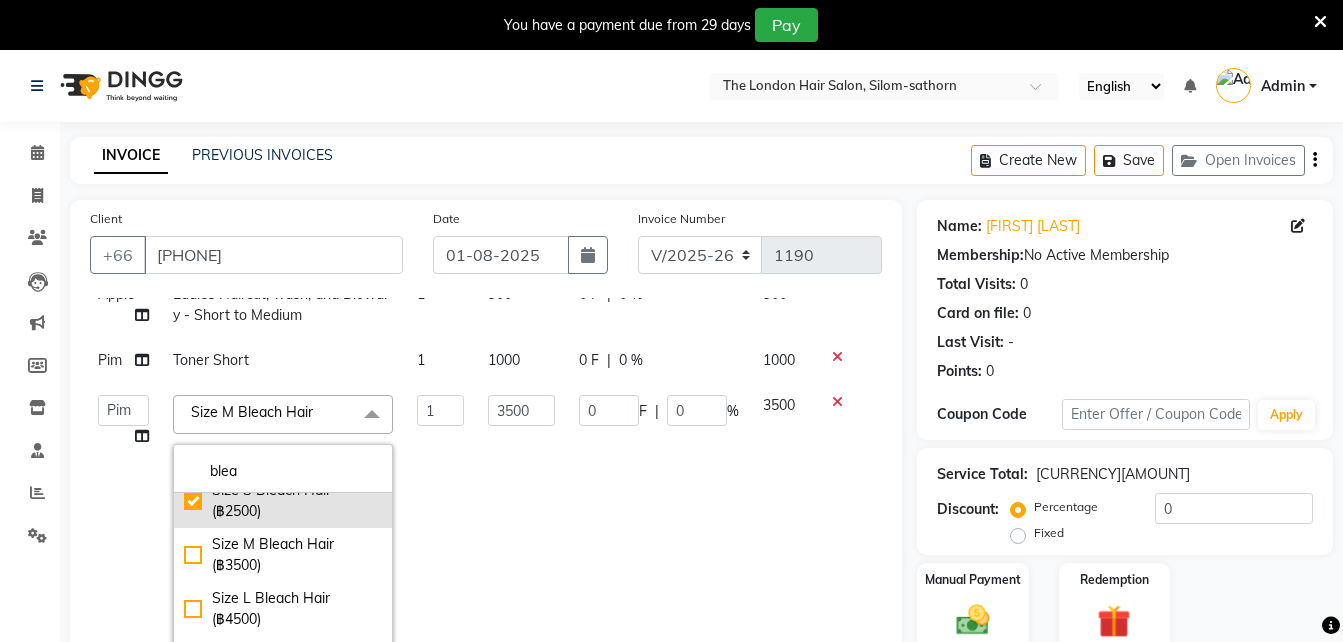 checkbox on "true" 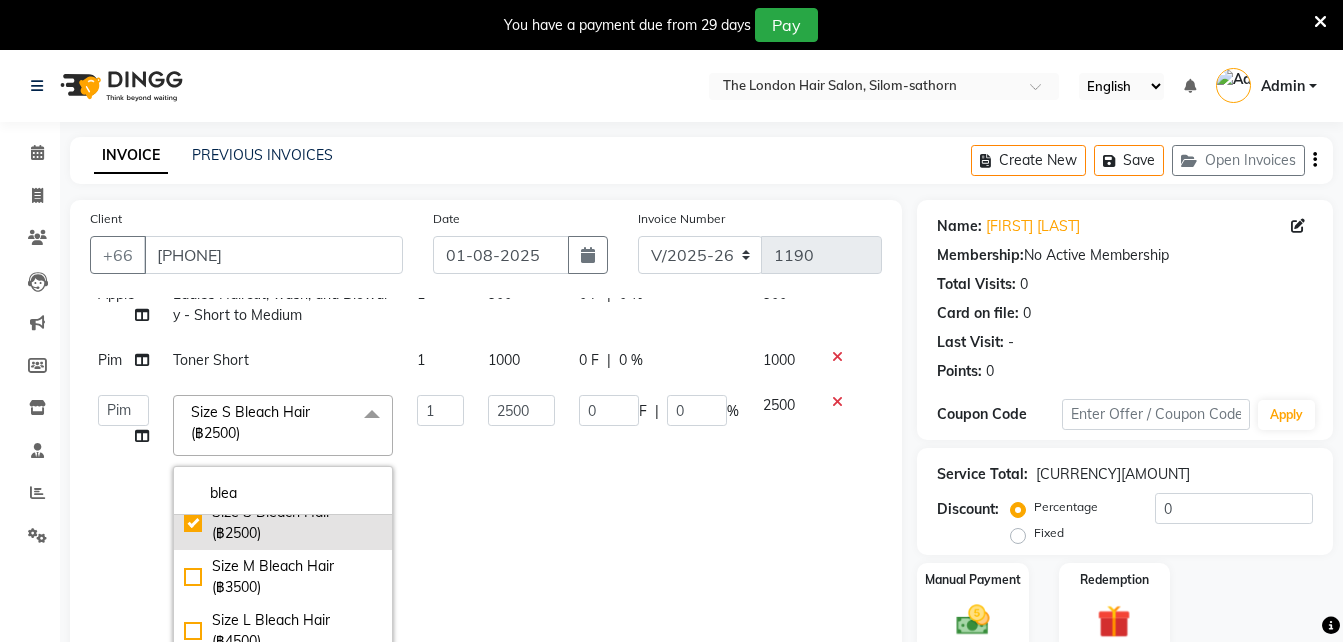 click on "Size S Bleach Hair  (฿2500)" 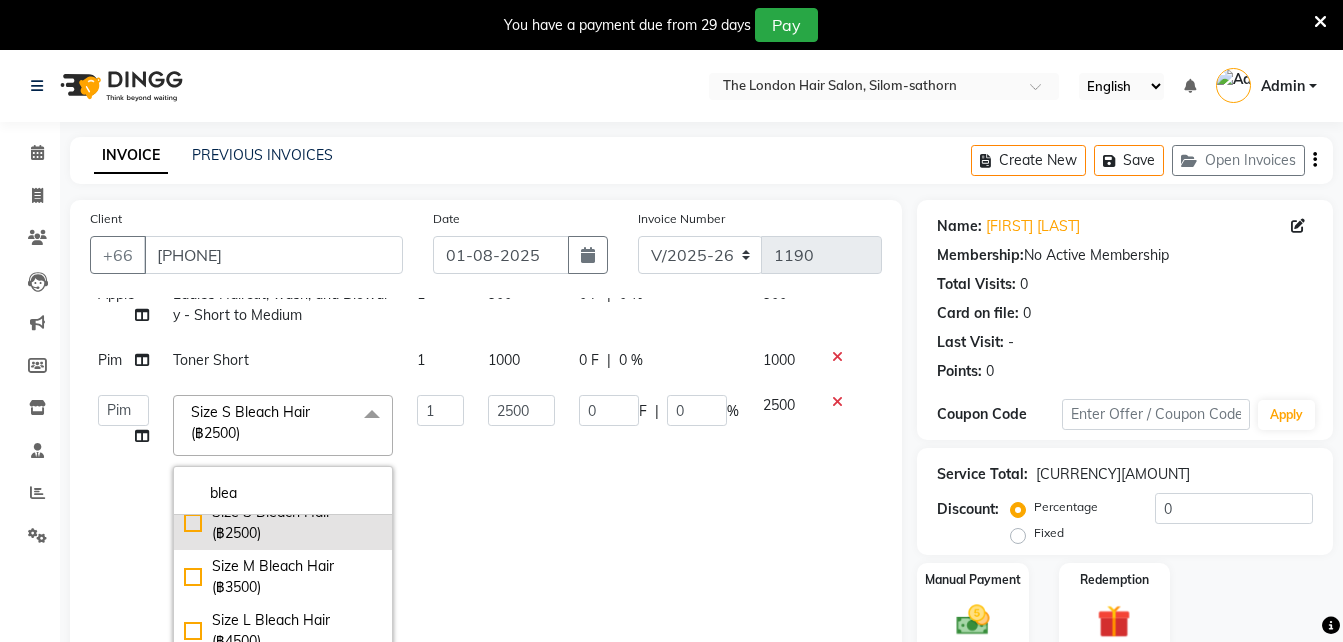 checkbox on "false" 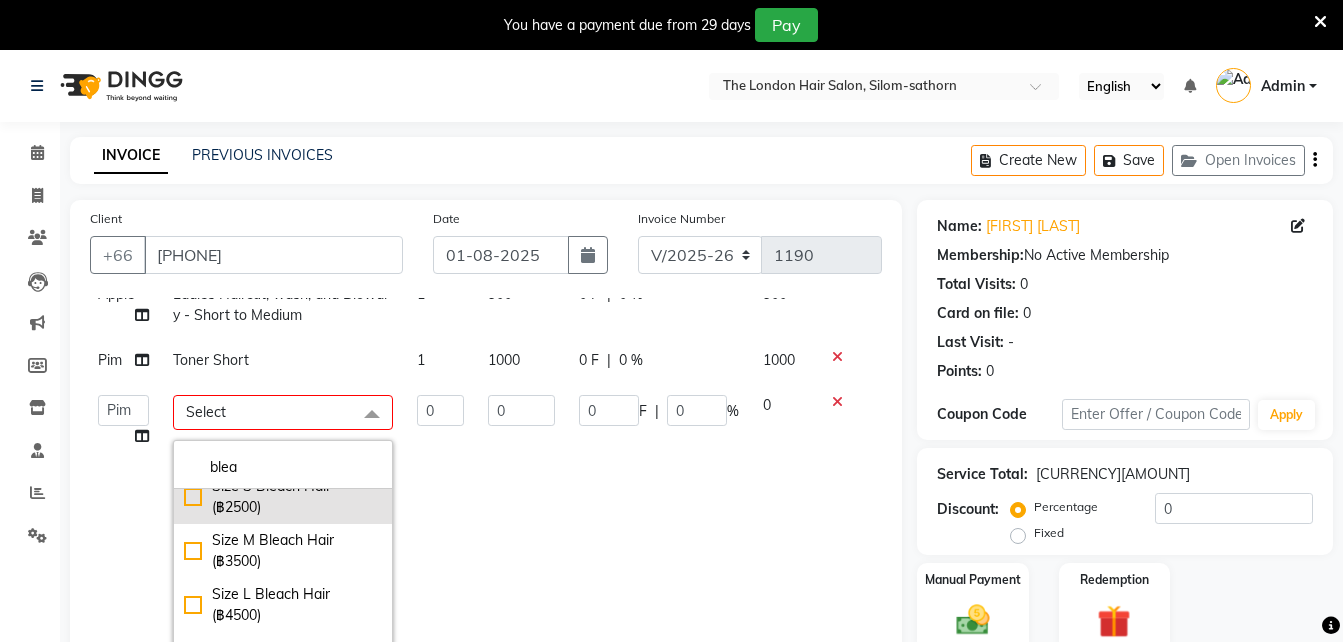 click on "Size S Bleach Hair  (฿2500)" 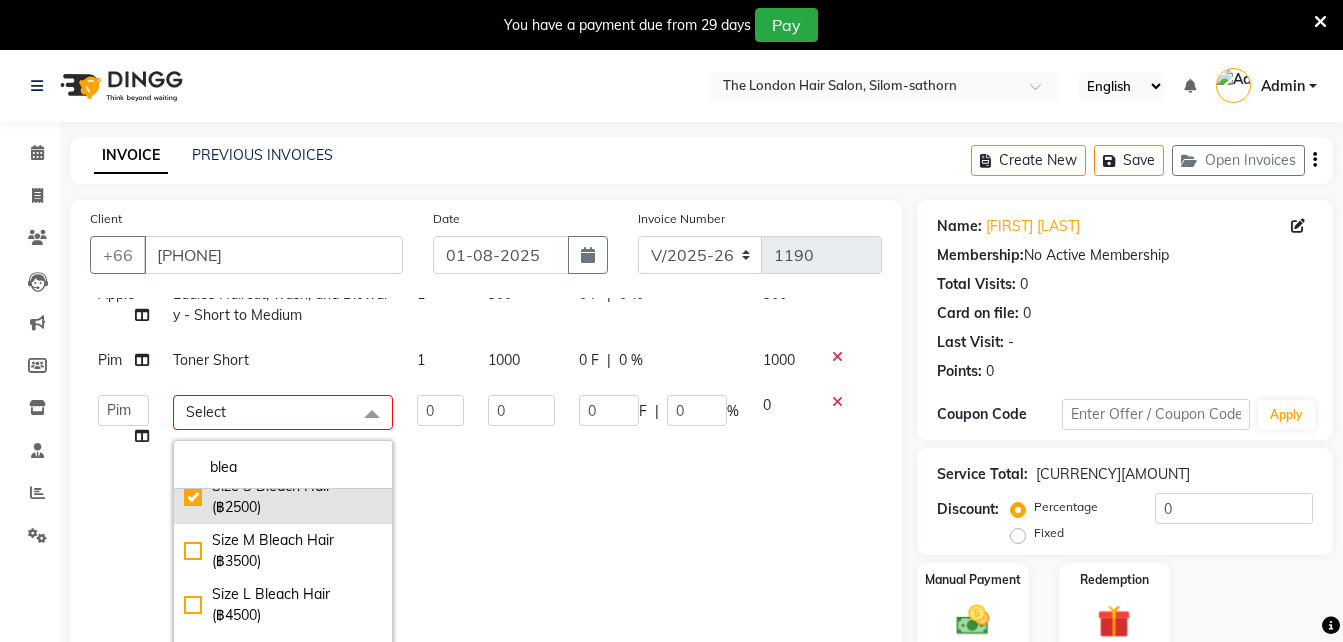 checkbox on "true" 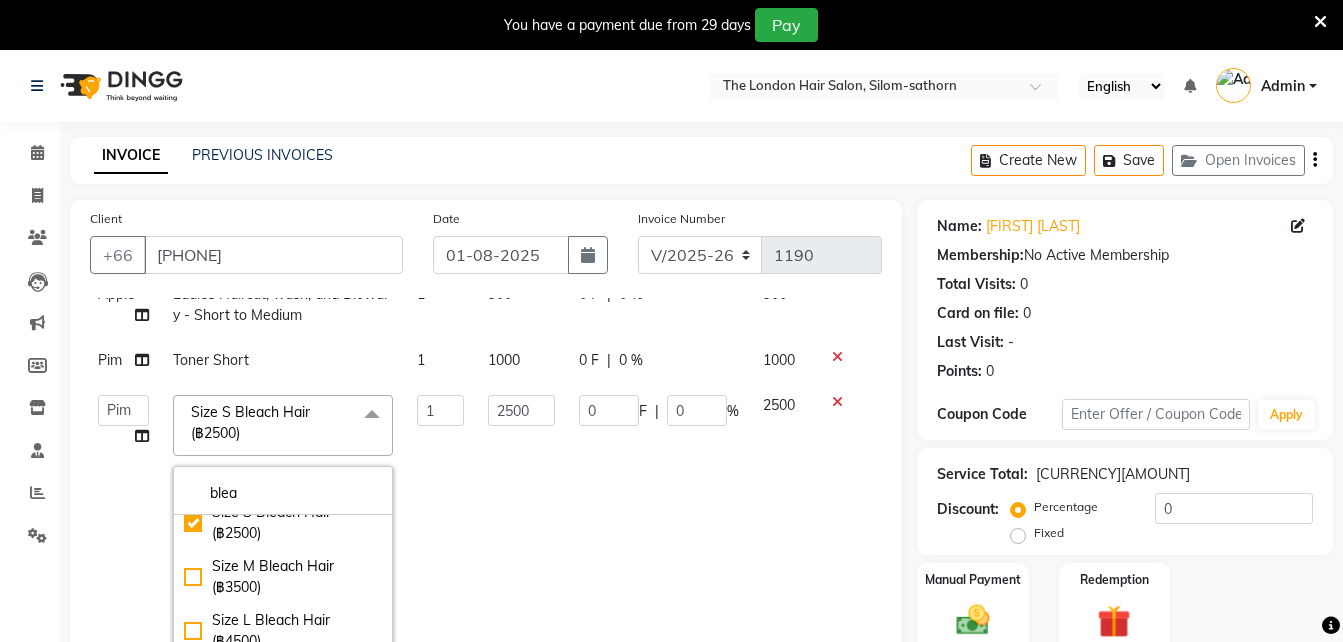 click on "2500" 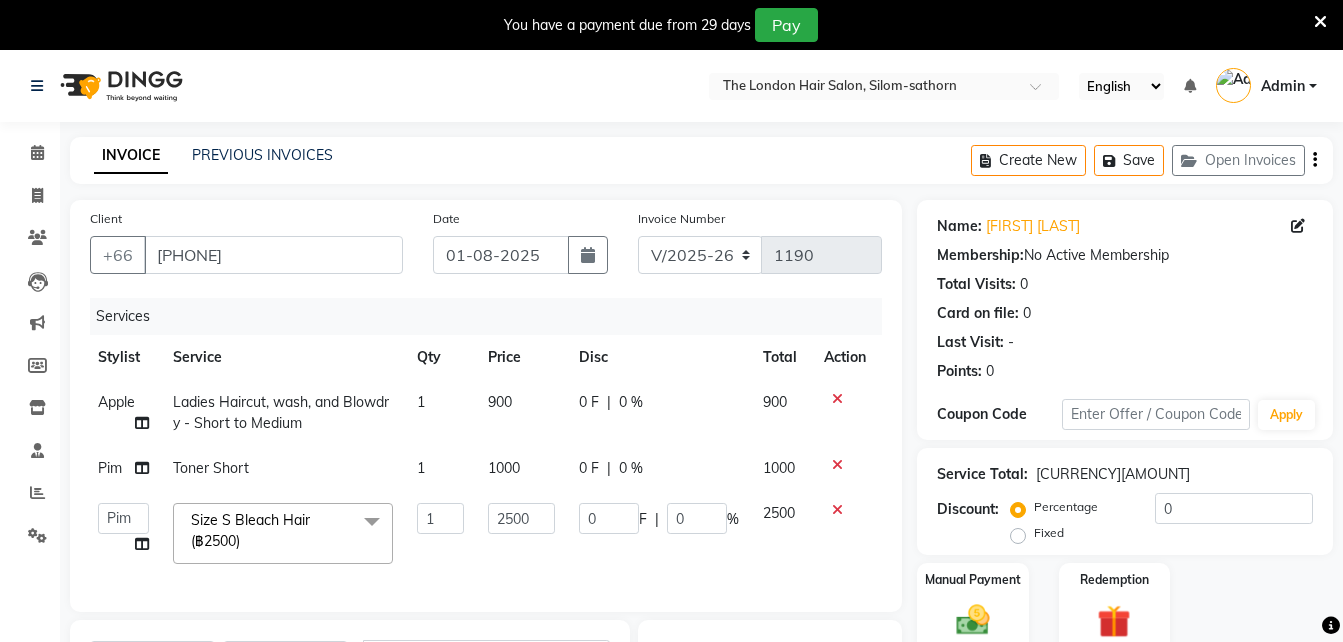 scroll, scrollTop: 0, scrollLeft: 4, axis: horizontal 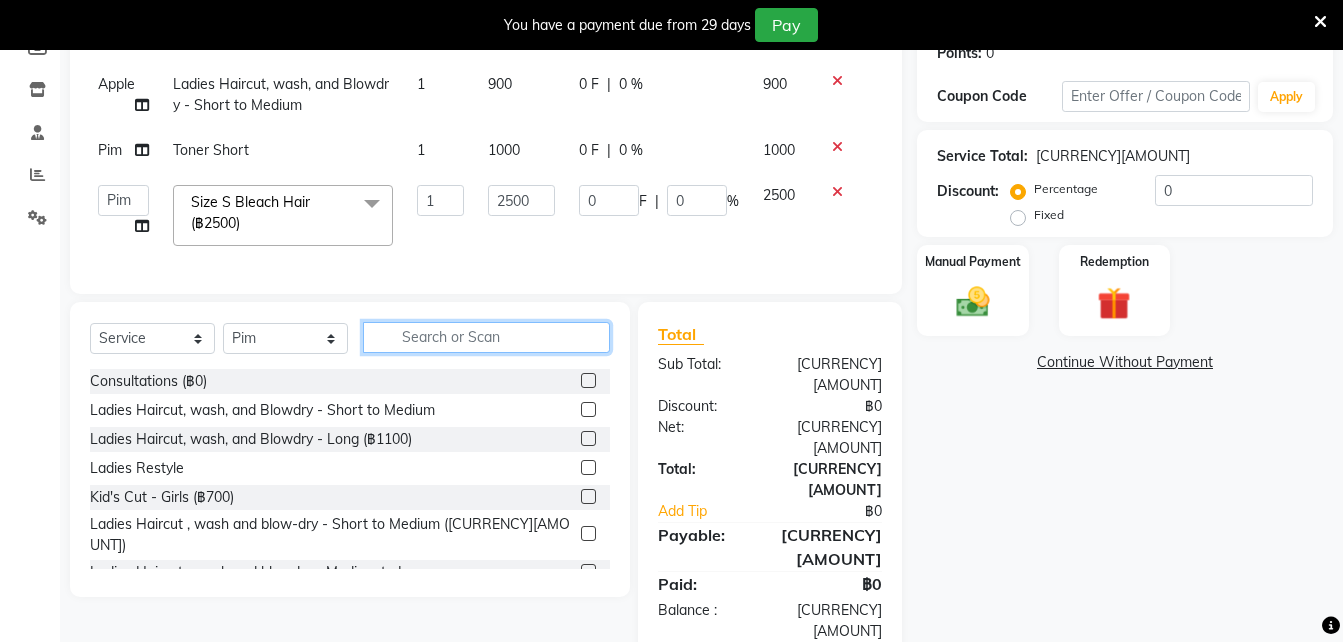 click 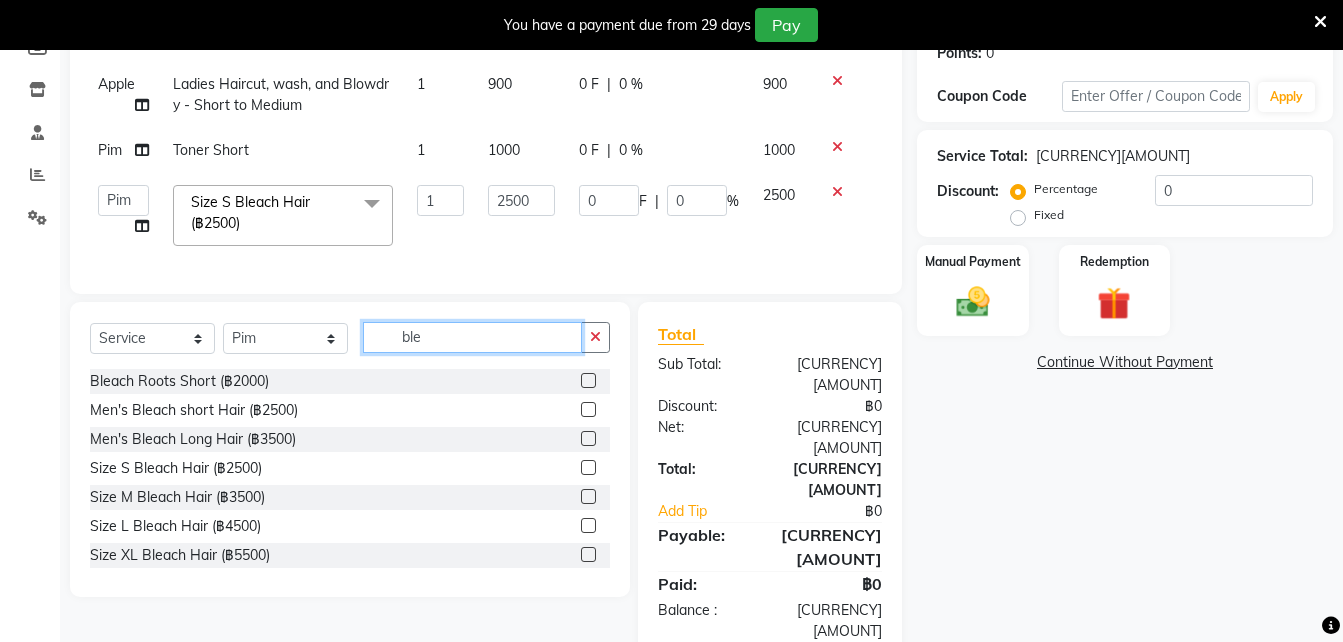 type on "ble" 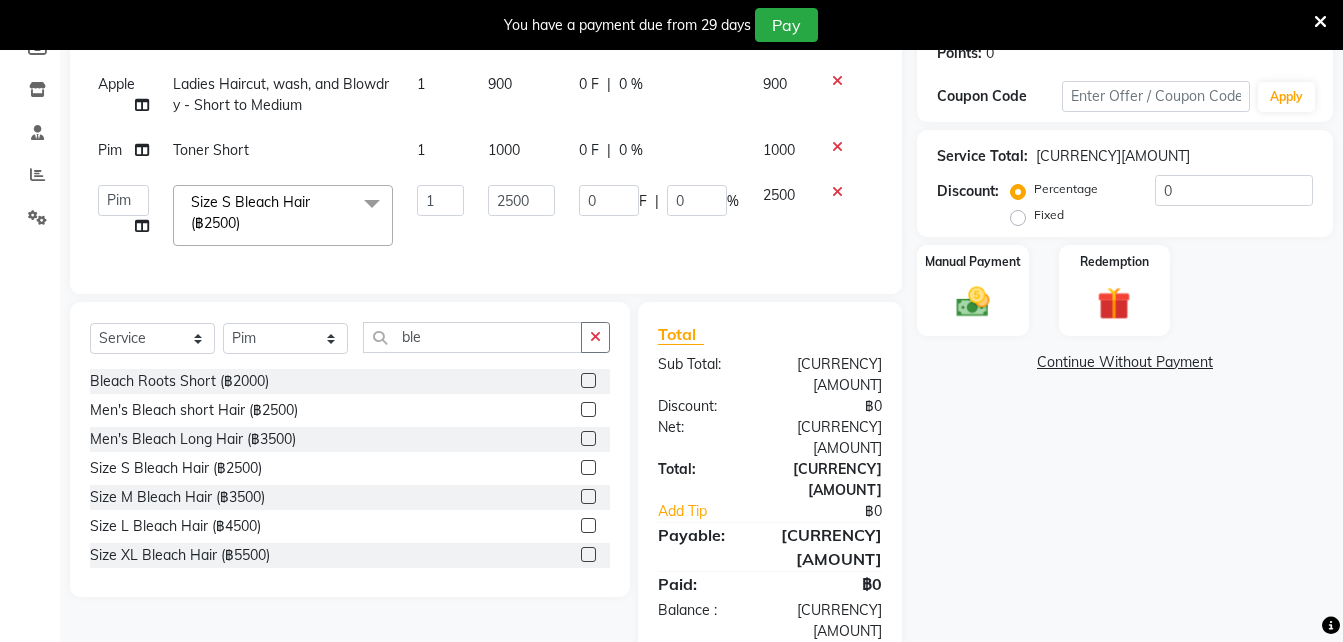 click 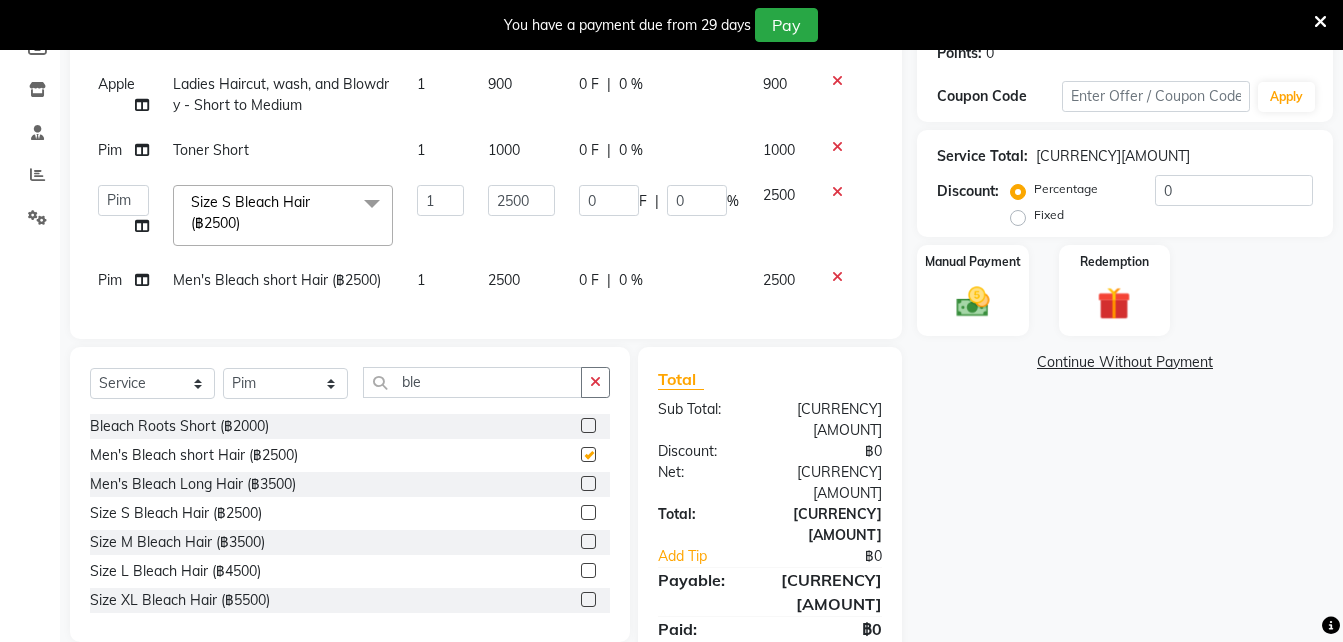 checkbox on "false" 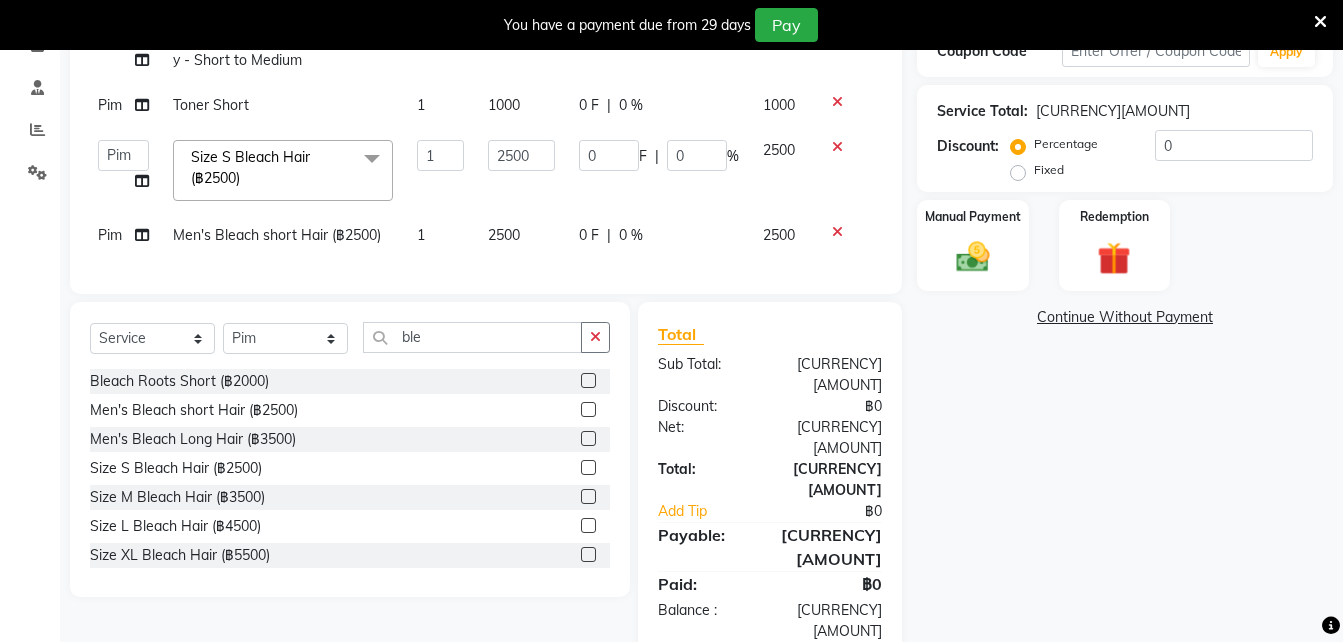 scroll, scrollTop: 327, scrollLeft: 0, axis: vertical 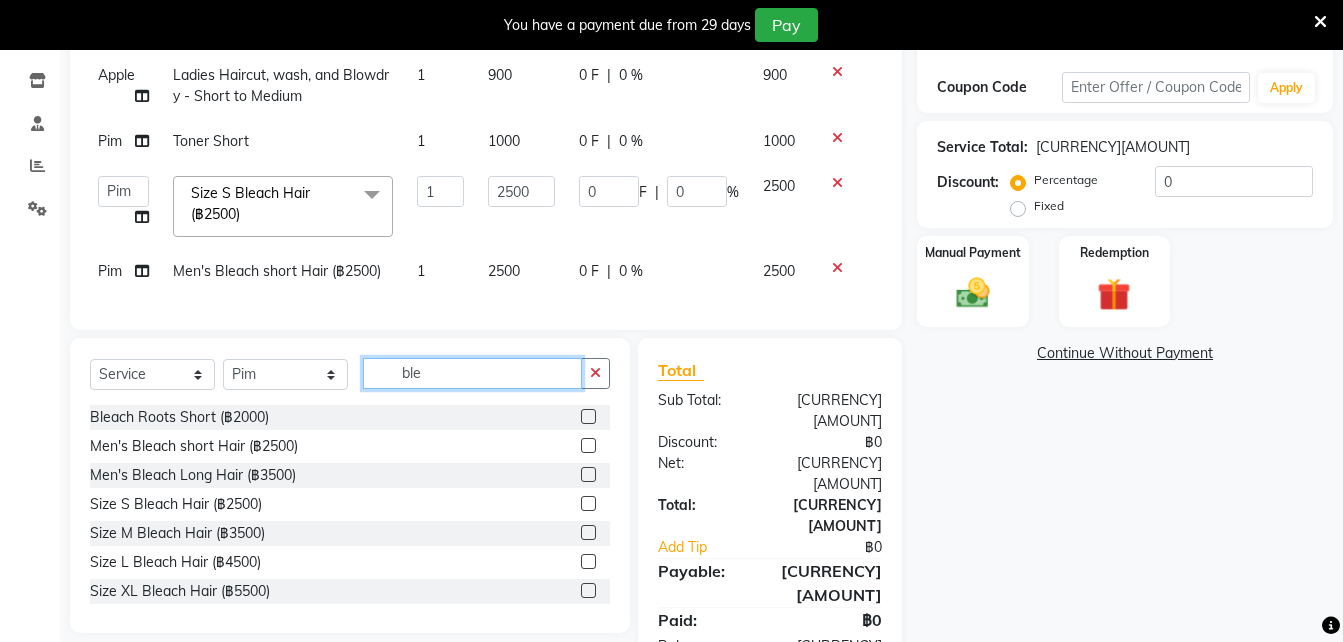 click on "ble" 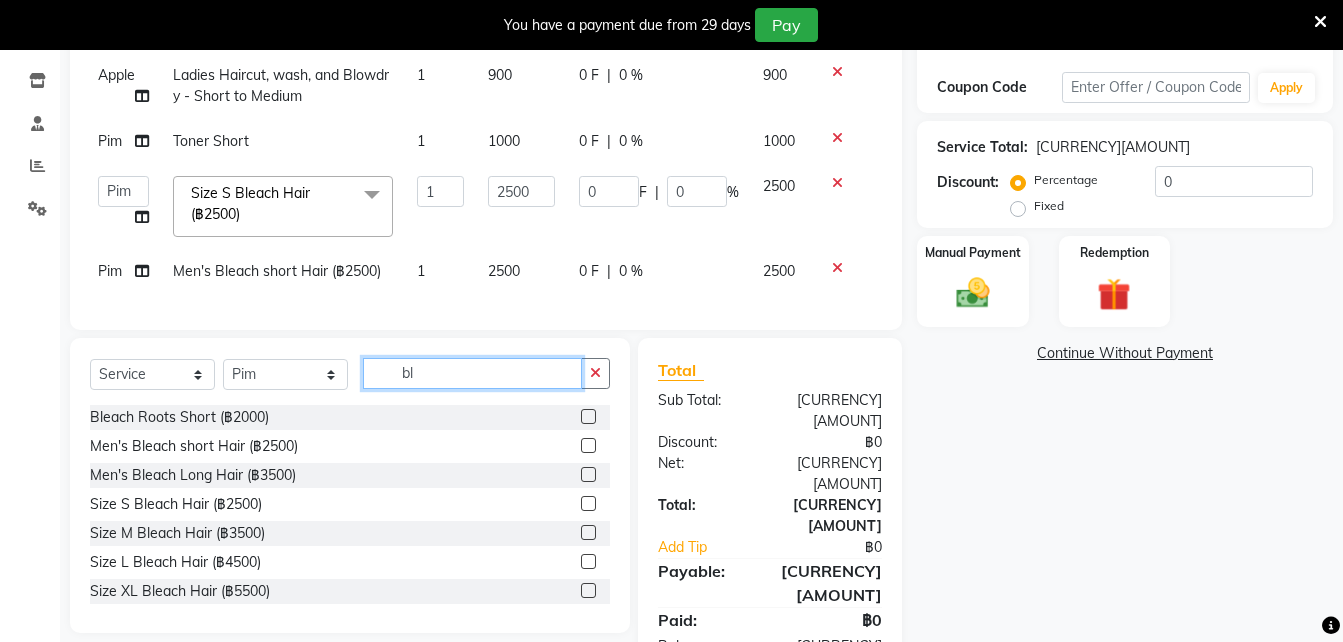 type on "b" 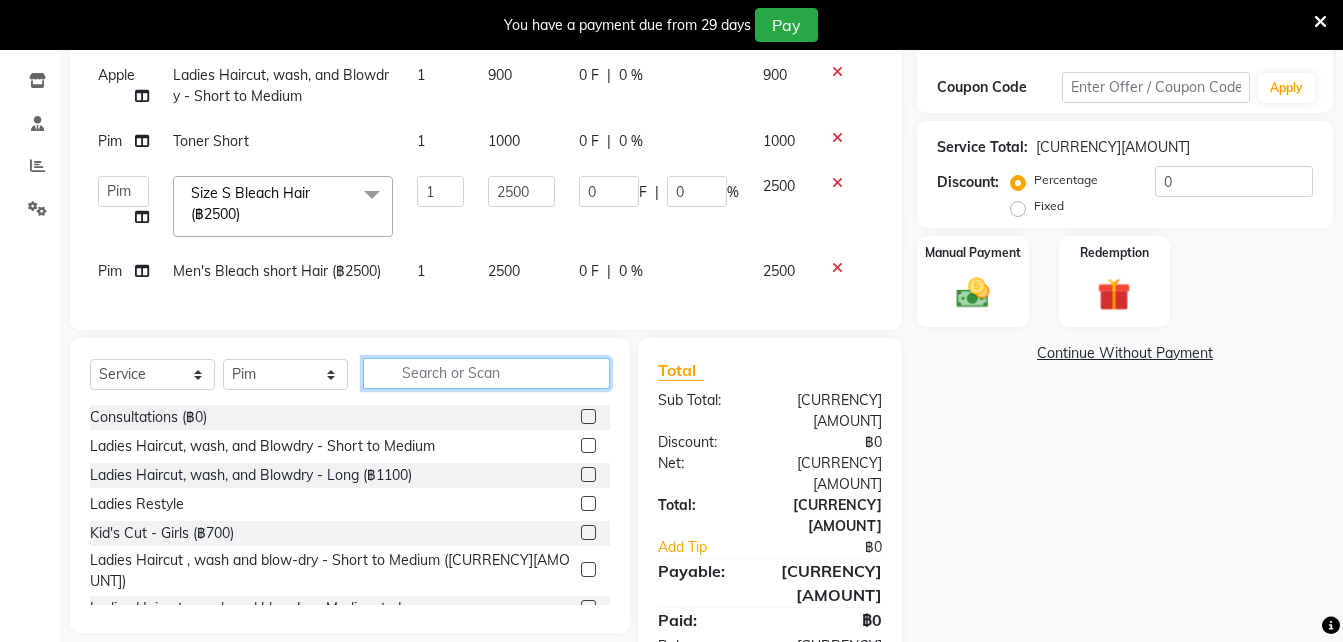 type 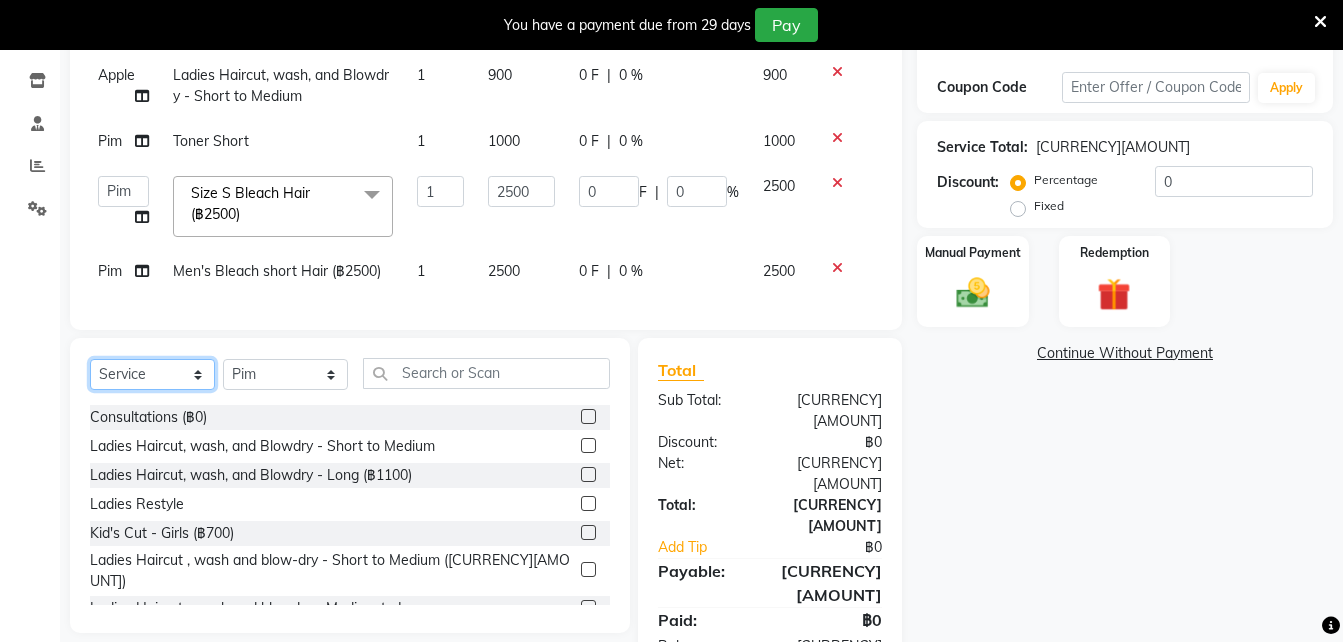 click on "Select  Service  Product  Membership  Package Voucher Prepaid Gift Card" 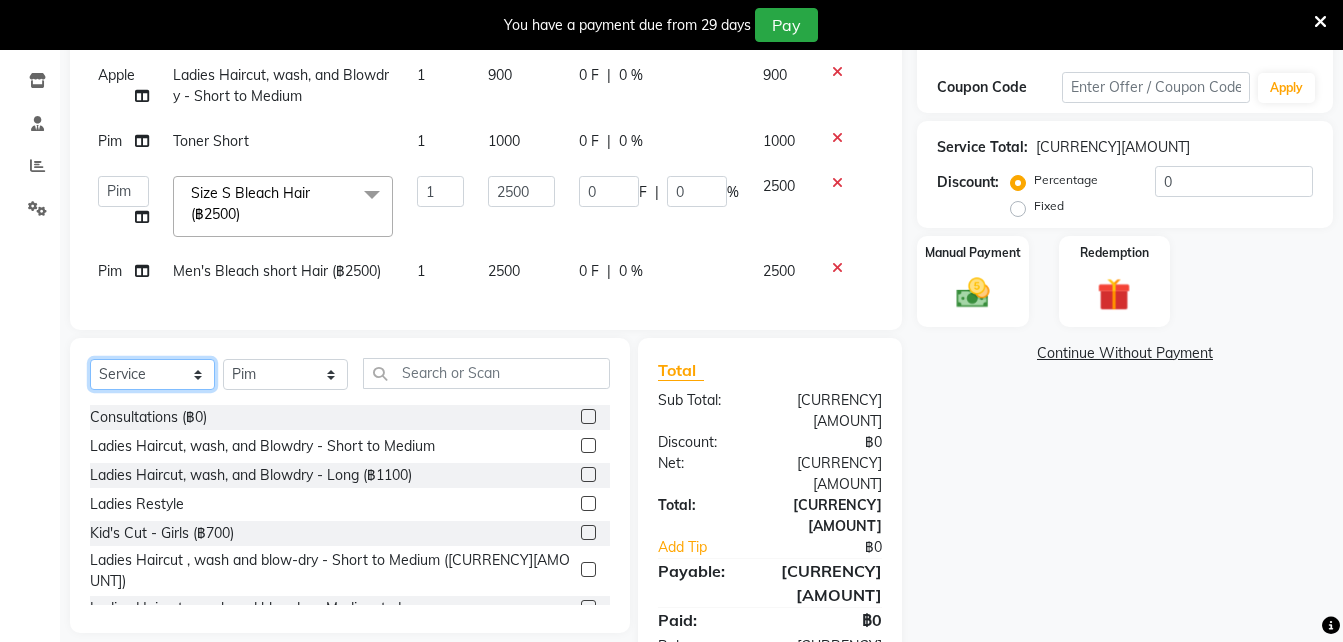 select on "product" 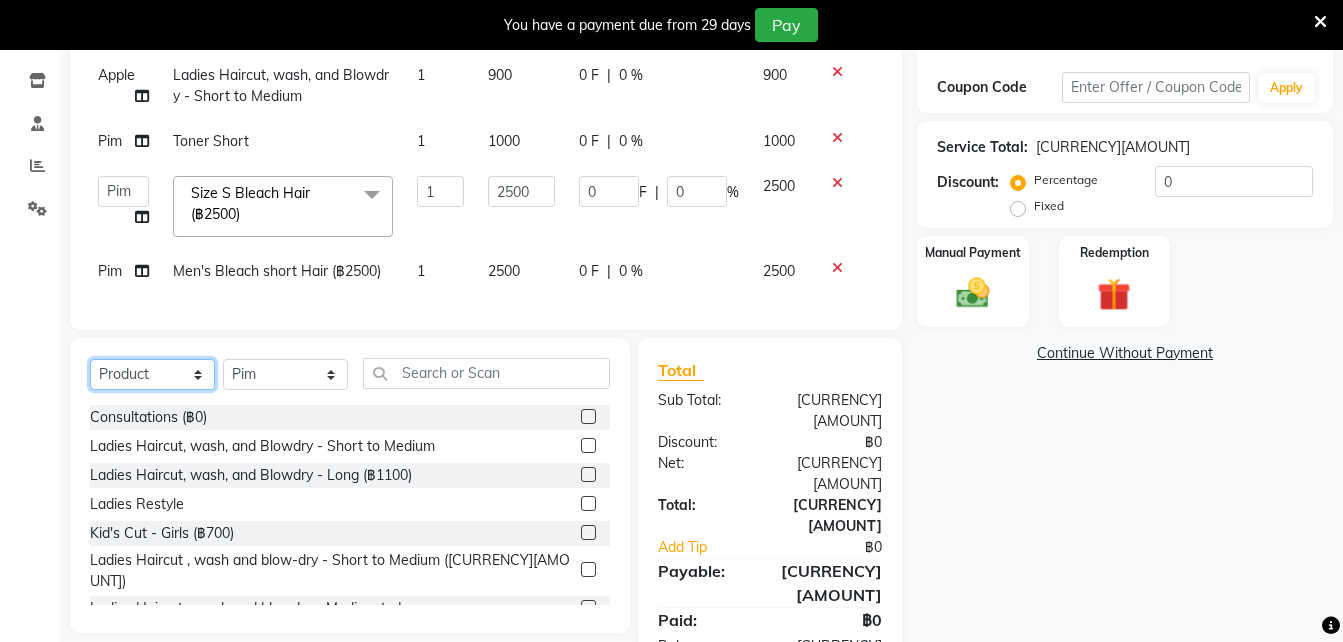 click on "Select  Service  Product  Membership  Package Voucher Prepaid Gift Card" 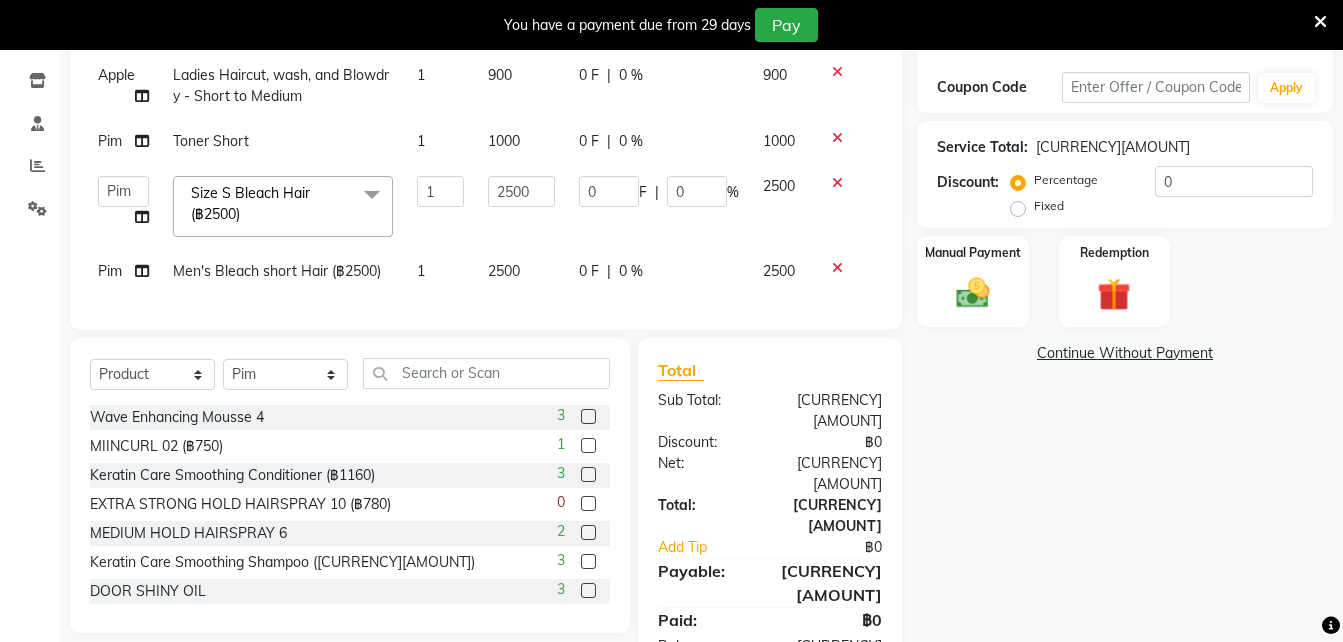 click on "MIINCURL 02 (฿750)" 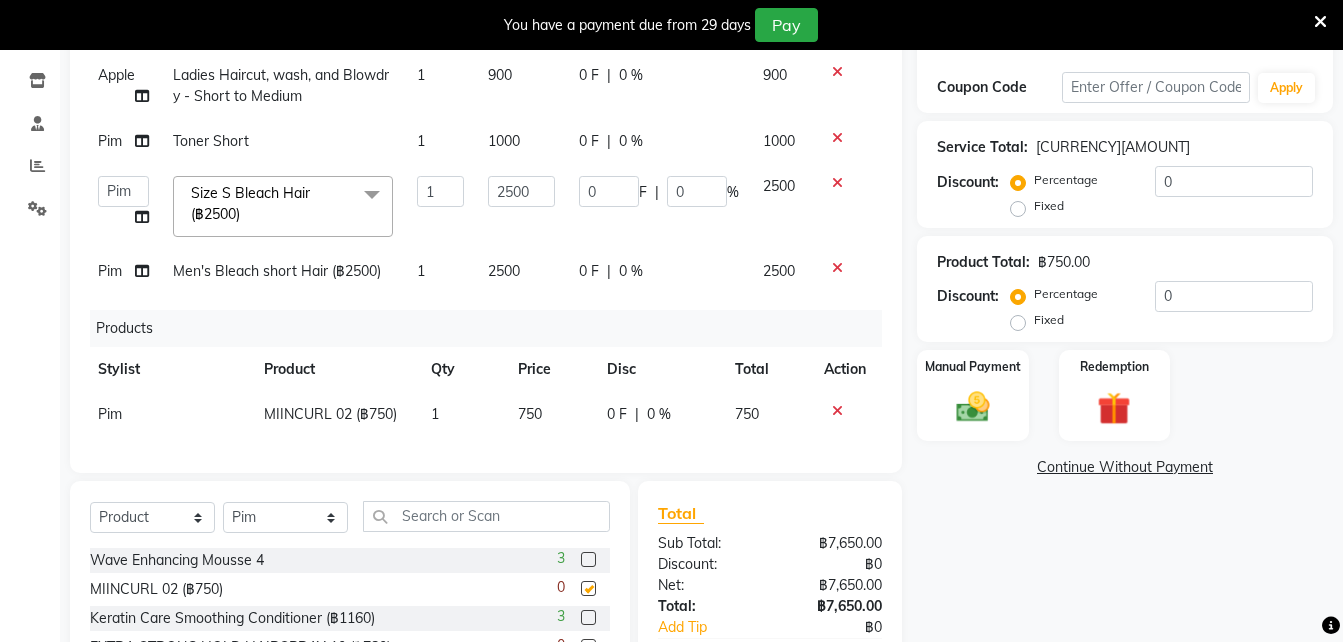 checkbox on "false" 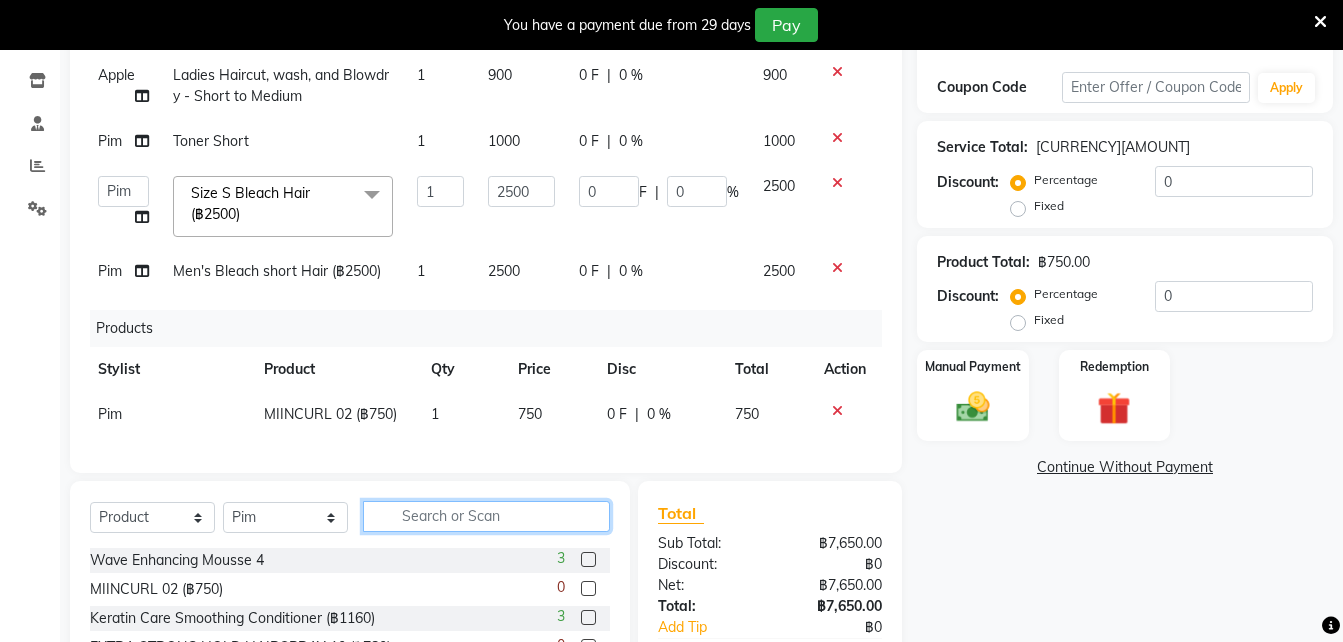paste on "[PHONE]" 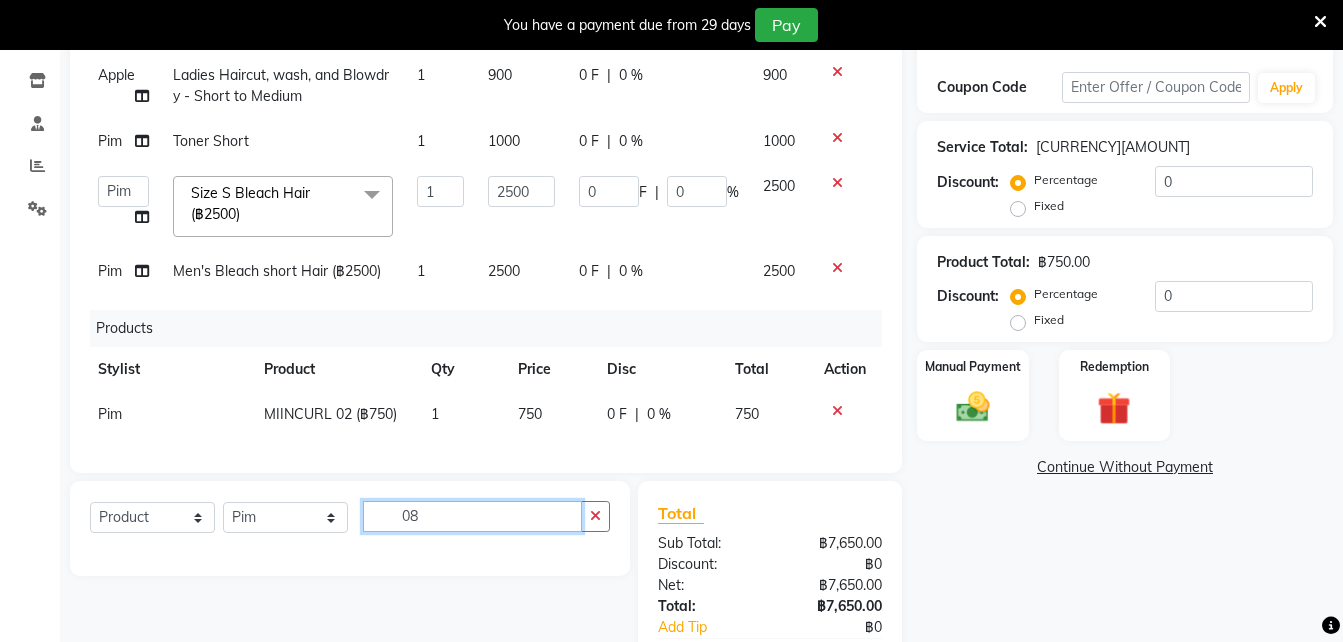 type on "0" 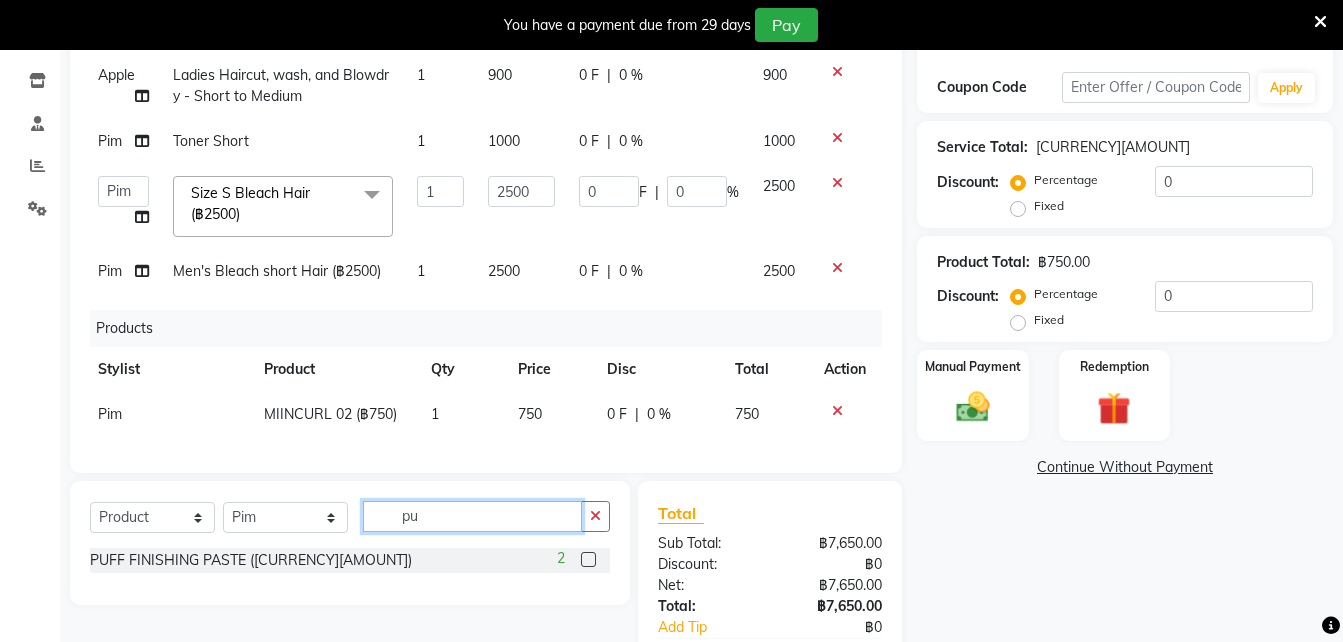 type on "pu" 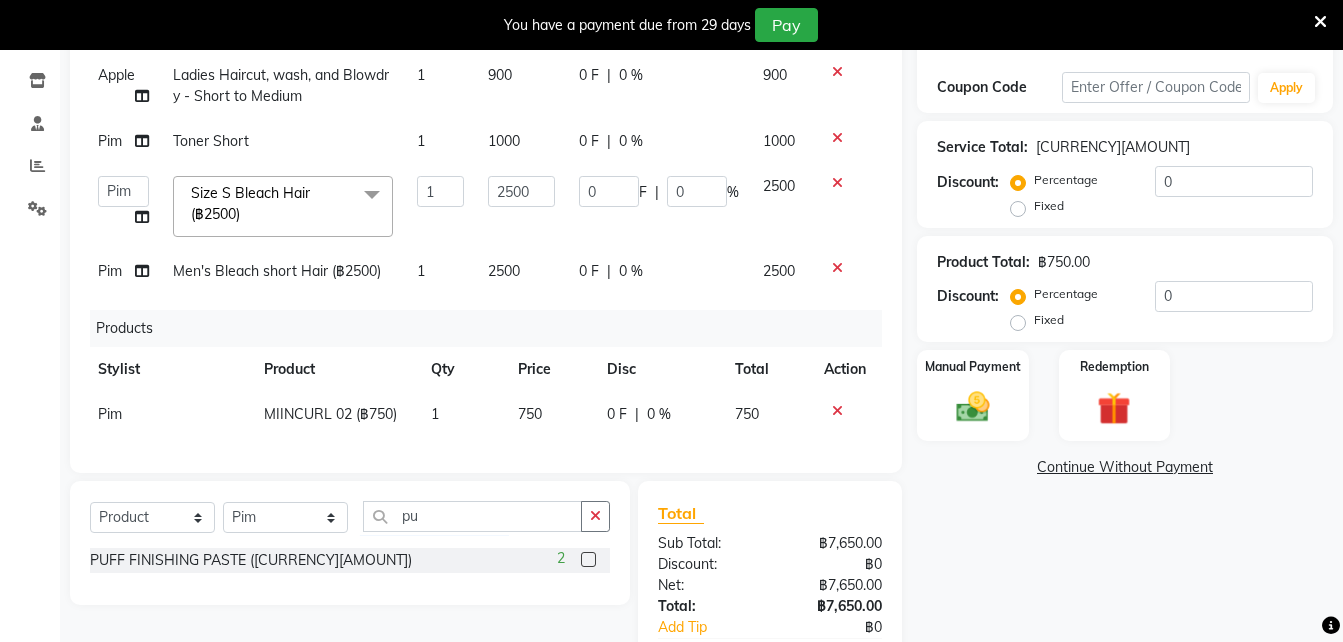 click 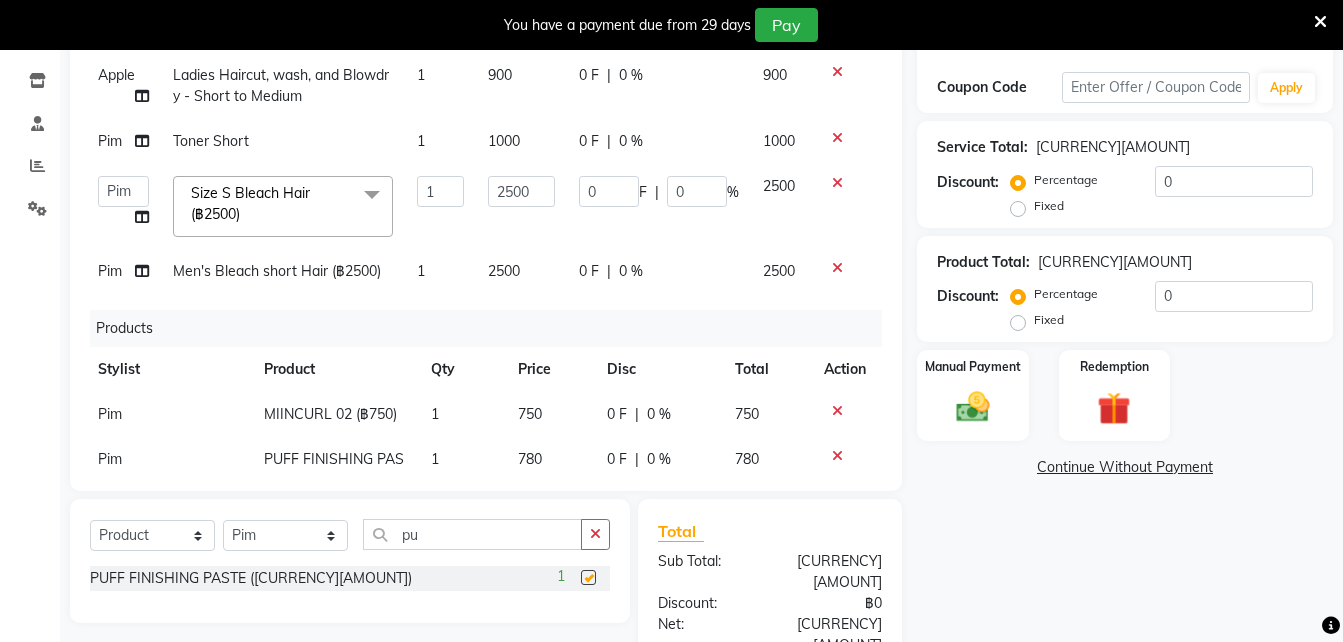 checkbox on "false" 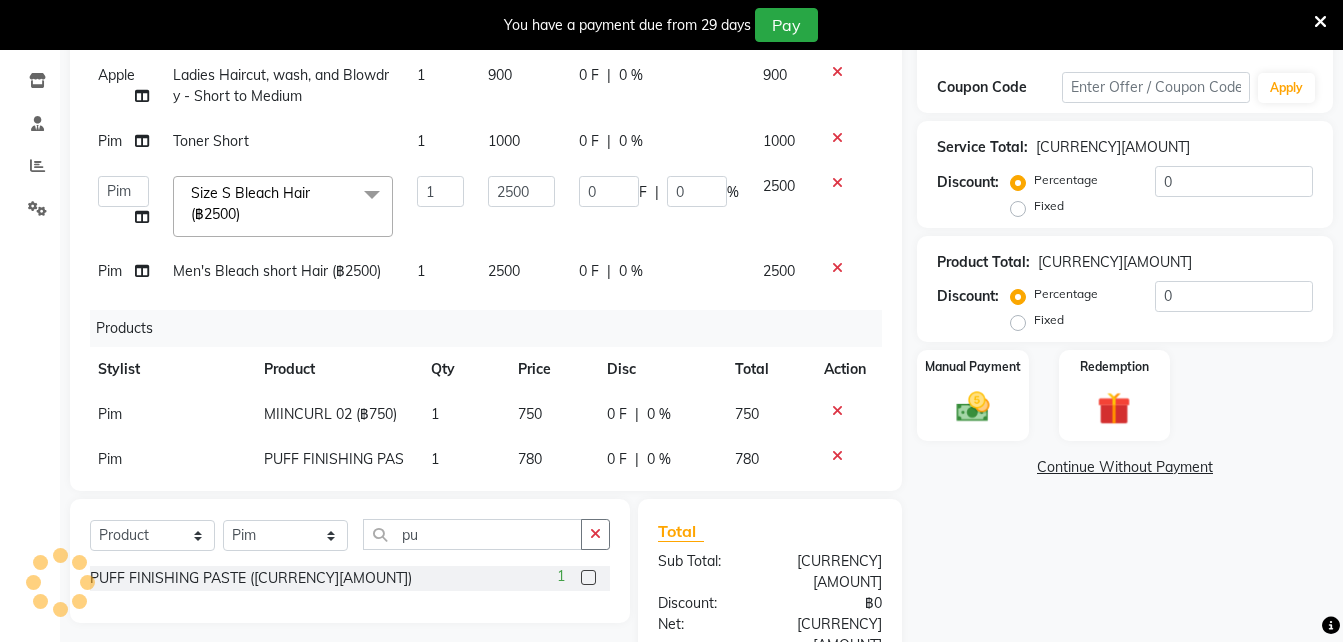 scroll, scrollTop: 63, scrollLeft: 4, axis: both 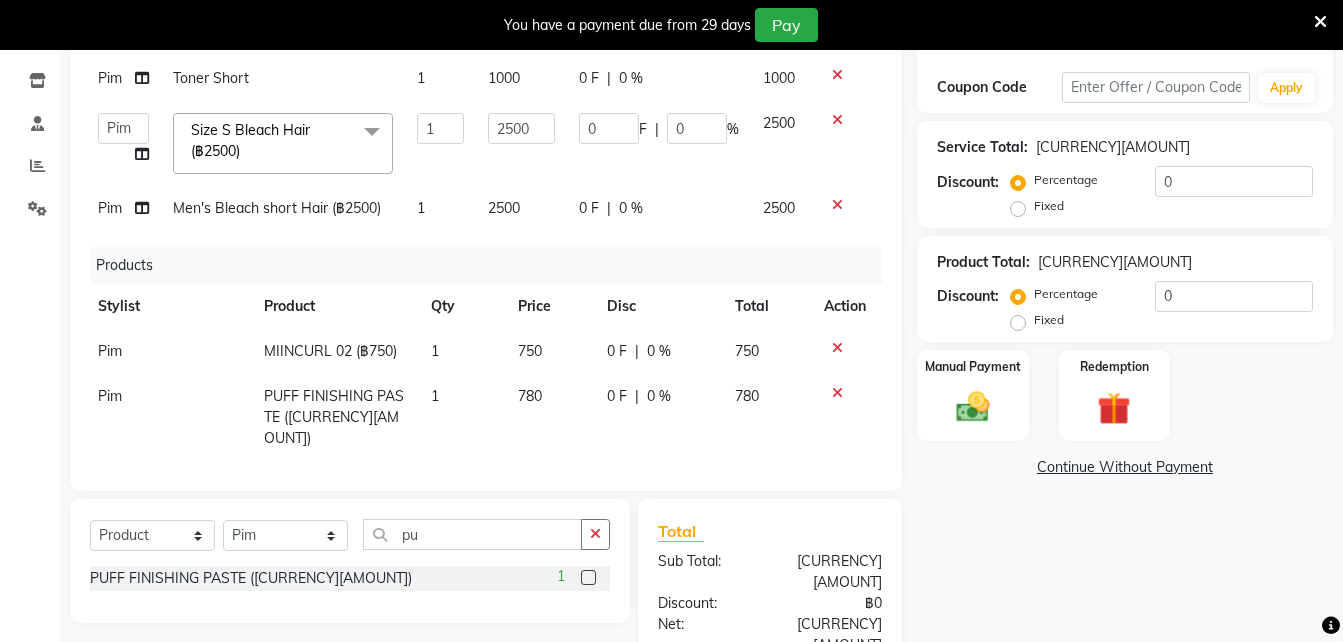 click 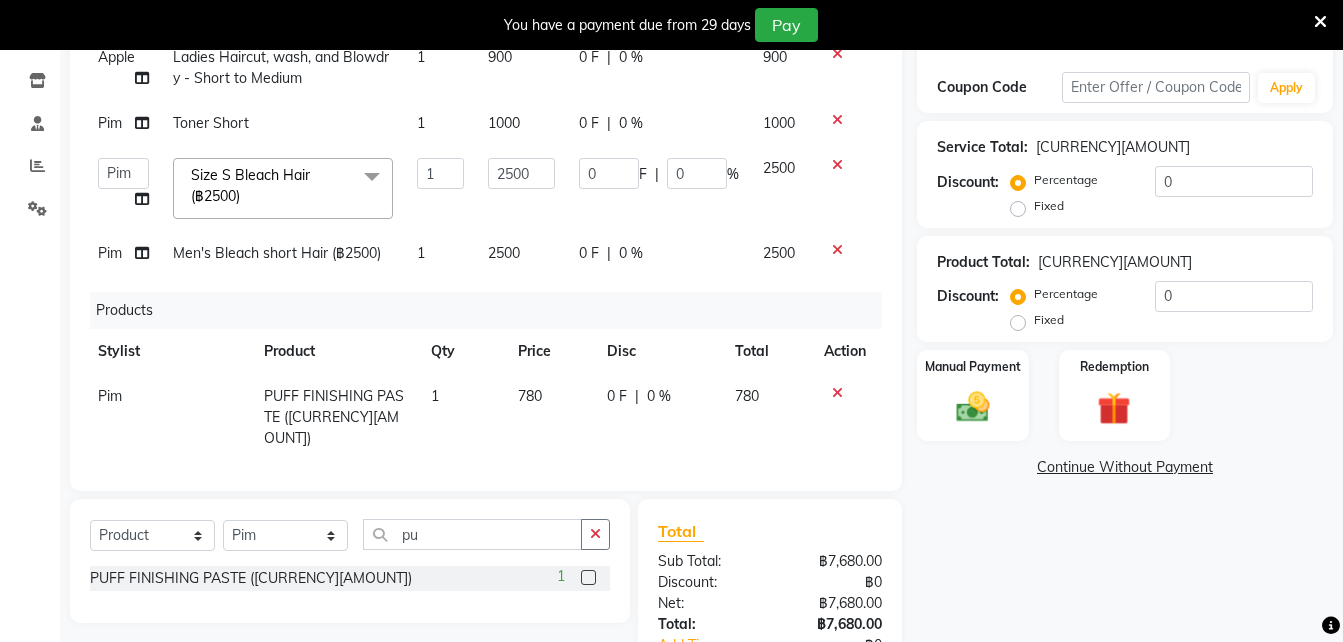 scroll, scrollTop: 466, scrollLeft: 0, axis: vertical 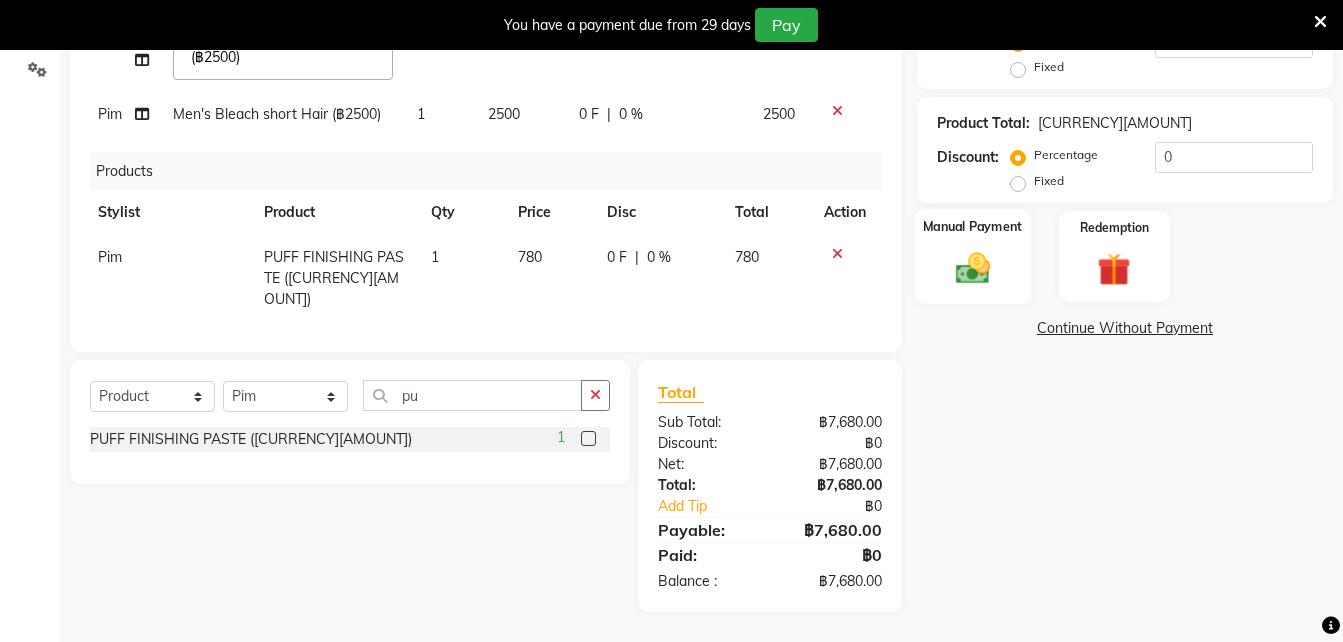 click 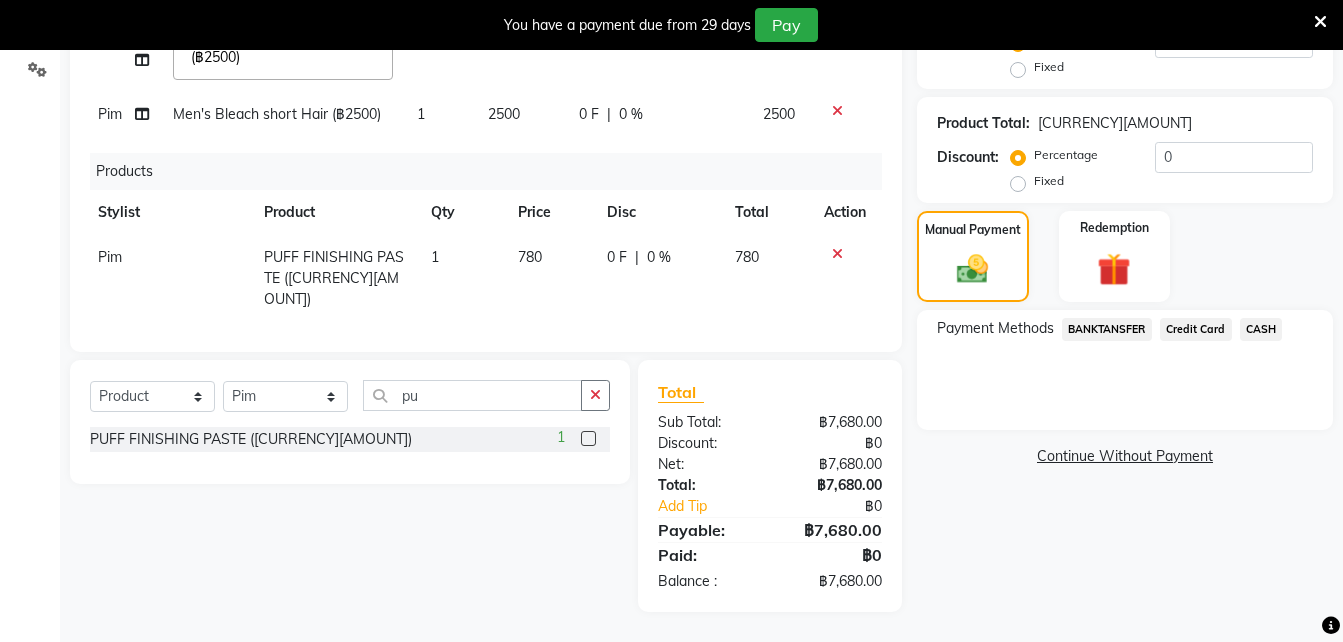 click on "BANKTANSFER" 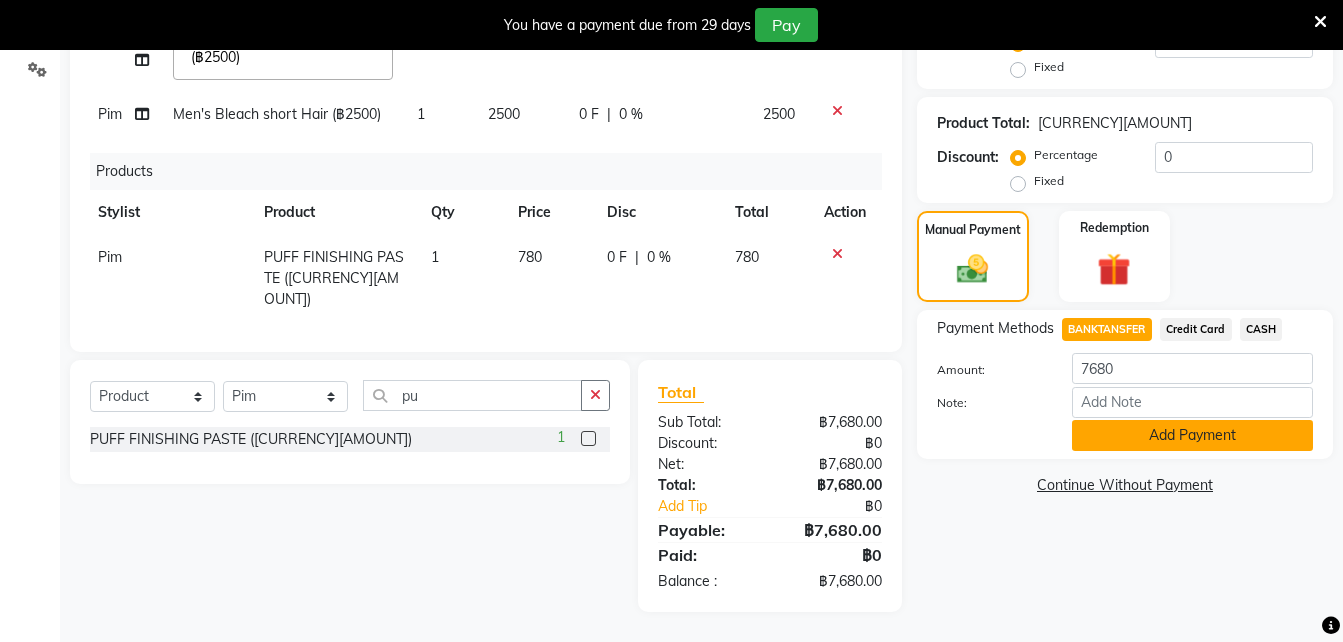 click on "Add Payment" 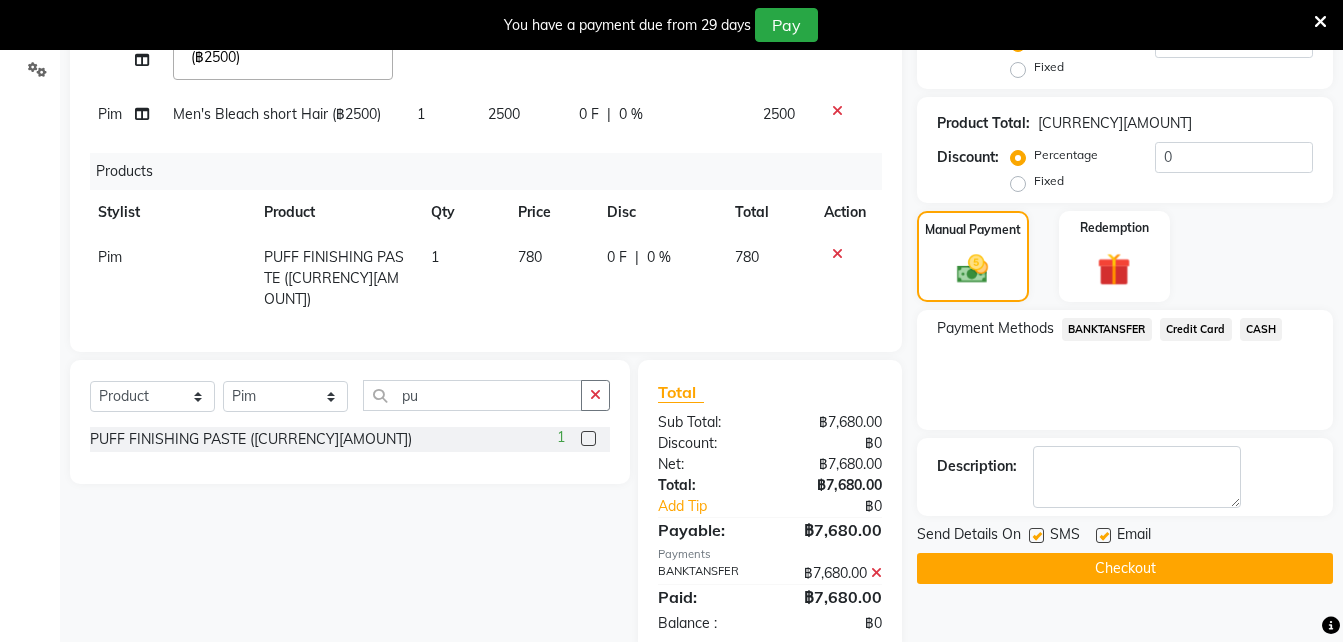 click on "Checkout" 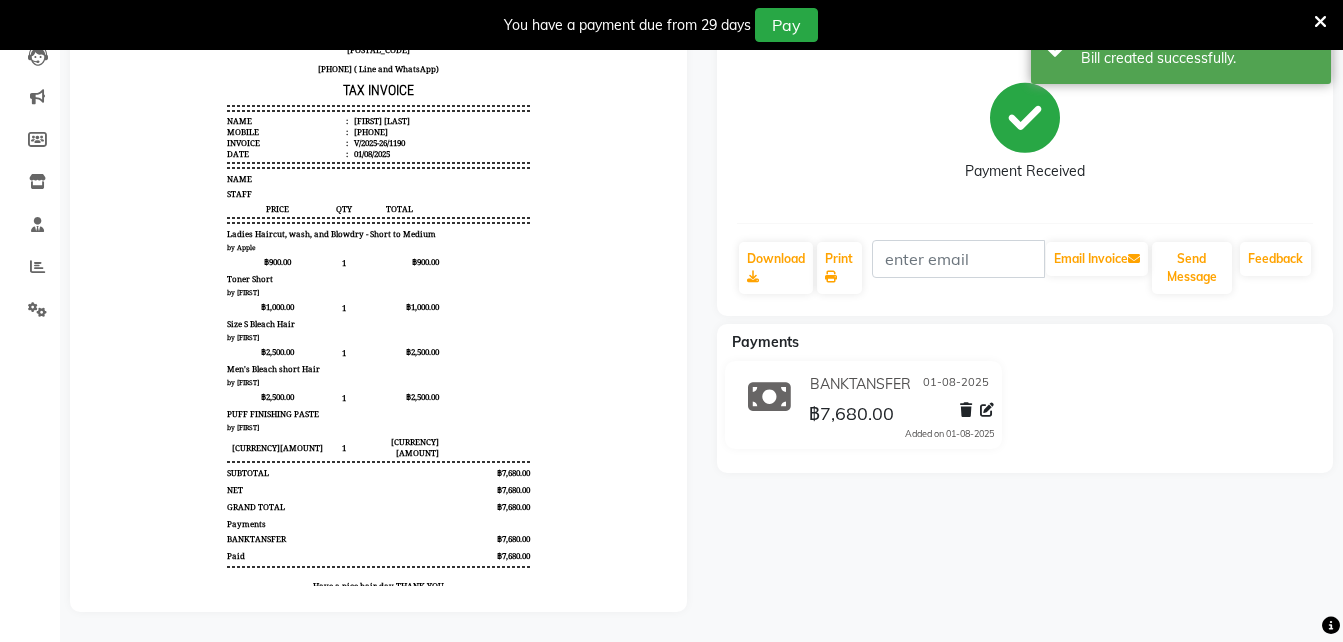 scroll, scrollTop: 0, scrollLeft: 0, axis: both 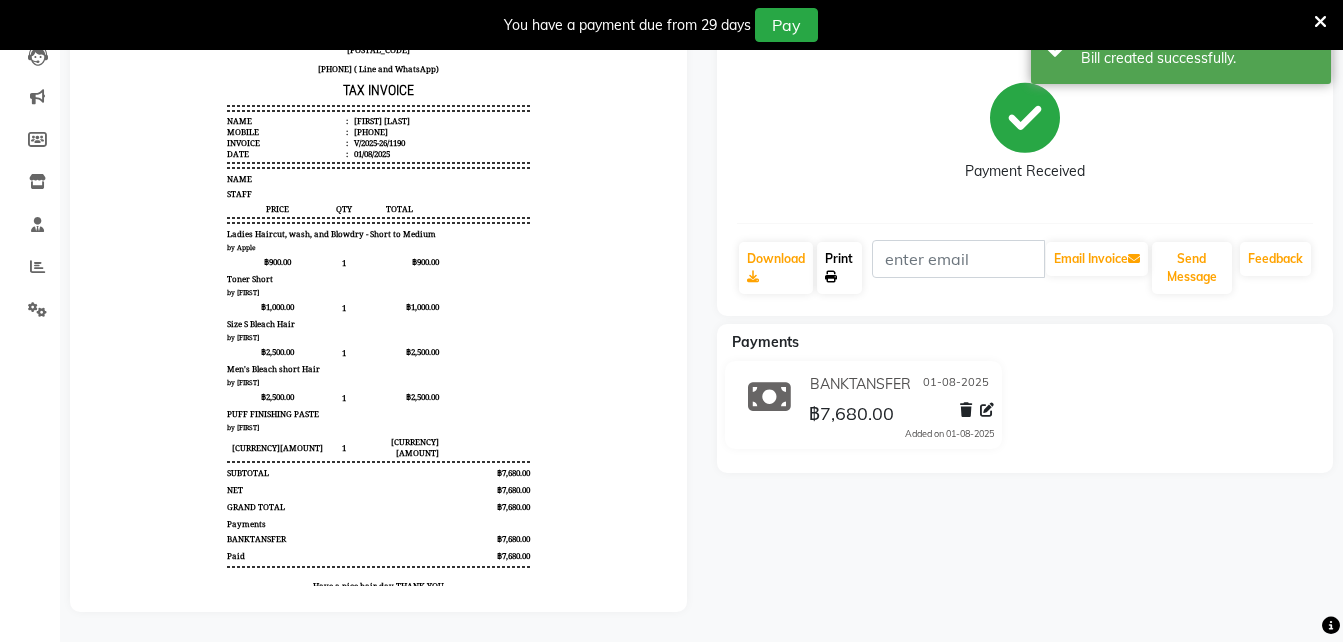 click on "Print" 